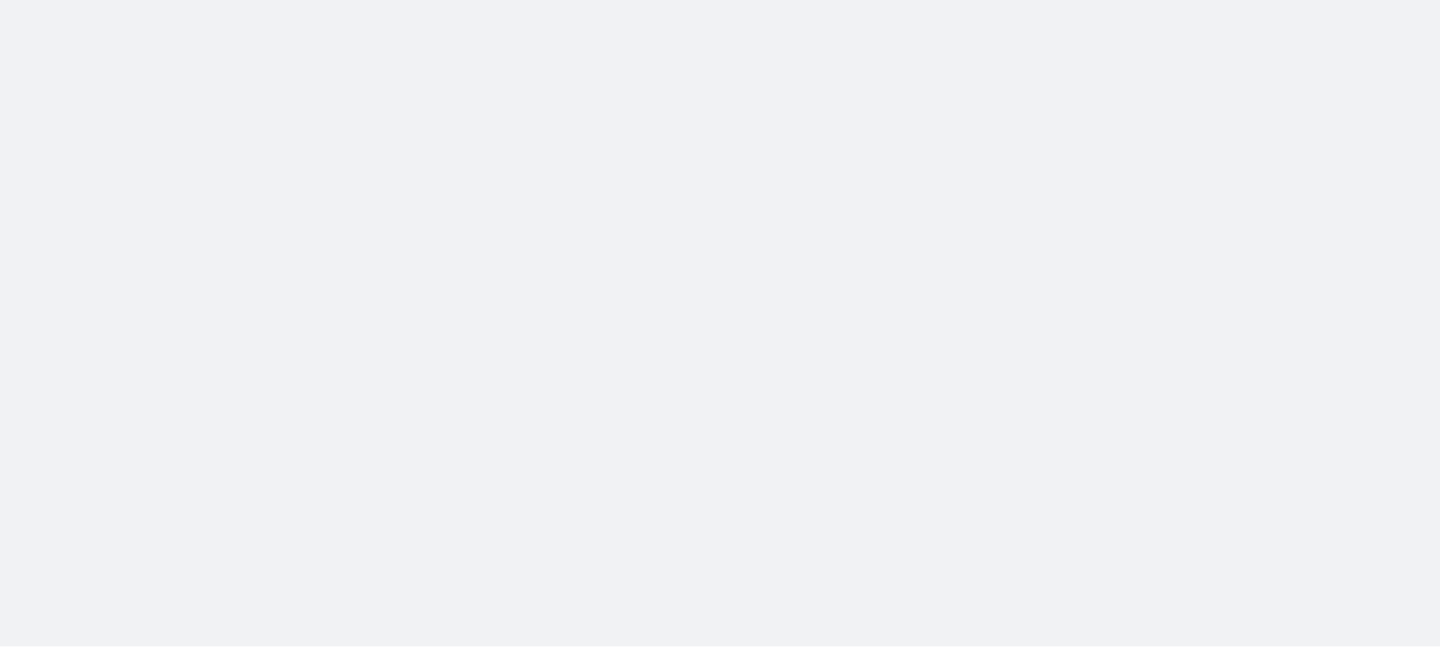 scroll, scrollTop: 0, scrollLeft: 0, axis: both 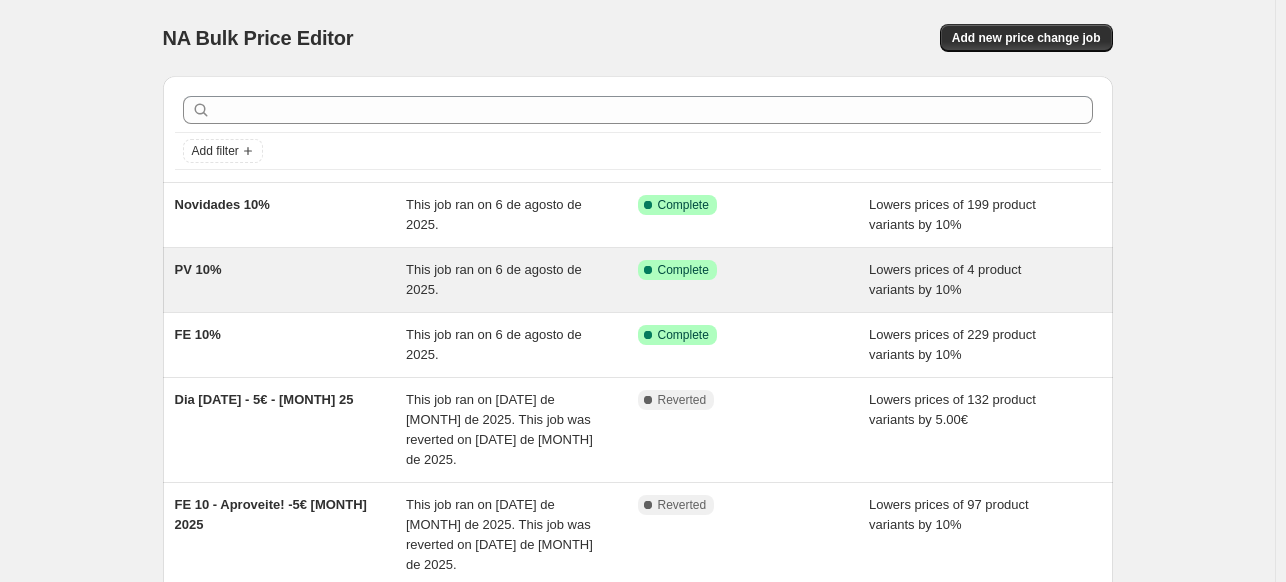 click on "PV 10%" at bounding box center (291, 280) 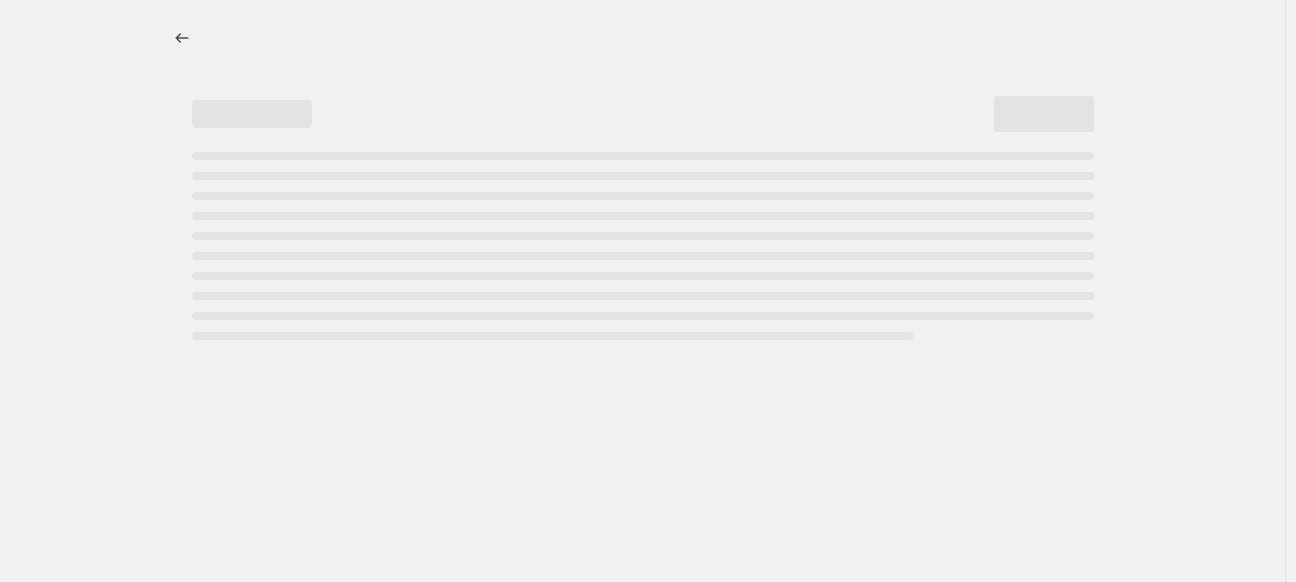 select on "percentage" 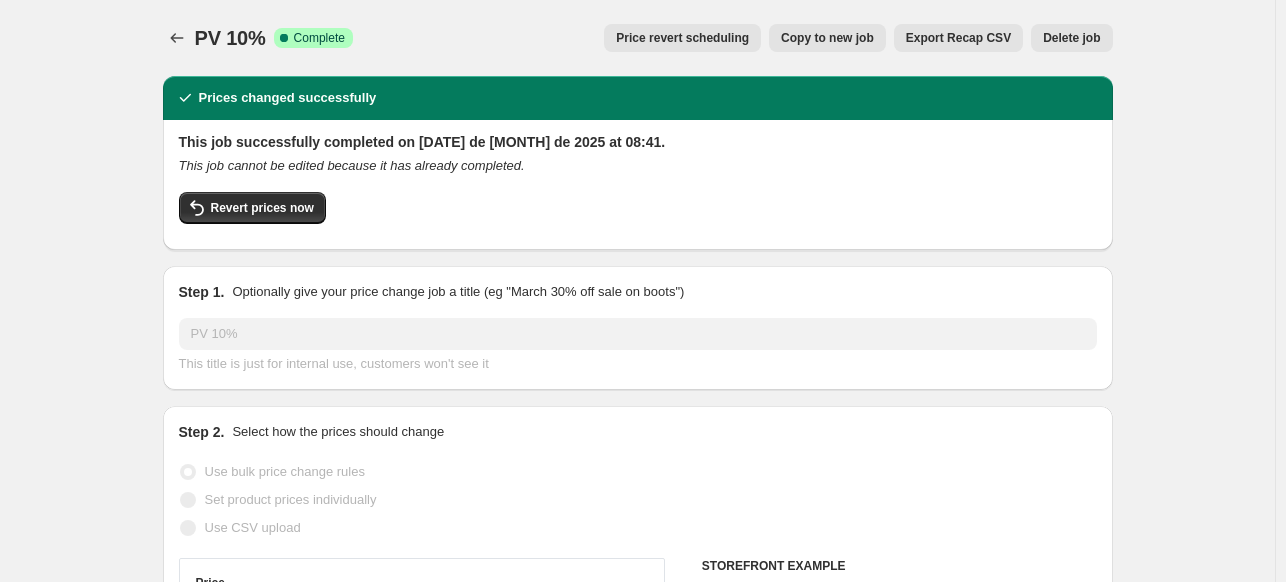 select on "collection" 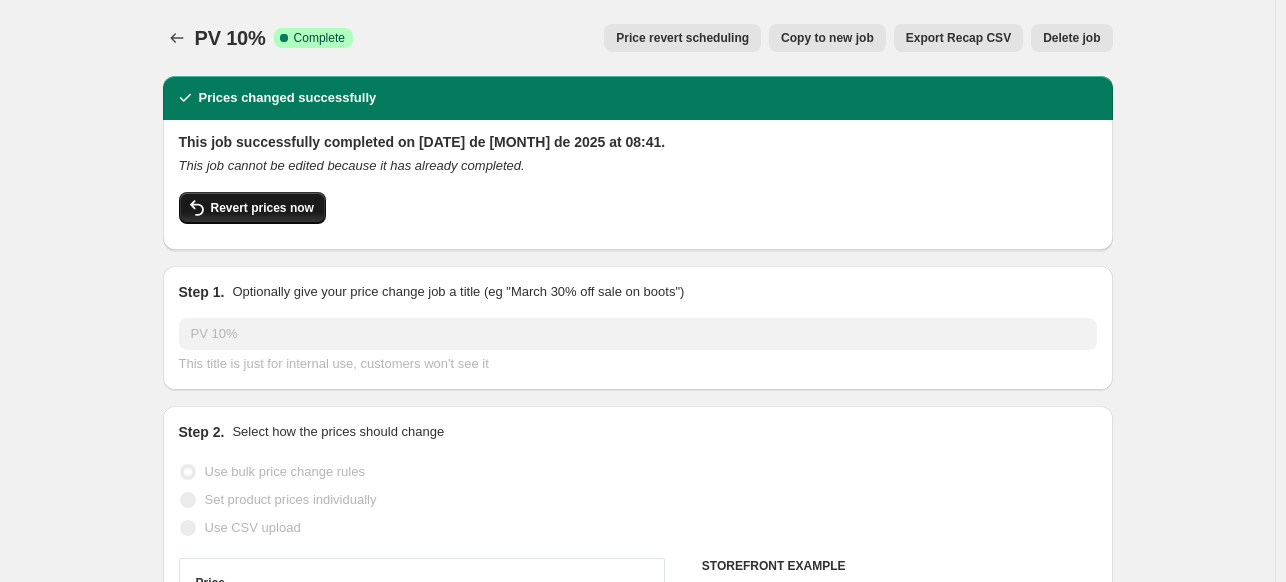 click on "Revert prices now" at bounding box center [262, 208] 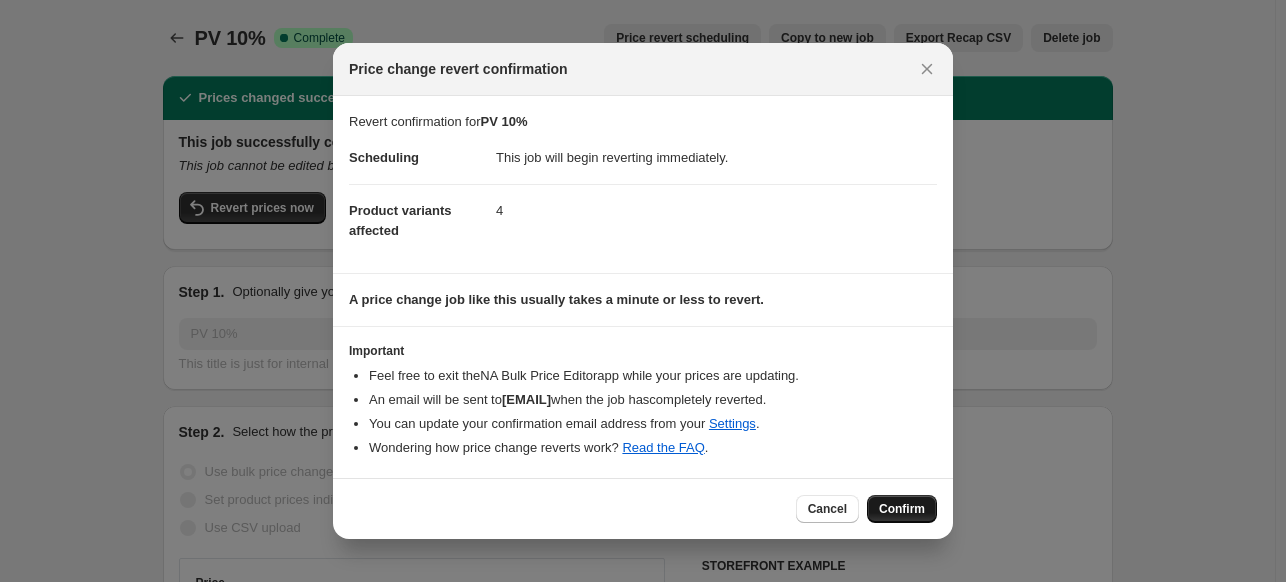 click on "Confirm" at bounding box center (902, 509) 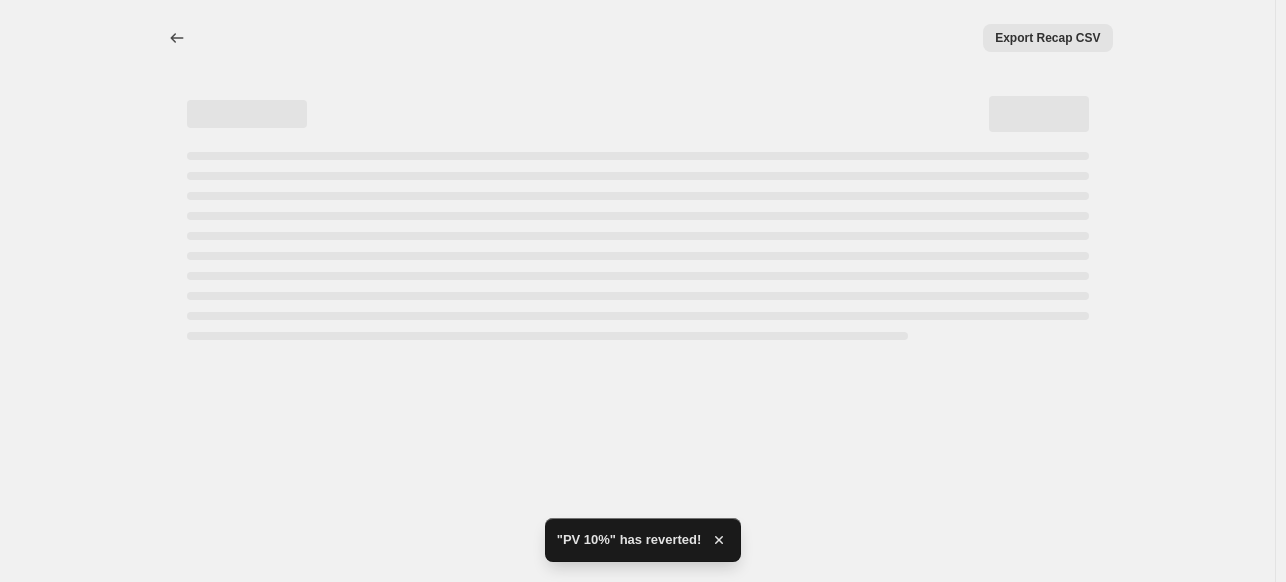 select on "percentage" 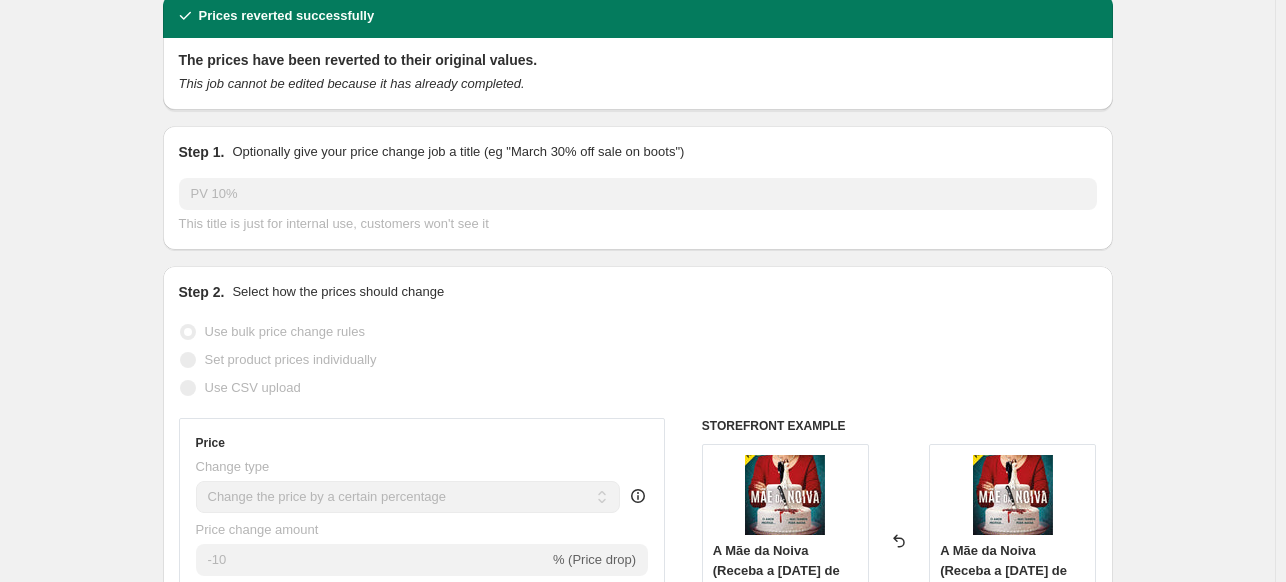 scroll, scrollTop: 0, scrollLeft: 0, axis: both 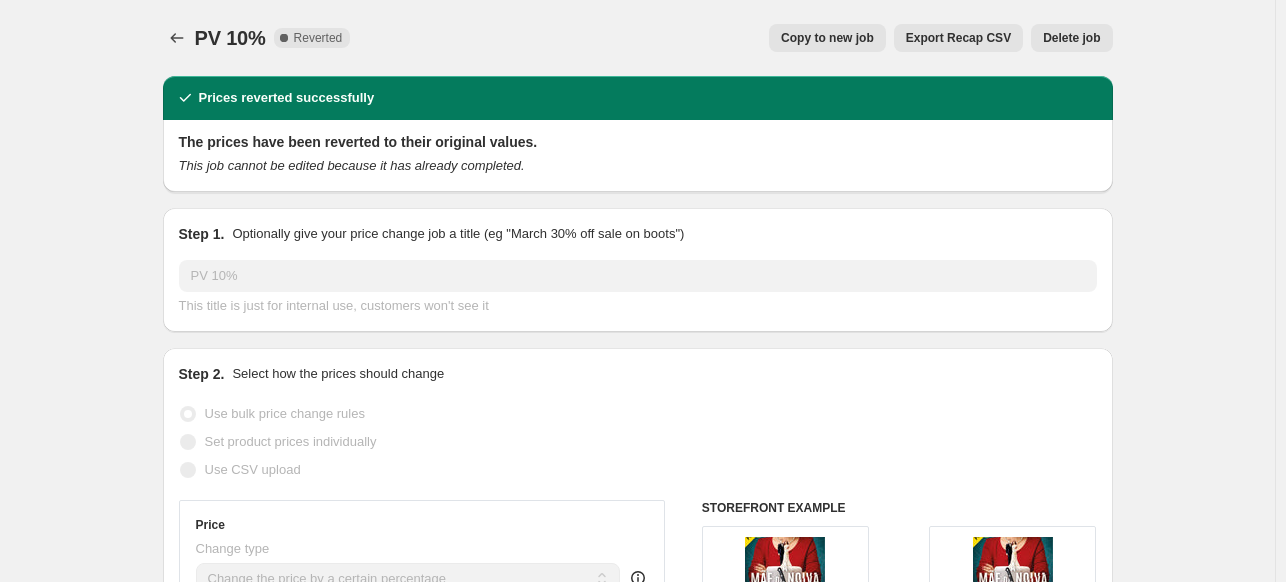 click on "Copy to new job" at bounding box center [827, 38] 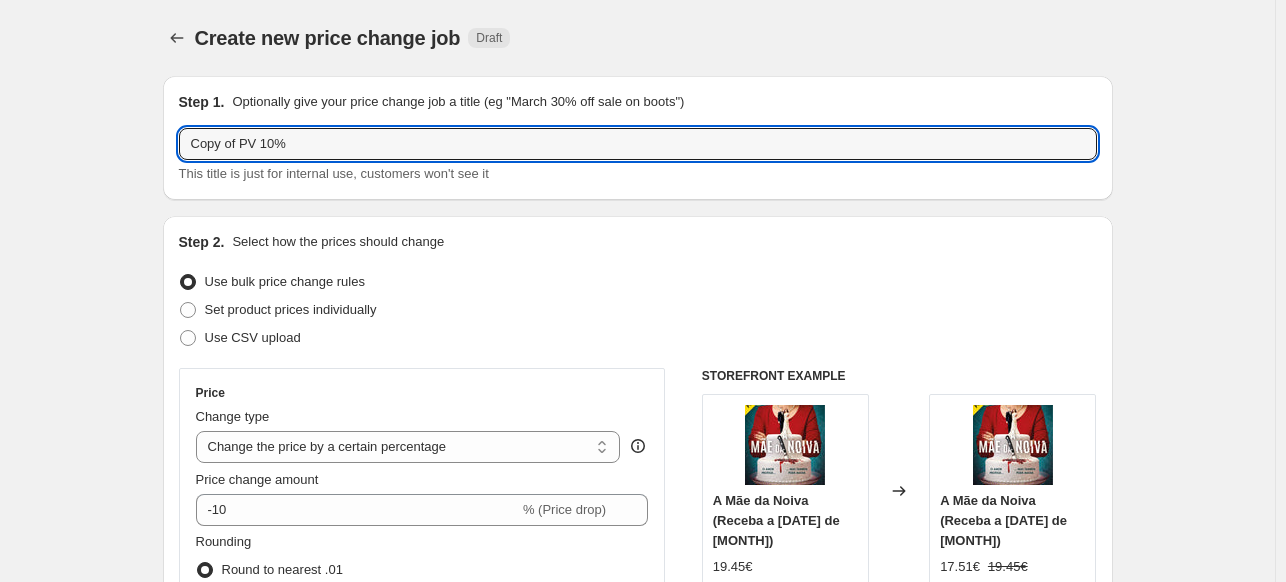 drag, startPoint x: 244, startPoint y: 147, endPoint x: 109, endPoint y: 137, distance: 135.36986 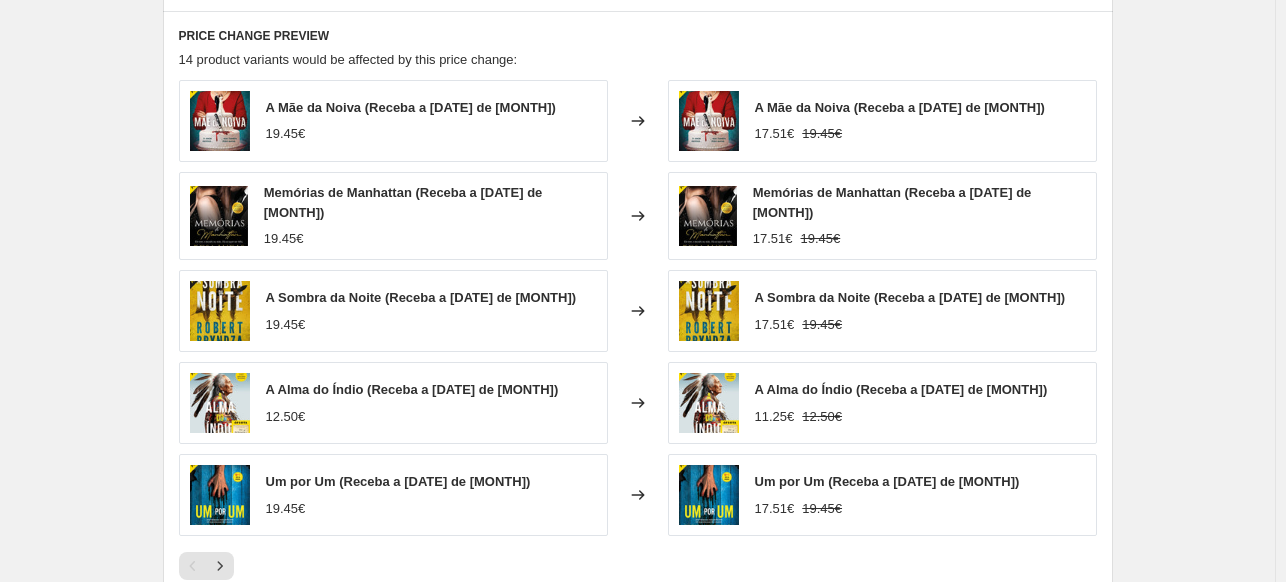 scroll, scrollTop: 1640, scrollLeft: 0, axis: vertical 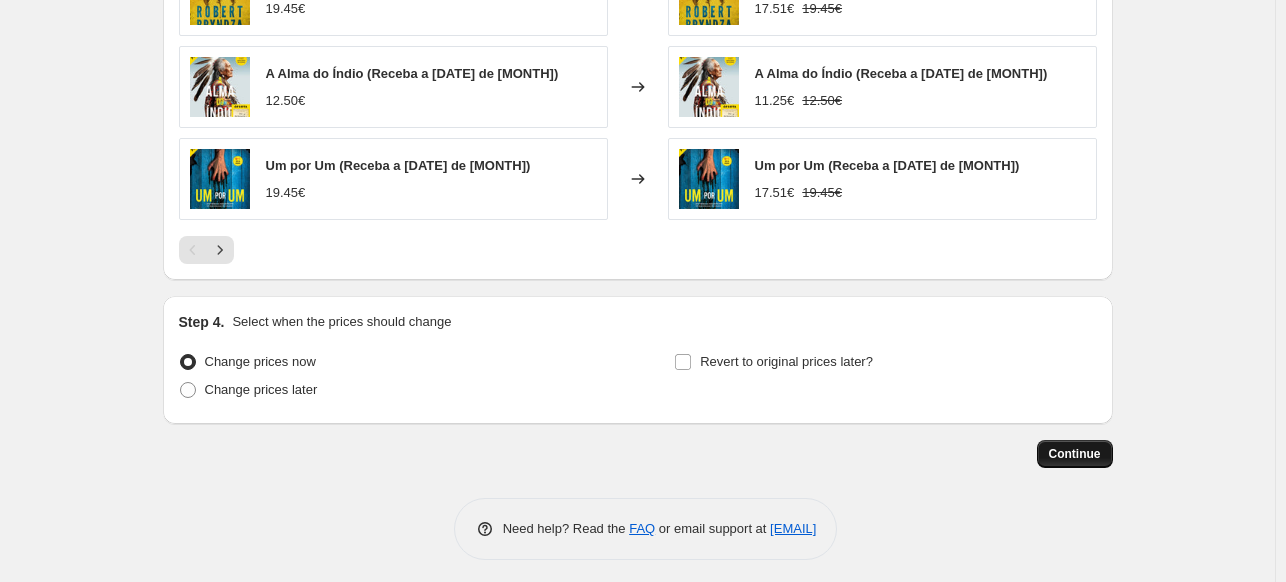 type on "PV 10%" 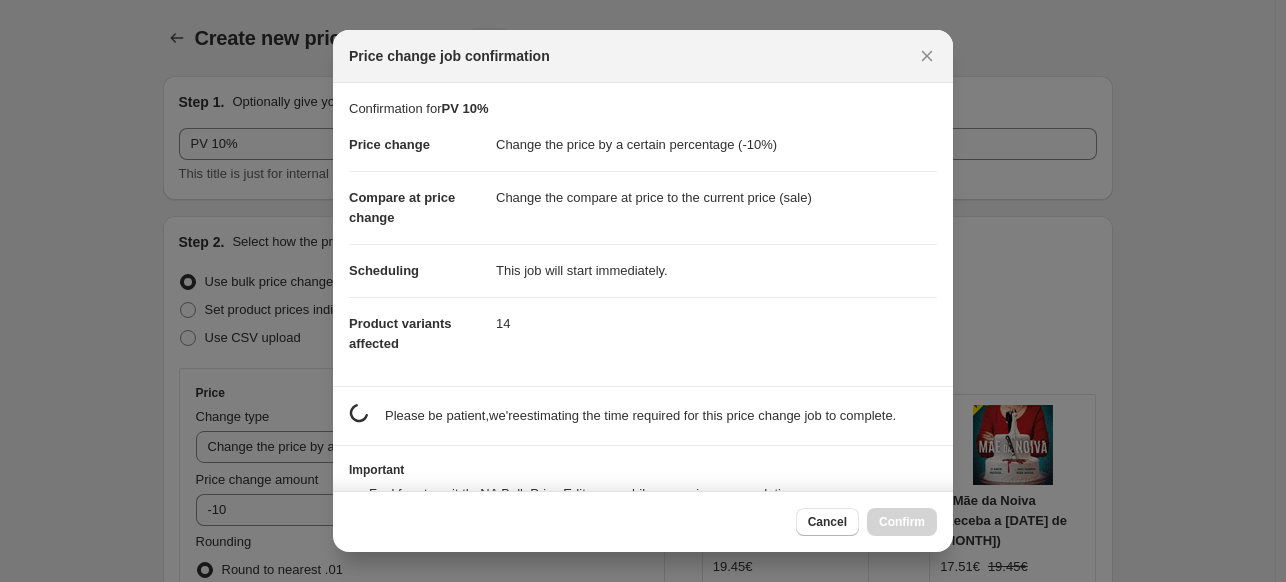 scroll, scrollTop: 1640, scrollLeft: 0, axis: vertical 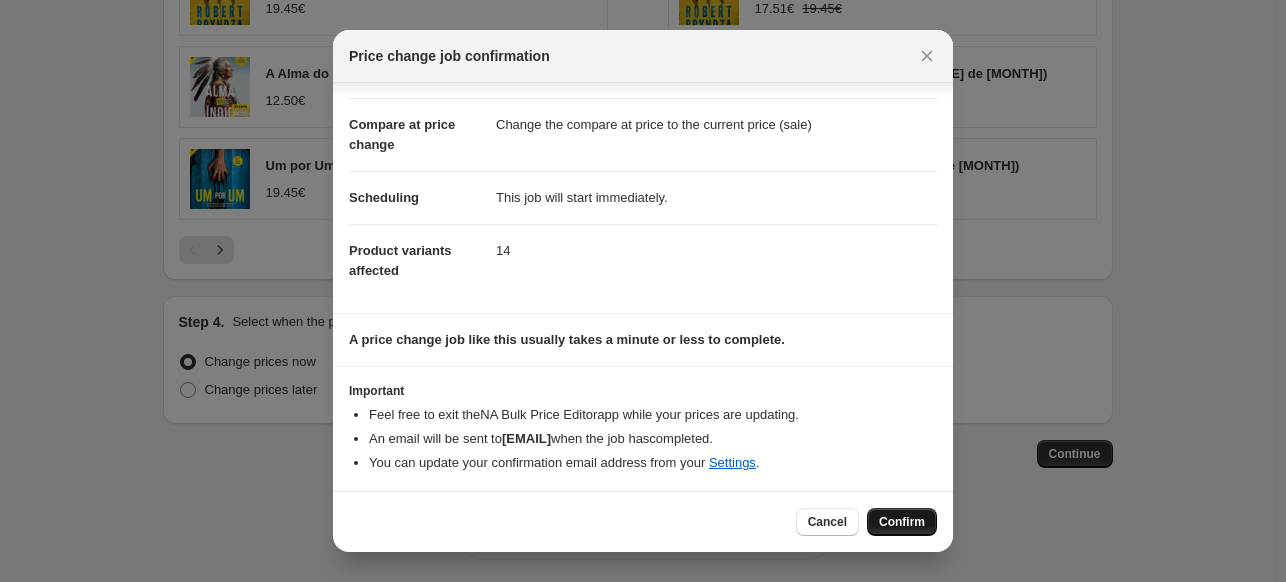 click on "Confirm" at bounding box center (902, 522) 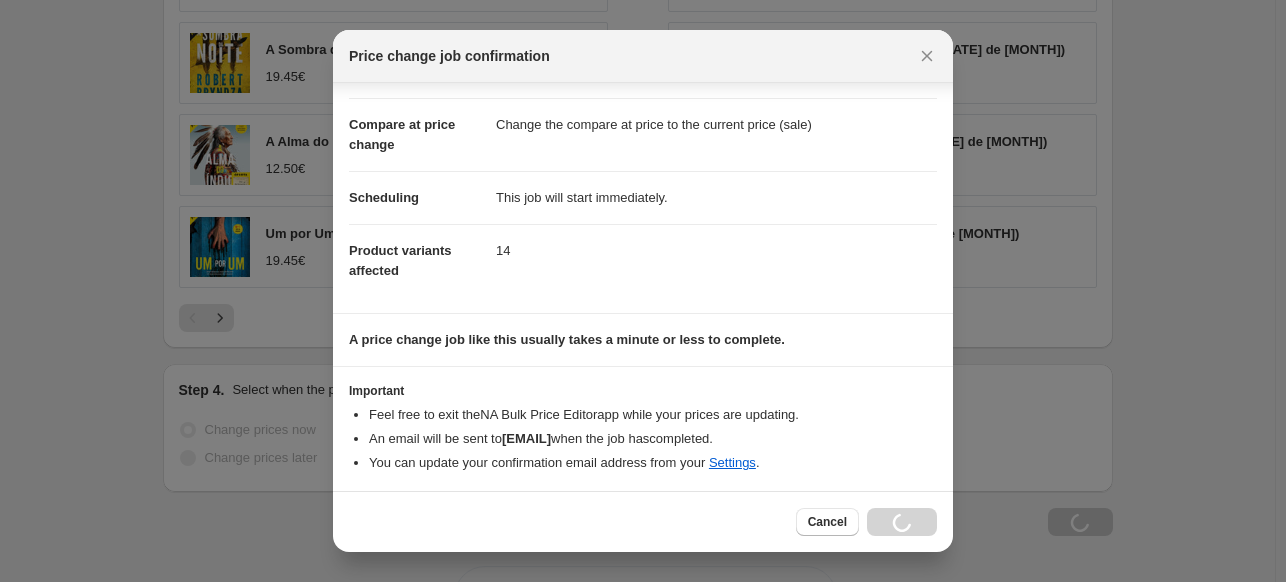 scroll, scrollTop: 1708, scrollLeft: 0, axis: vertical 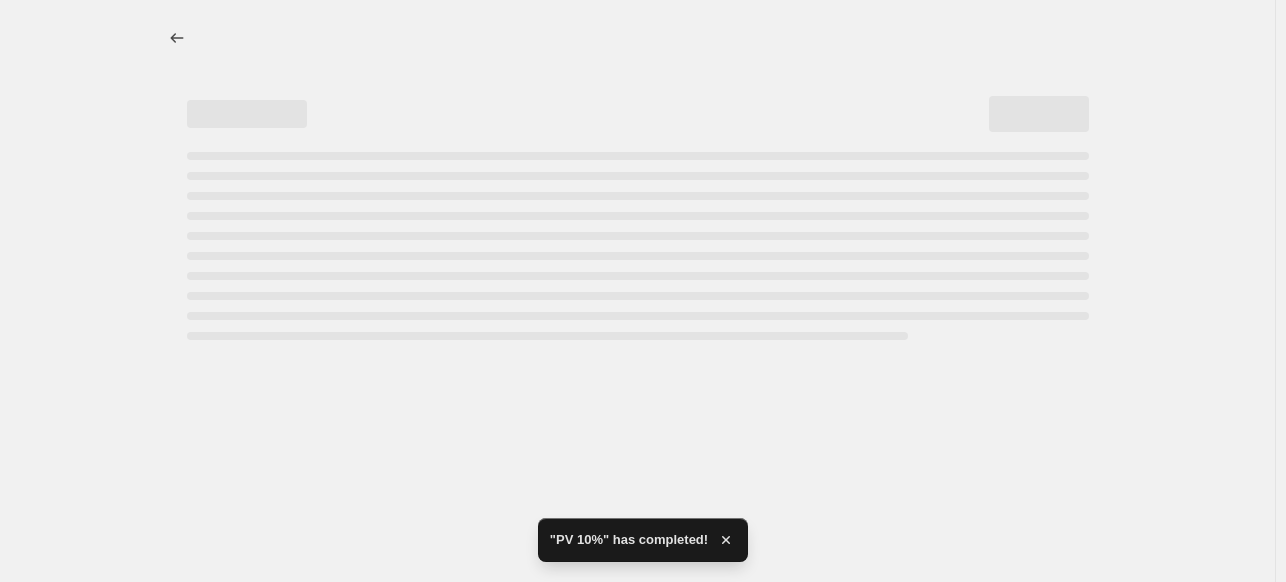 select on "percentage" 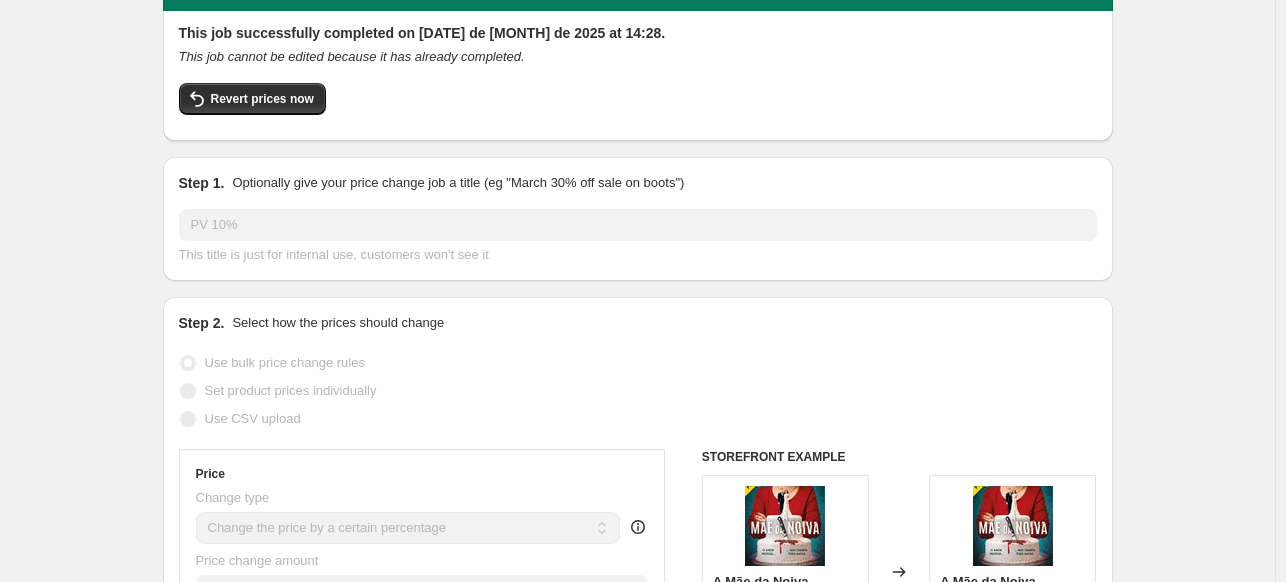 scroll, scrollTop: 0, scrollLeft: 0, axis: both 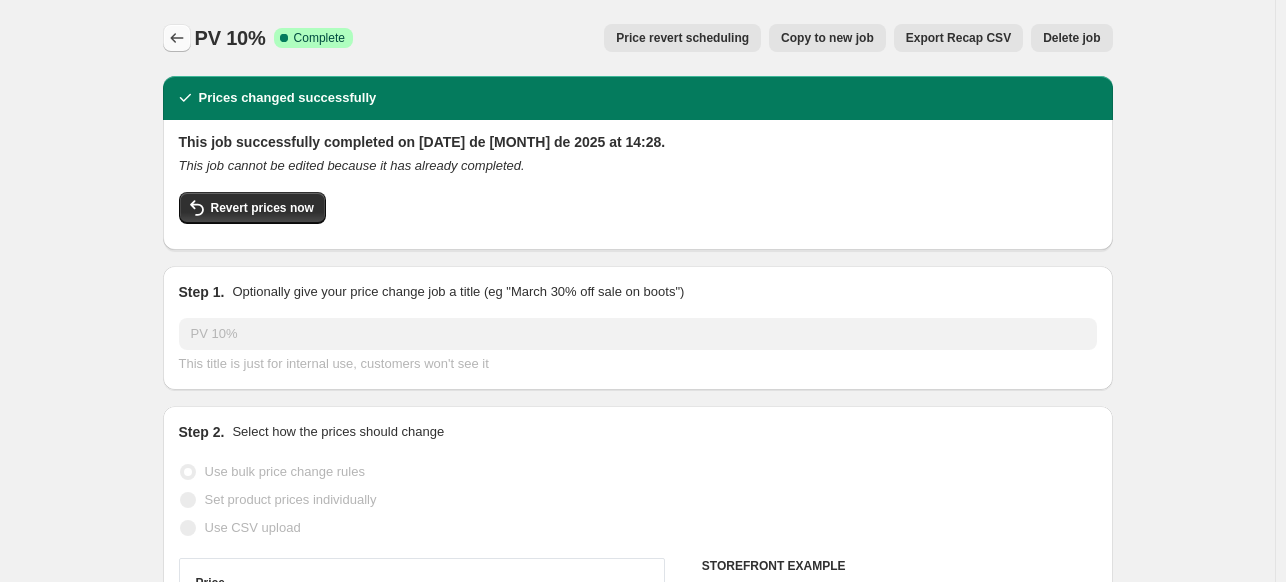 click 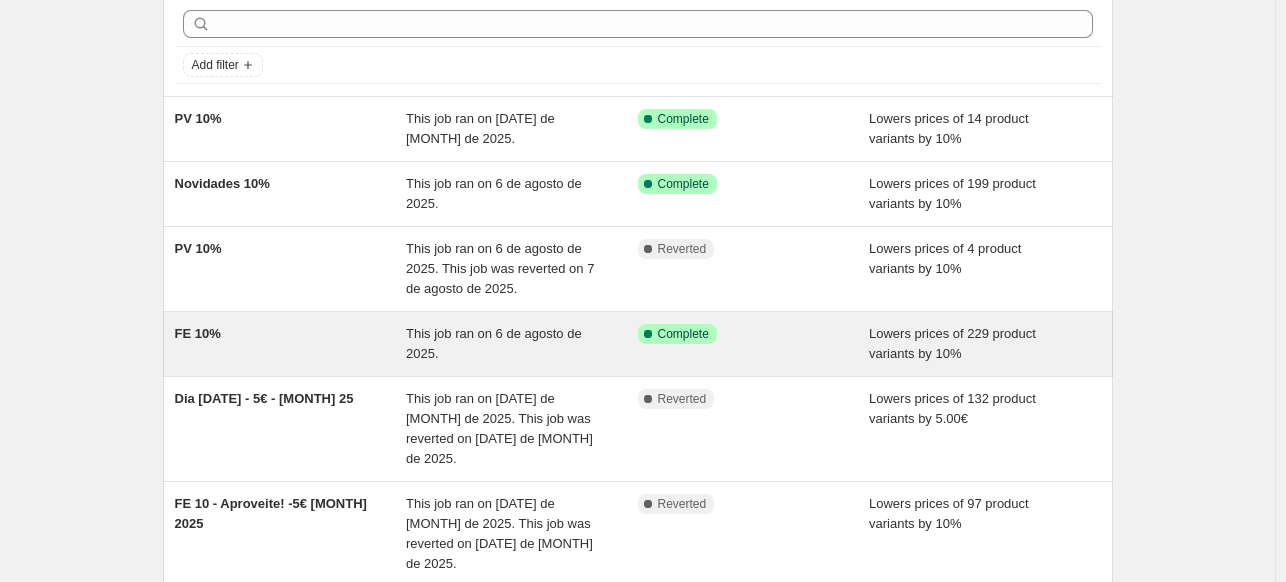 scroll, scrollTop: 0, scrollLeft: 0, axis: both 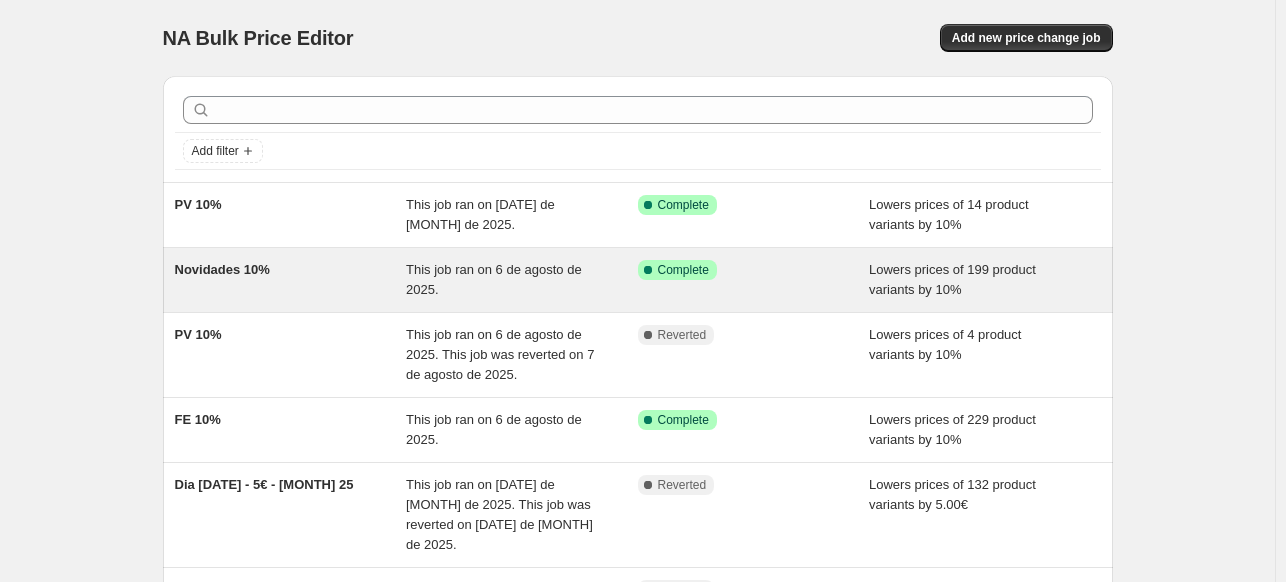 click on "Novidades 10%" at bounding box center [291, 280] 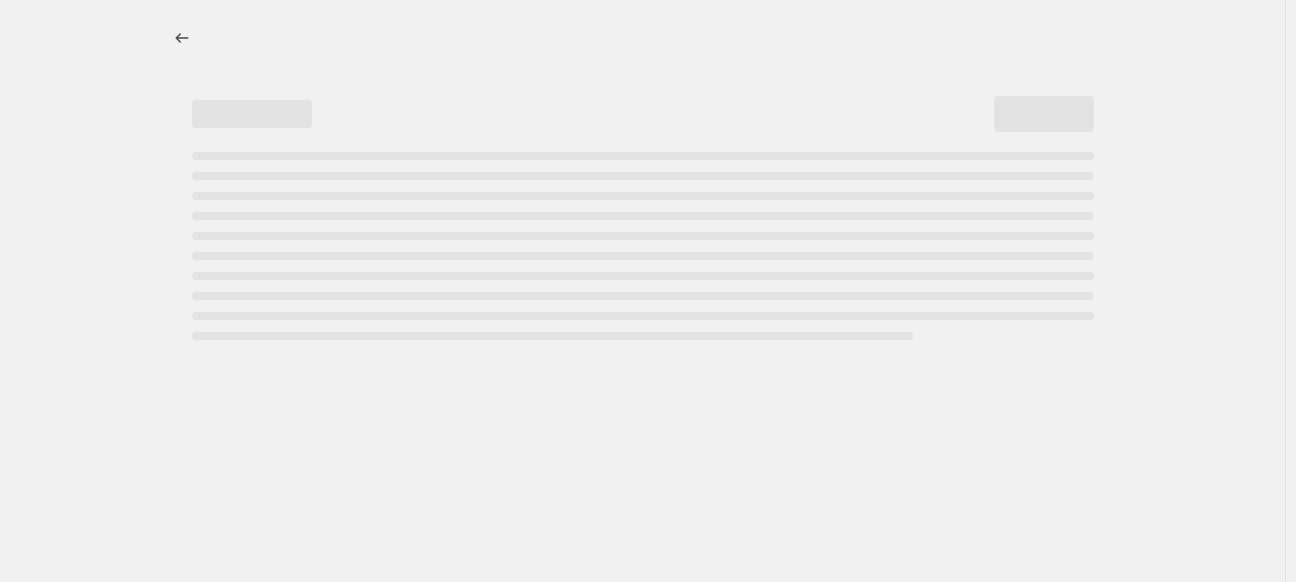 select on "percentage" 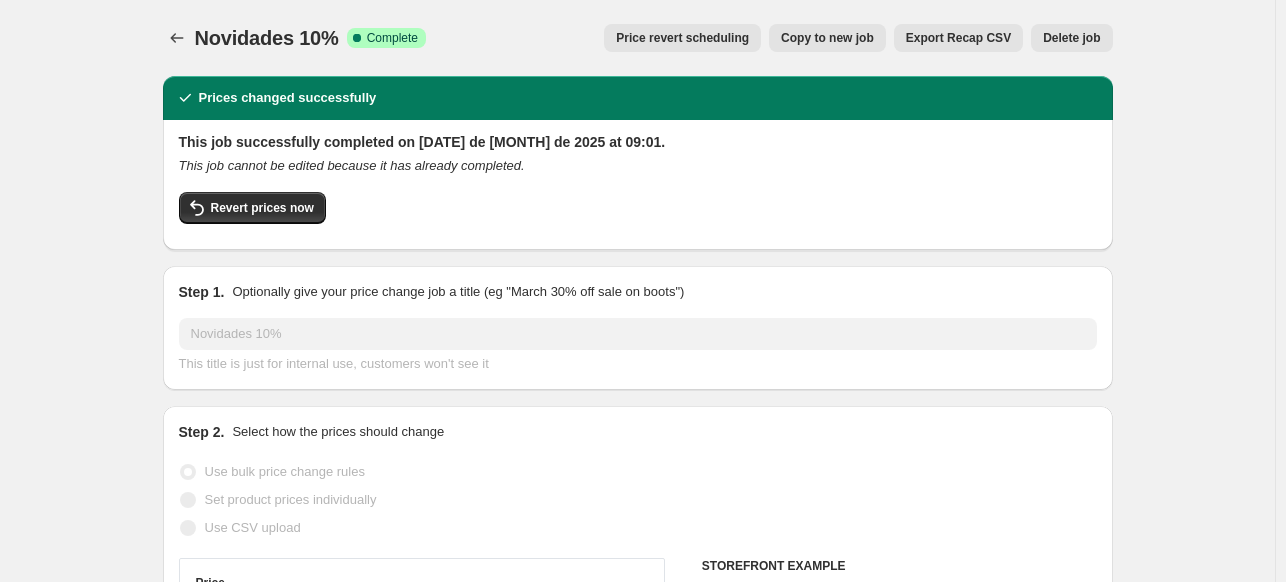 click on "Price revert scheduling" at bounding box center (682, 38) 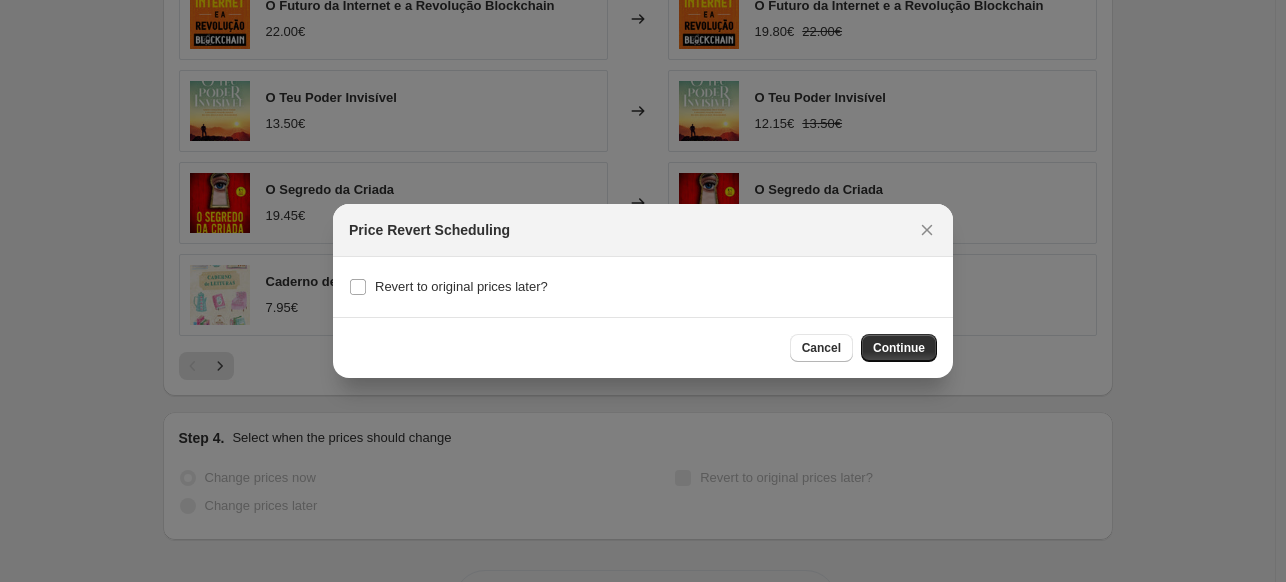 scroll, scrollTop: 0, scrollLeft: 0, axis: both 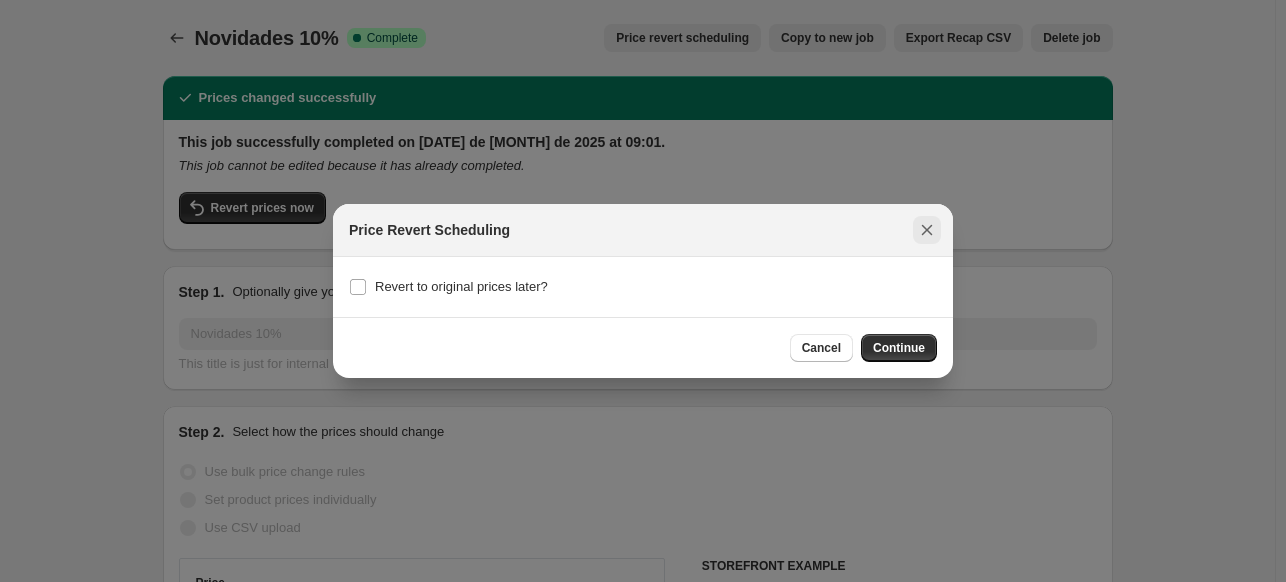 click 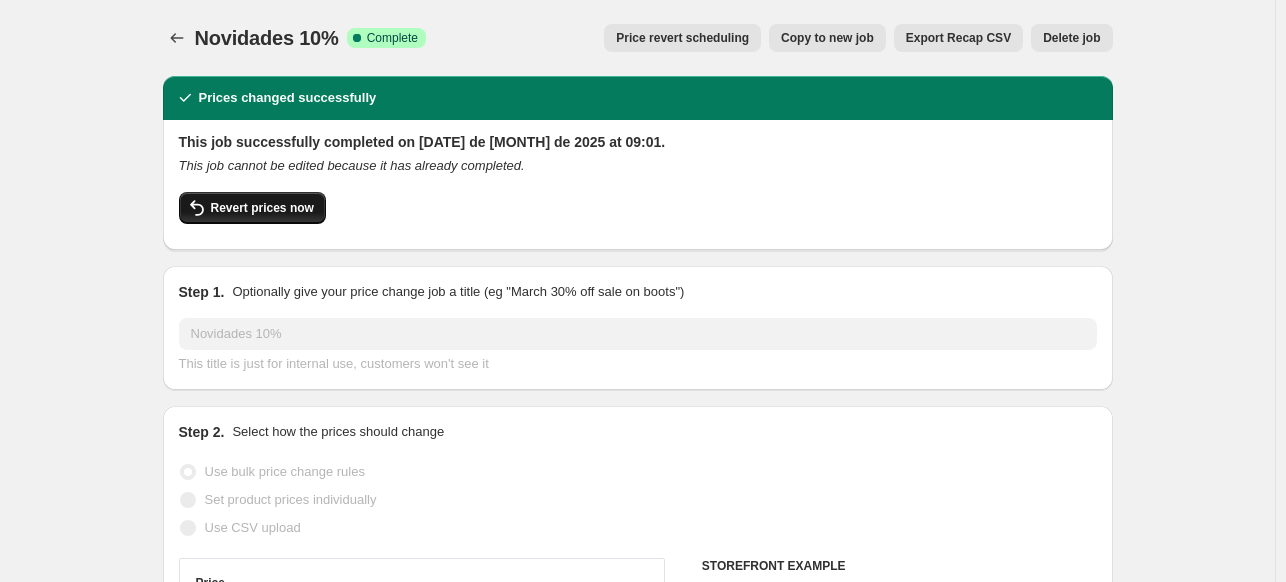 click on "Revert prices now" at bounding box center [262, 208] 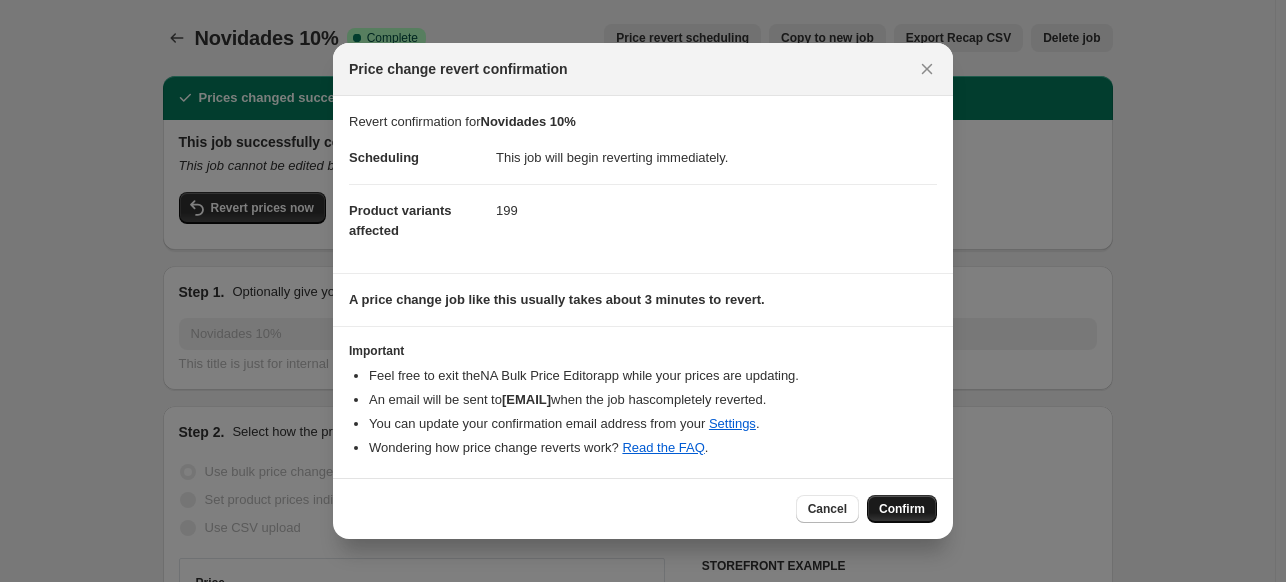 click on "Confirm" at bounding box center [902, 509] 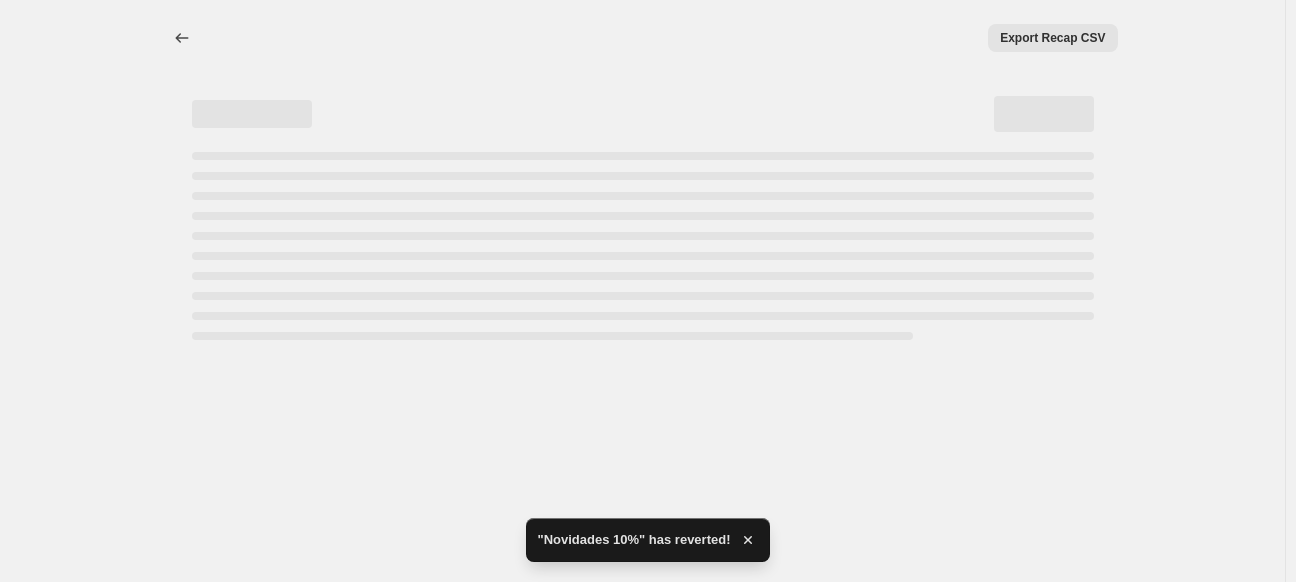 select on "percentage" 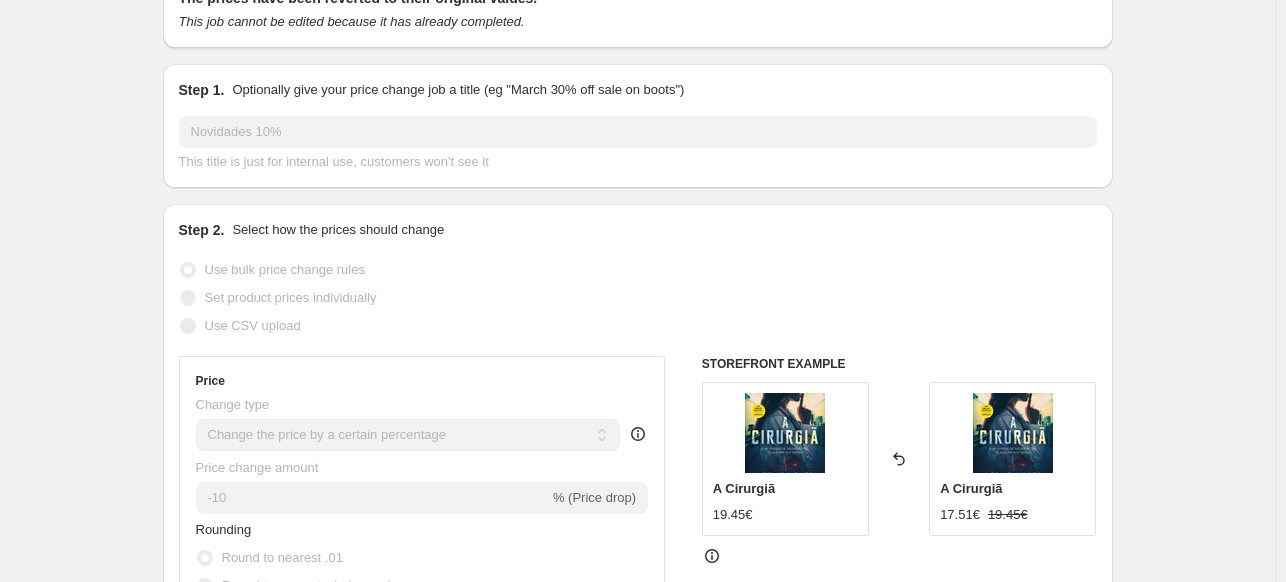 scroll, scrollTop: 0, scrollLeft: 0, axis: both 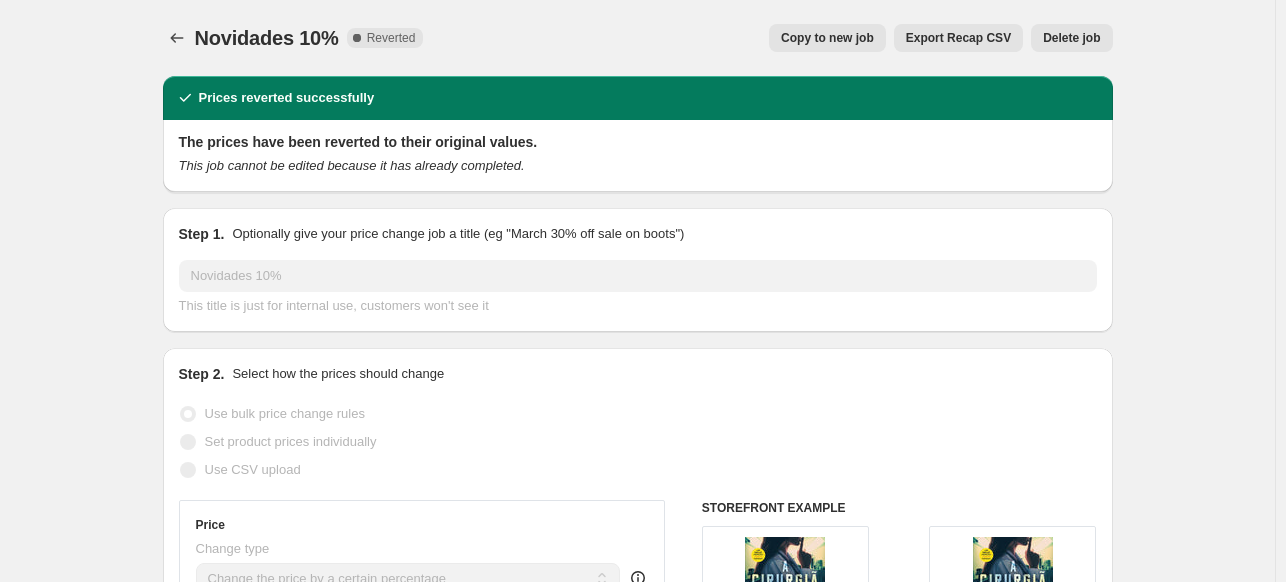 click on "Copy to new job" at bounding box center (827, 38) 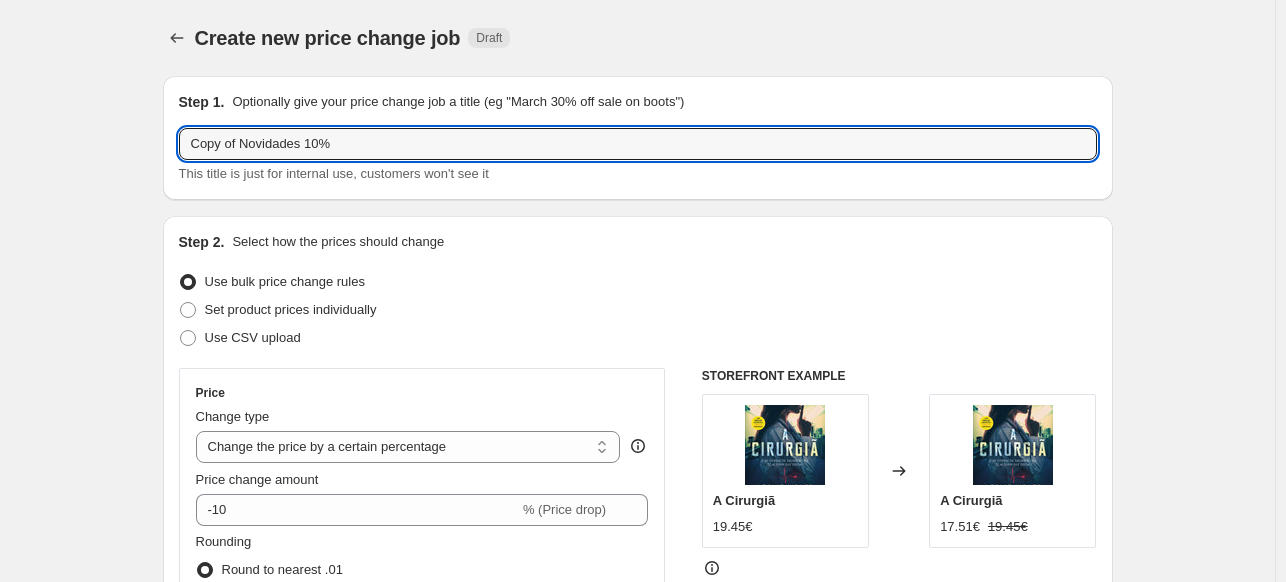 drag, startPoint x: 240, startPoint y: 145, endPoint x: 164, endPoint y: 135, distance: 76.655075 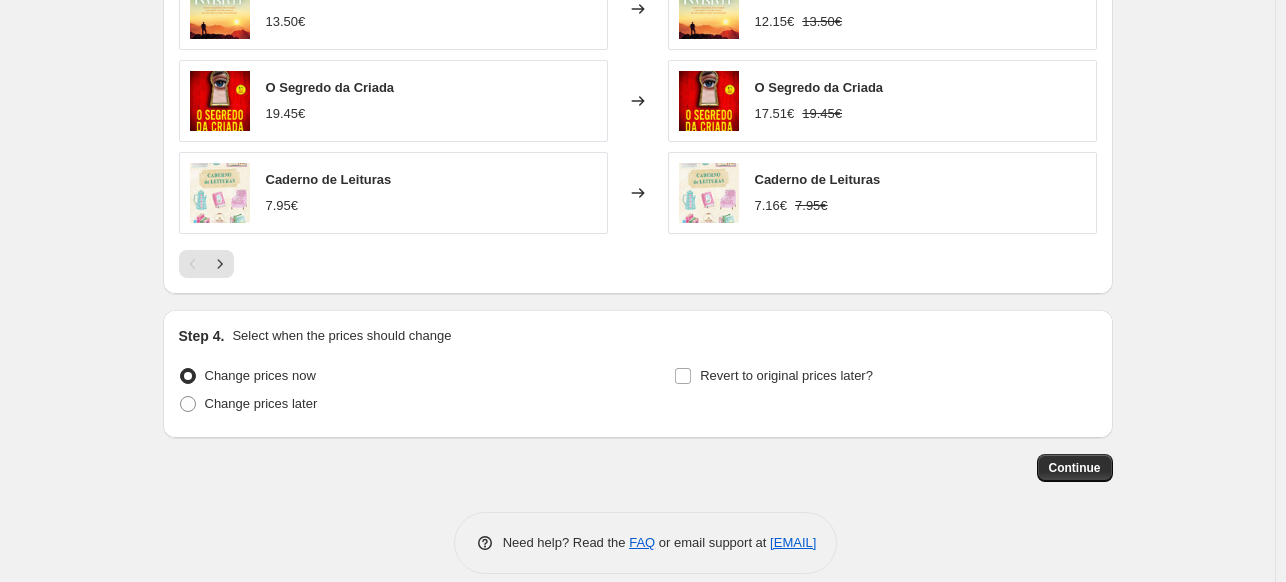 scroll, scrollTop: 1640, scrollLeft: 0, axis: vertical 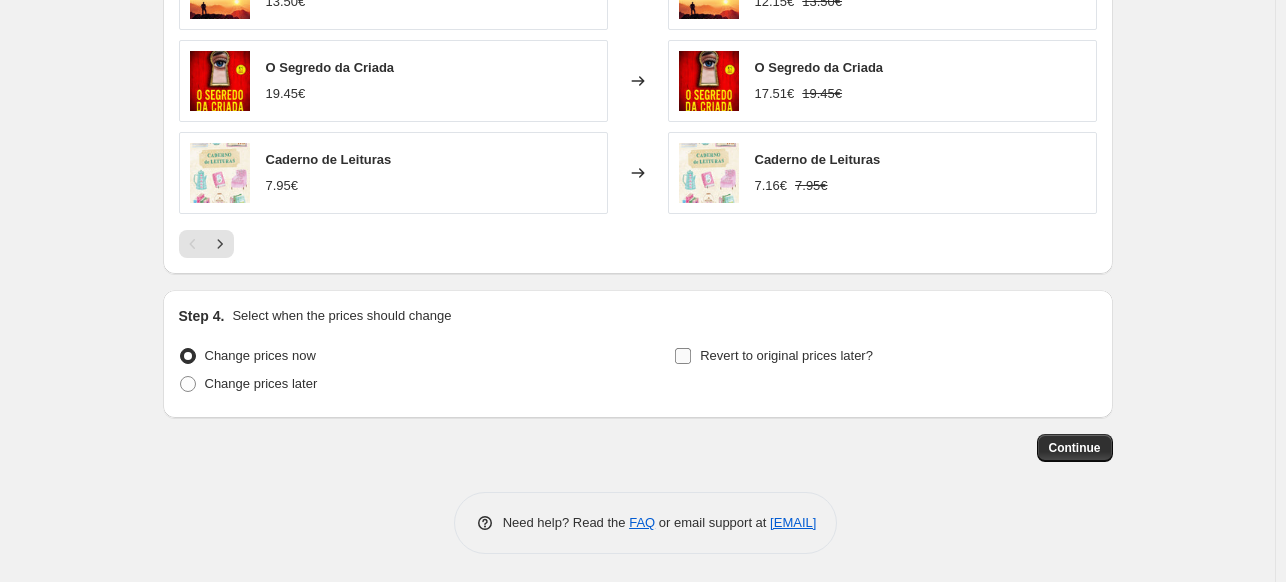 type on "Novidades 10%" 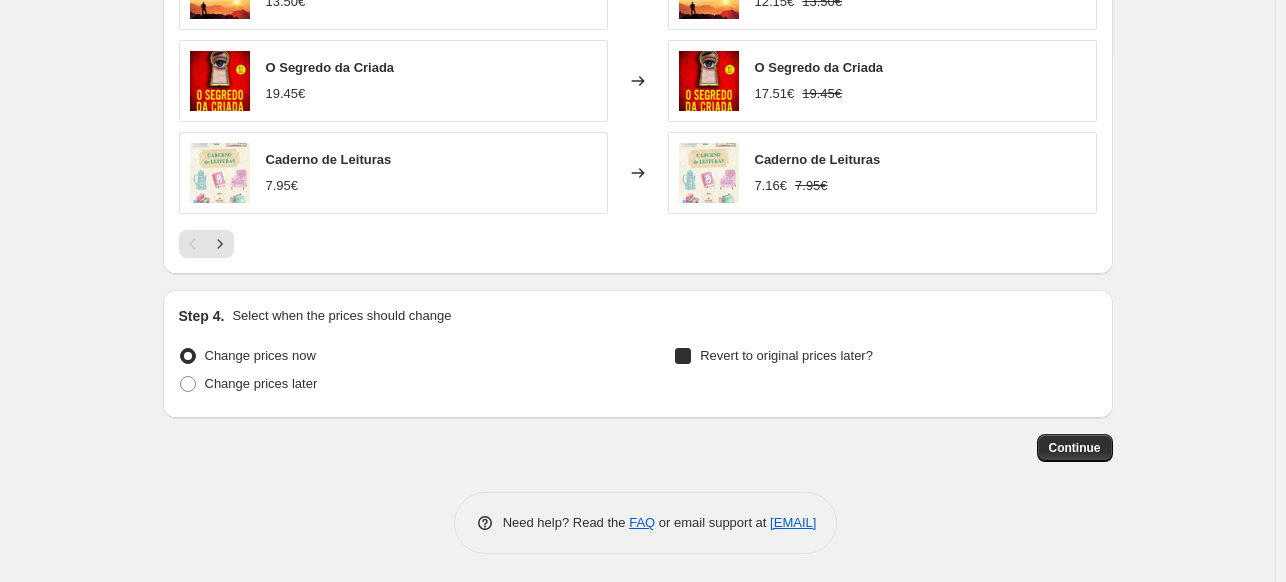 checkbox on "true" 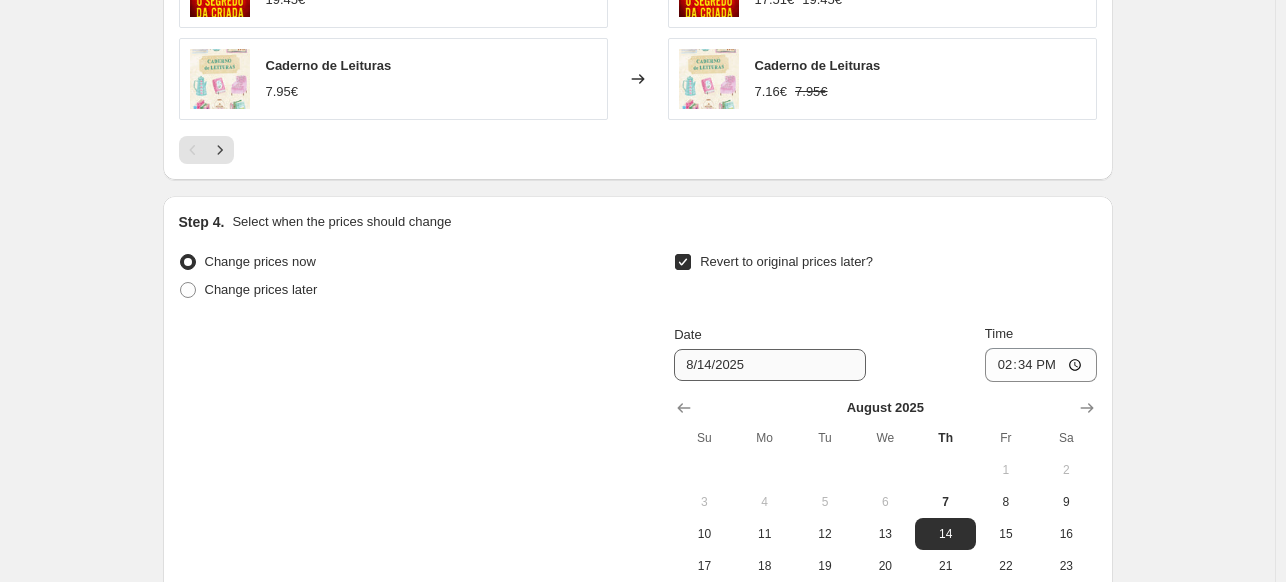 scroll, scrollTop: 1840, scrollLeft: 0, axis: vertical 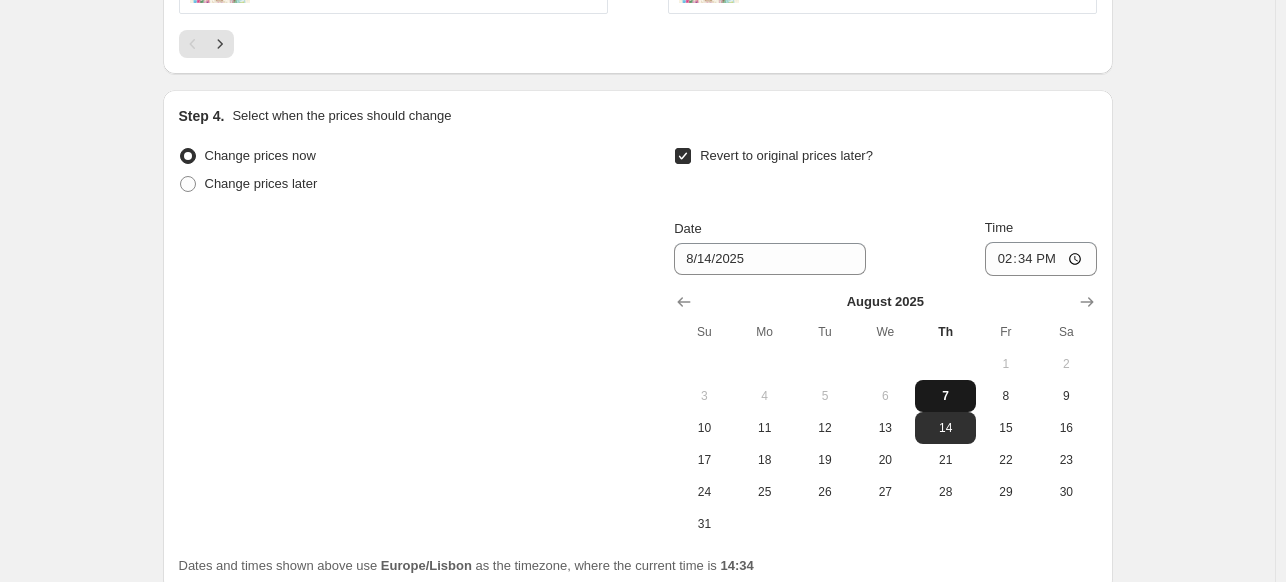 click on "7" at bounding box center (945, 396) 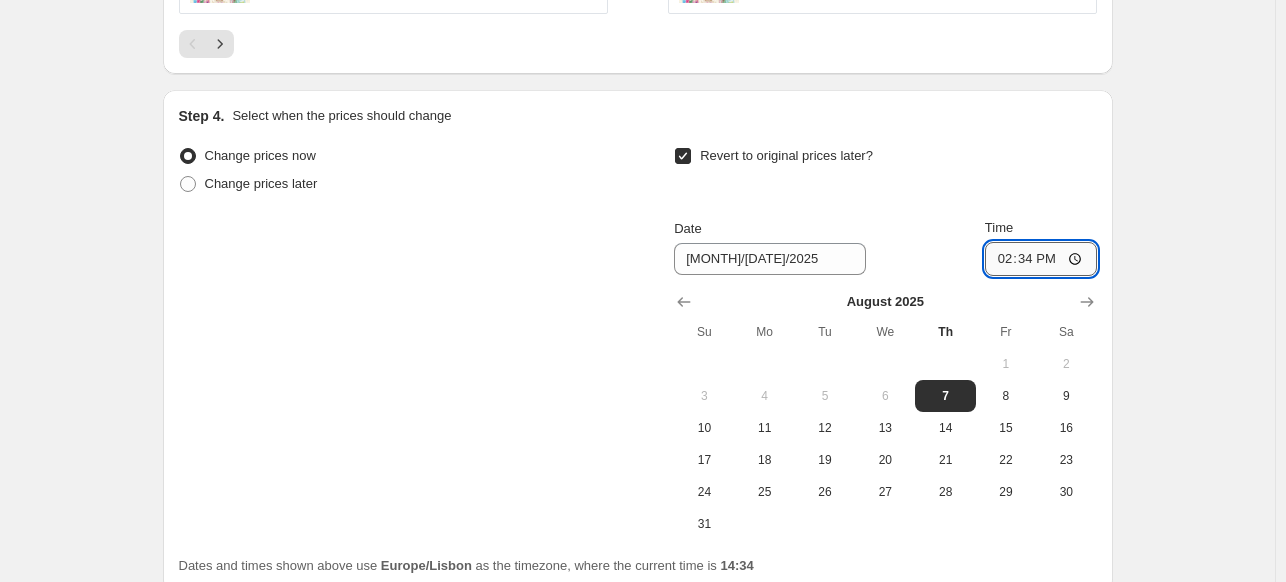 click on "14:34" at bounding box center (1041, 259) 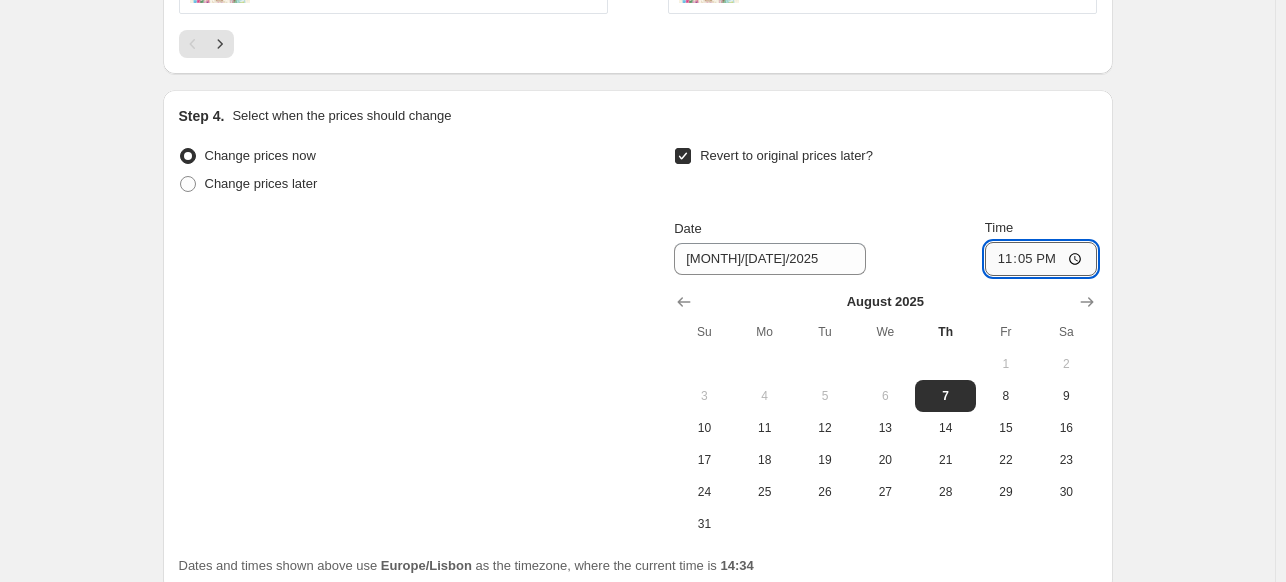 type on "23:55" 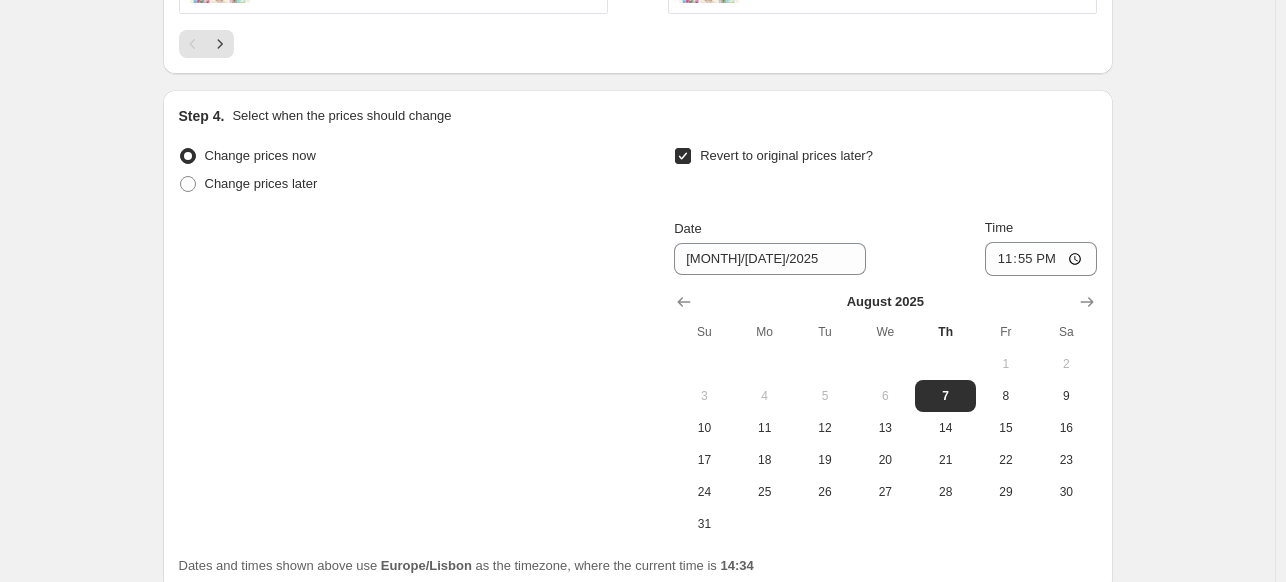 click on "Create new price change job. This page is ready Create new price change job Draft Step 1. Optionally give your price change job a title (eg "March 30% off sale on boots") Novidades 10% This title is just for internal use, customers won't see it Step 2. Select how the prices should change Use bulk price change rules Set product prices individually Use CSV upload Price Change type Change the price to a certain amount Change the price by a certain amount Change the price by a certain percentage Change the price to the current compare at price (price before sale) Change the price by a certain amount relative to the compare at price Change the price by a certain percentage relative to the compare at price Don't change the price Change the price by a certain percentage relative to the cost per item Change price to certain cost margin Change the price by a certain percentage Price change amount -10 % (Price drop) Rounding Round to nearest .01 Round to nearest whole number End prices in .99 Compare at price 19.45€" at bounding box center (637, -541) 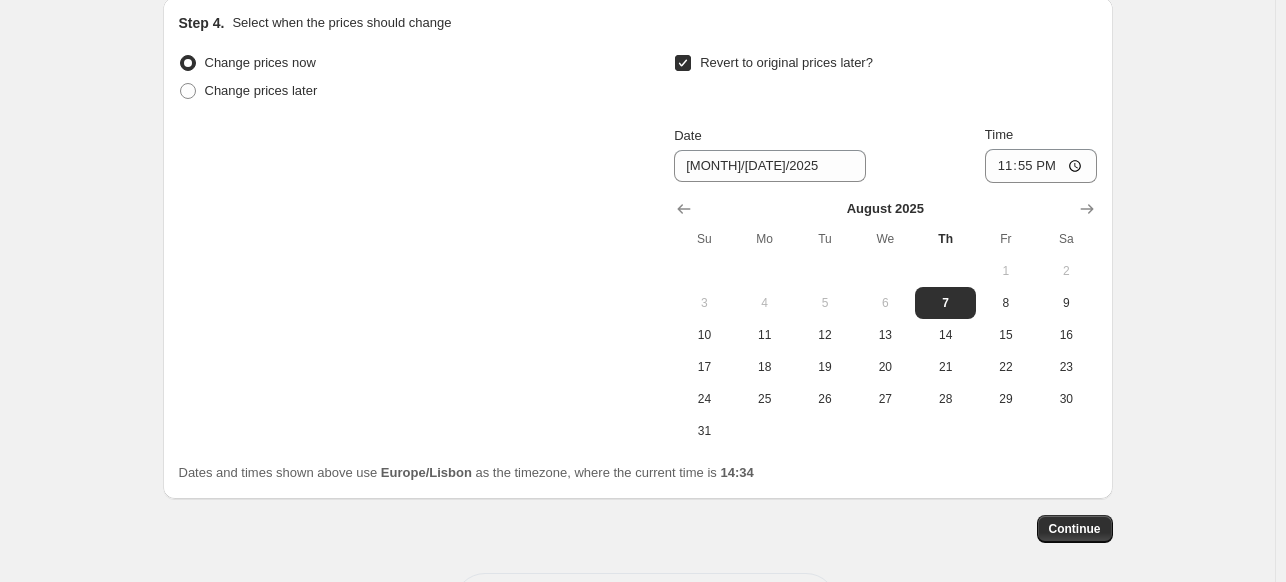 scroll, scrollTop: 2013, scrollLeft: 0, axis: vertical 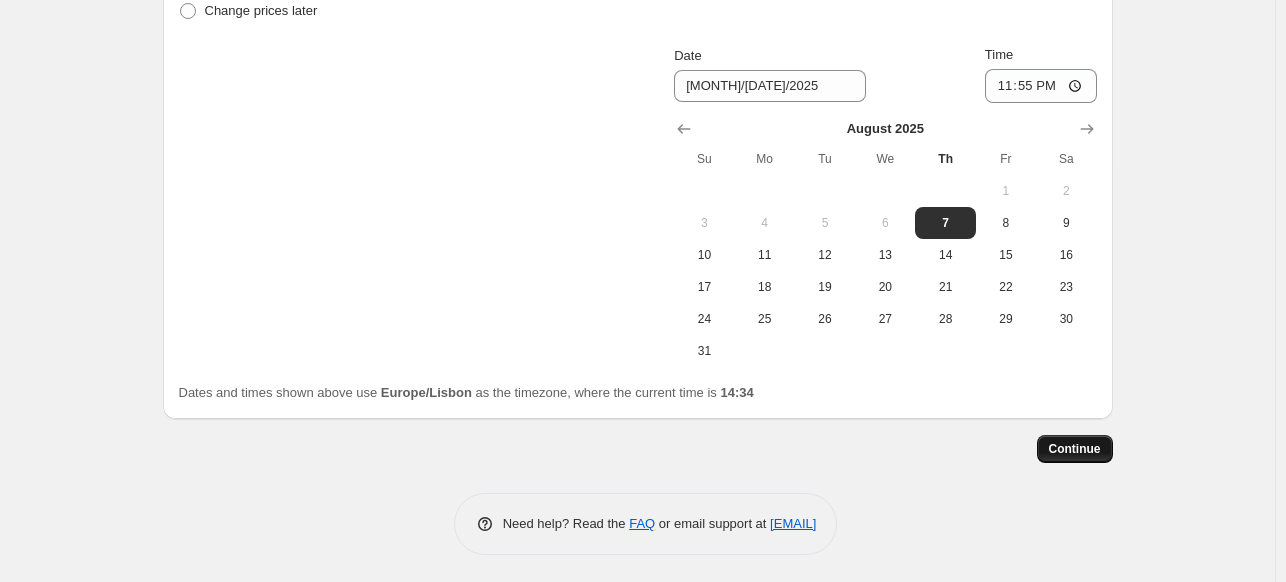 click on "Continue" at bounding box center [1075, 449] 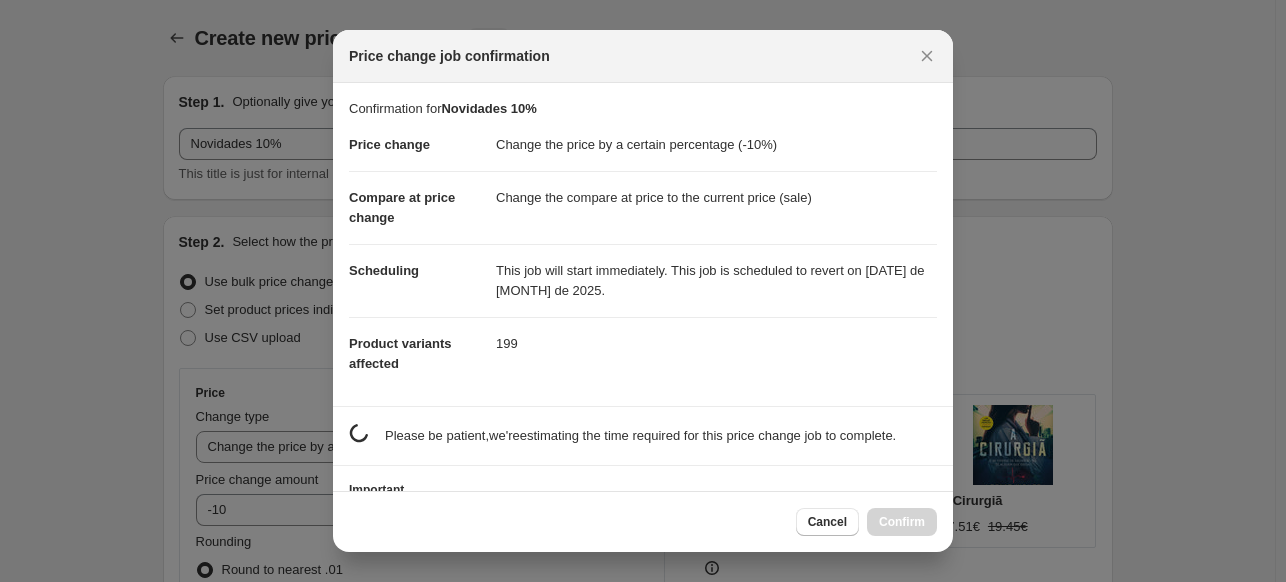 scroll, scrollTop: 0, scrollLeft: 0, axis: both 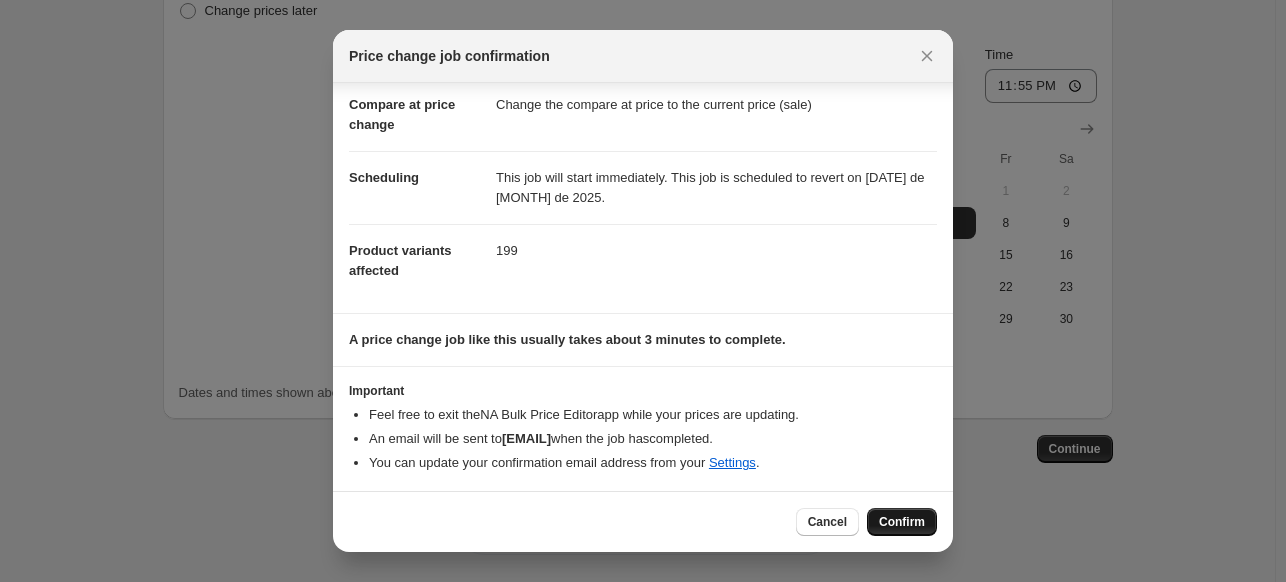 click on "Confirm" at bounding box center (902, 522) 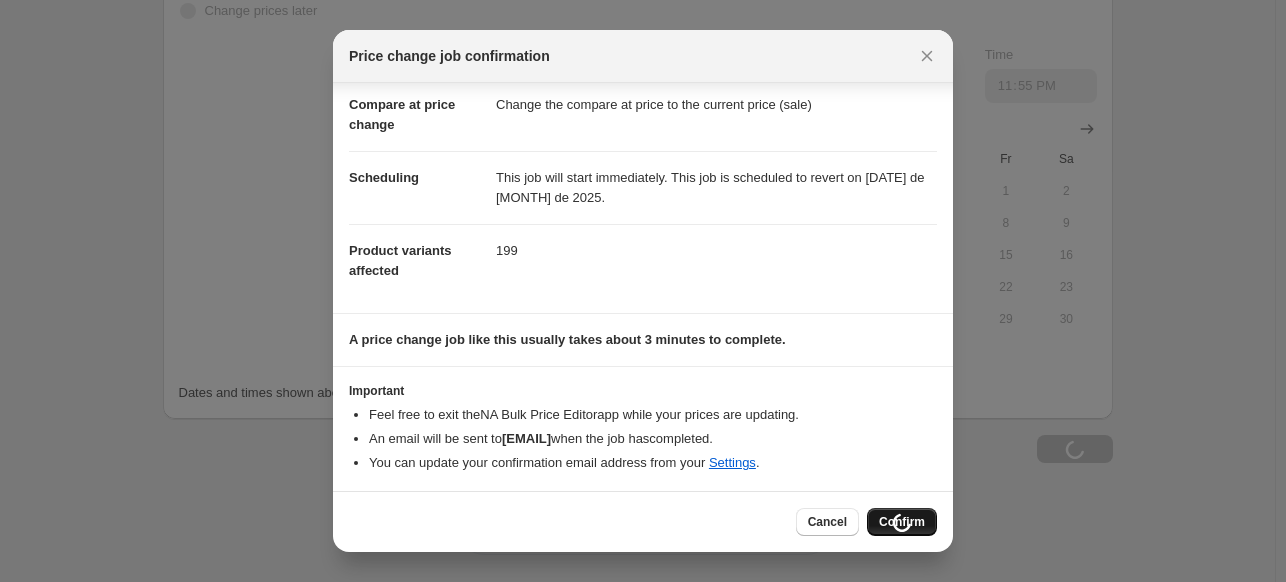 scroll, scrollTop: 2081, scrollLeft: 0, axis: vertical 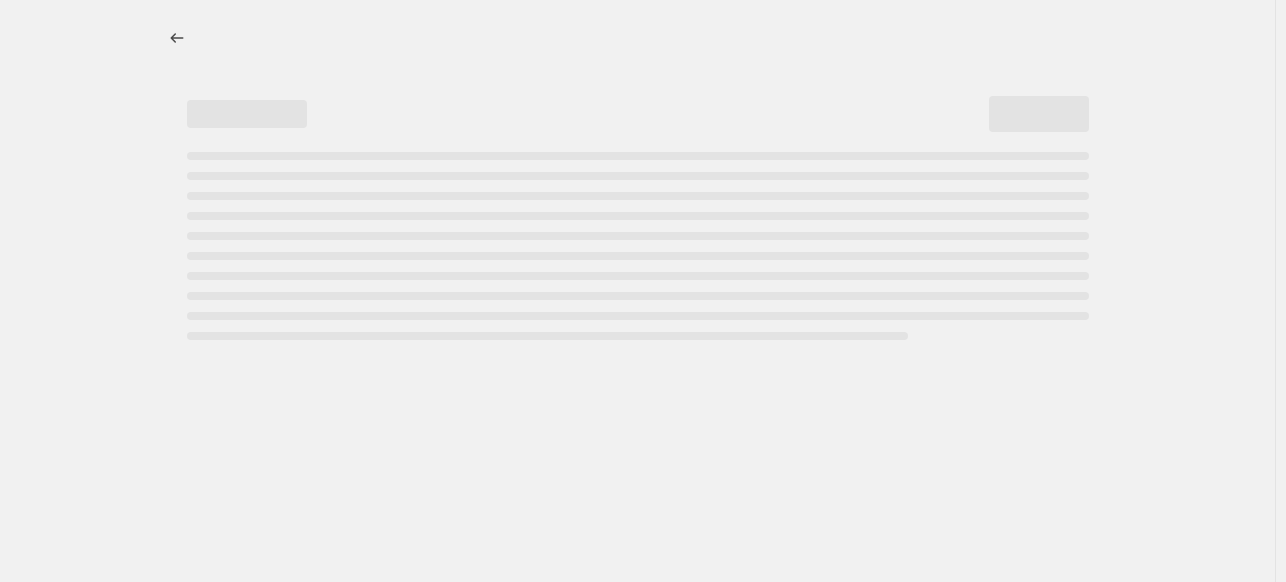 select on "percentage" 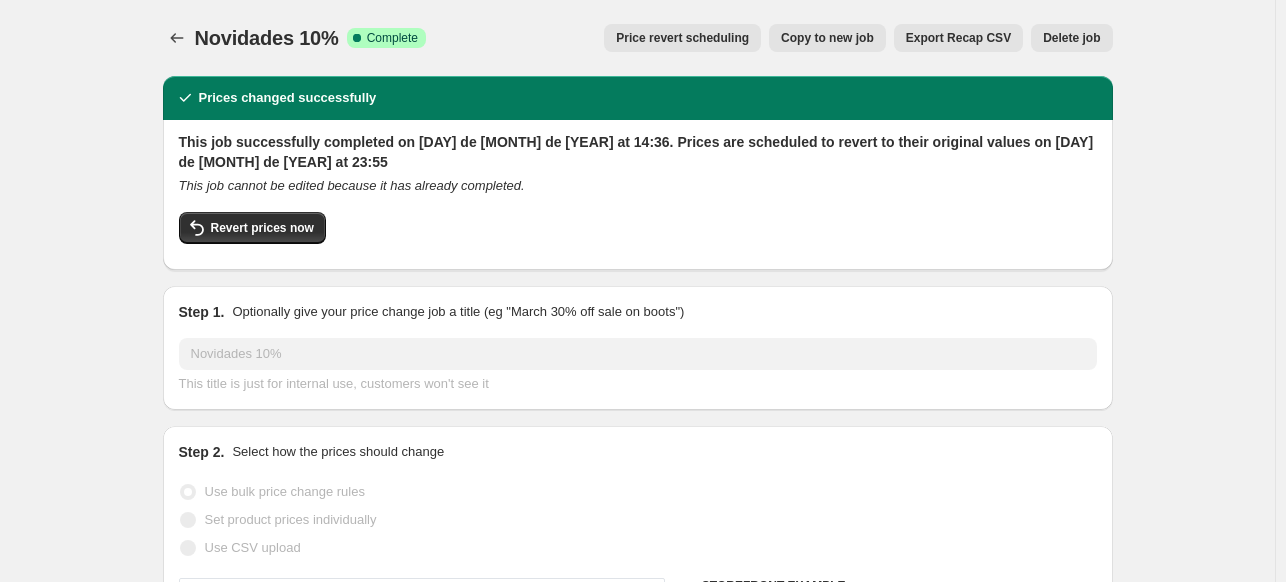 select on "collection" 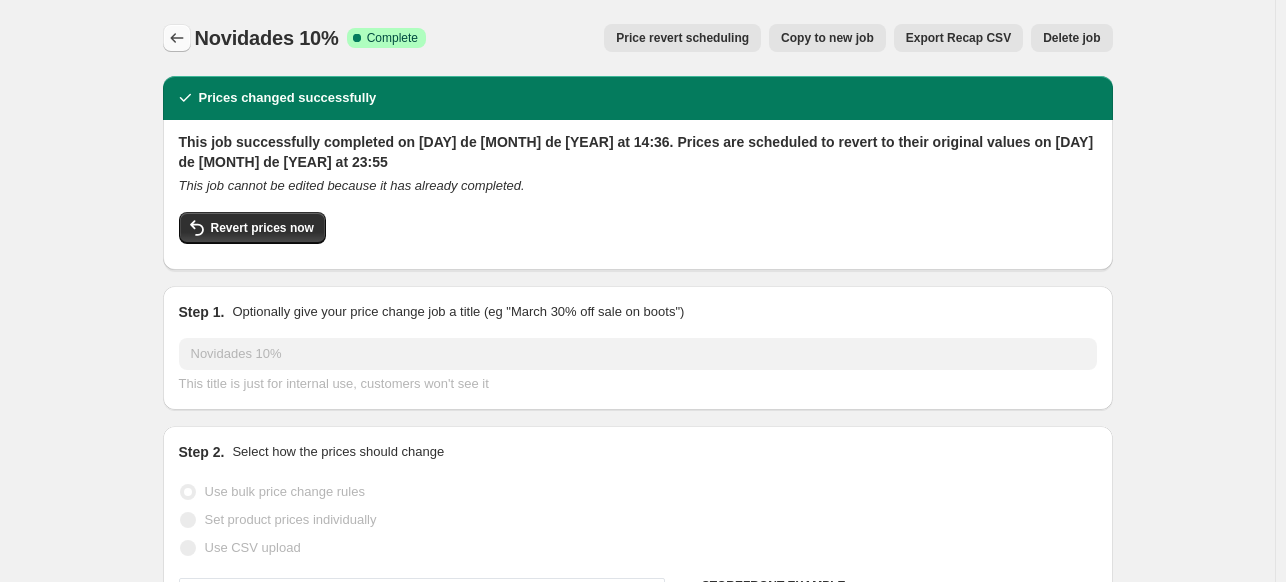 click 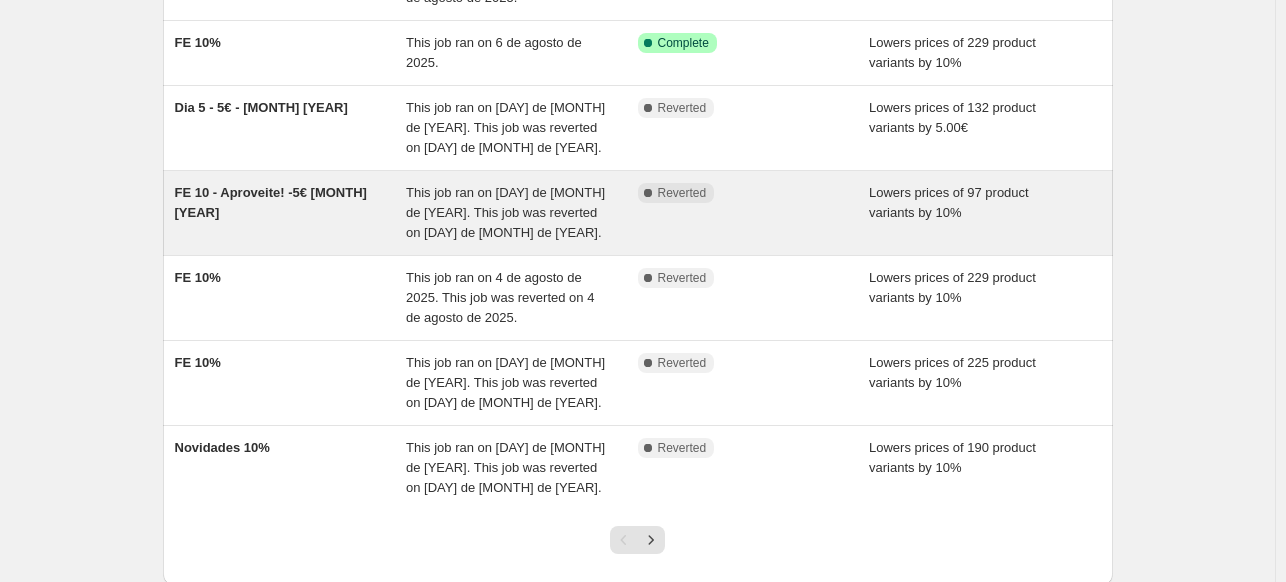 scroll, scrollTop: 604, scrollLeft: 0, axis: vertical 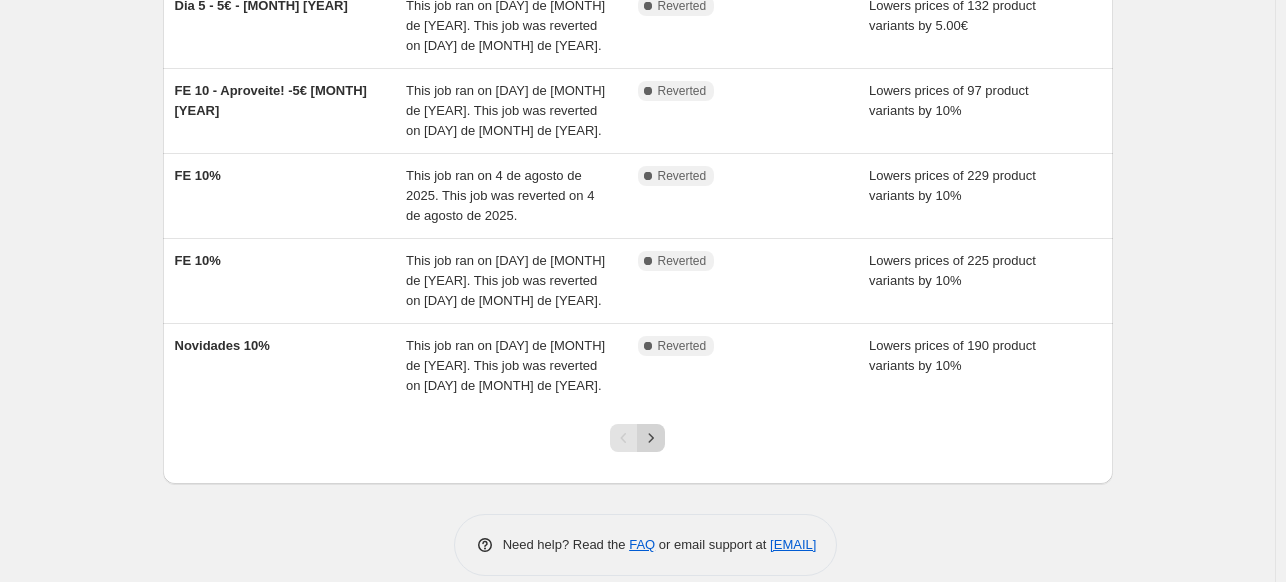 click 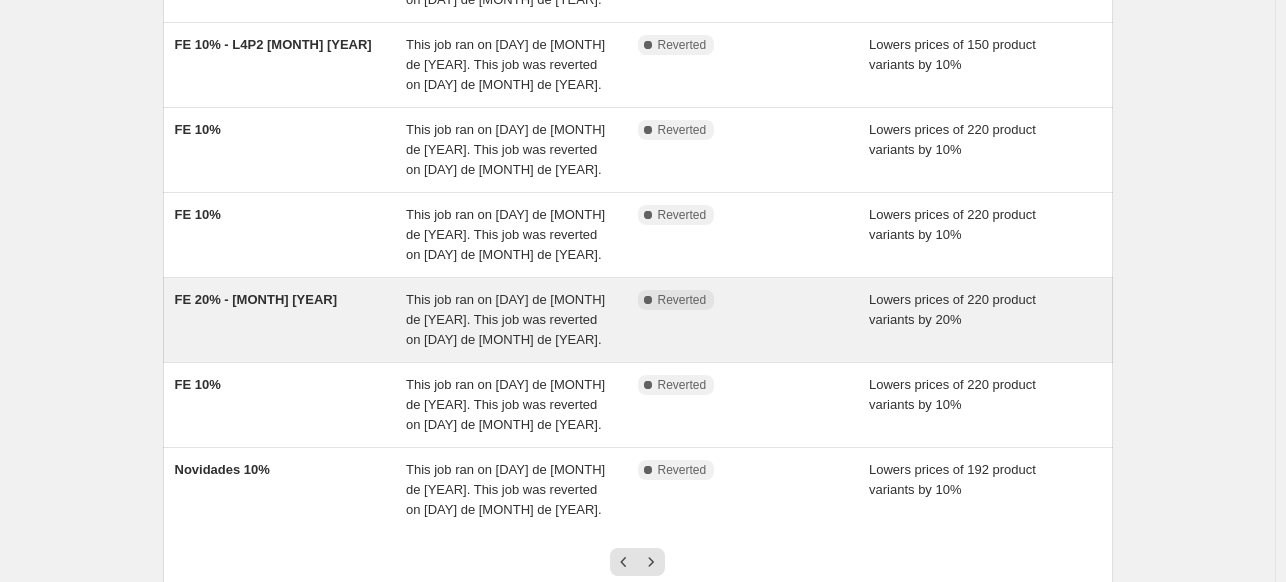 scroll, scrollTop: 644, scrollLeft: 0, axis: vertical 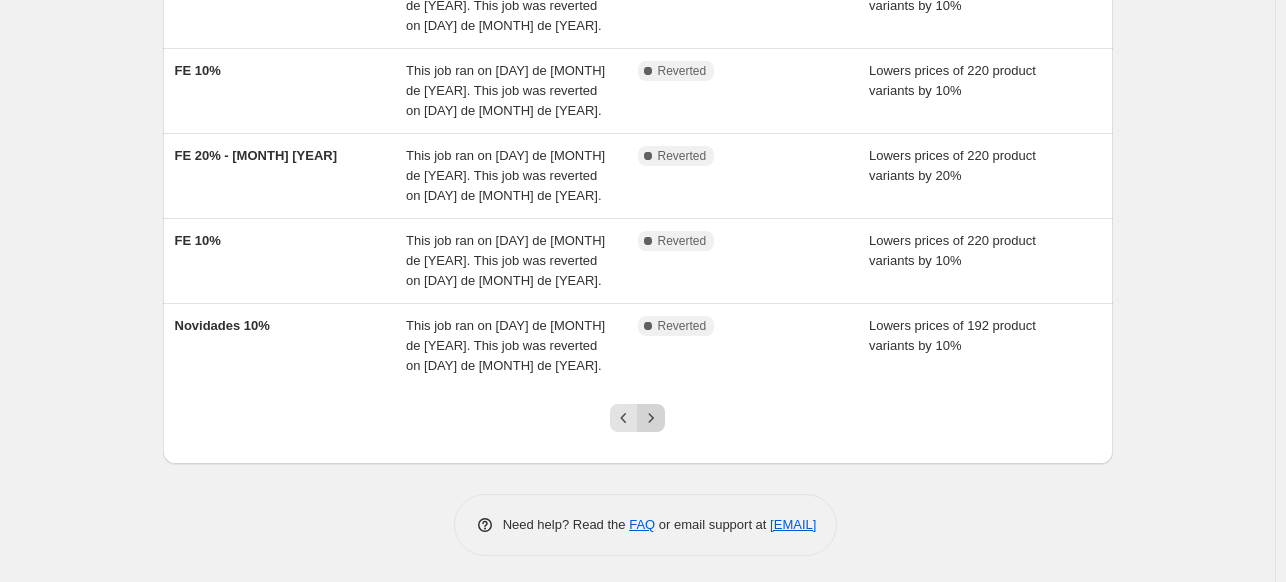click 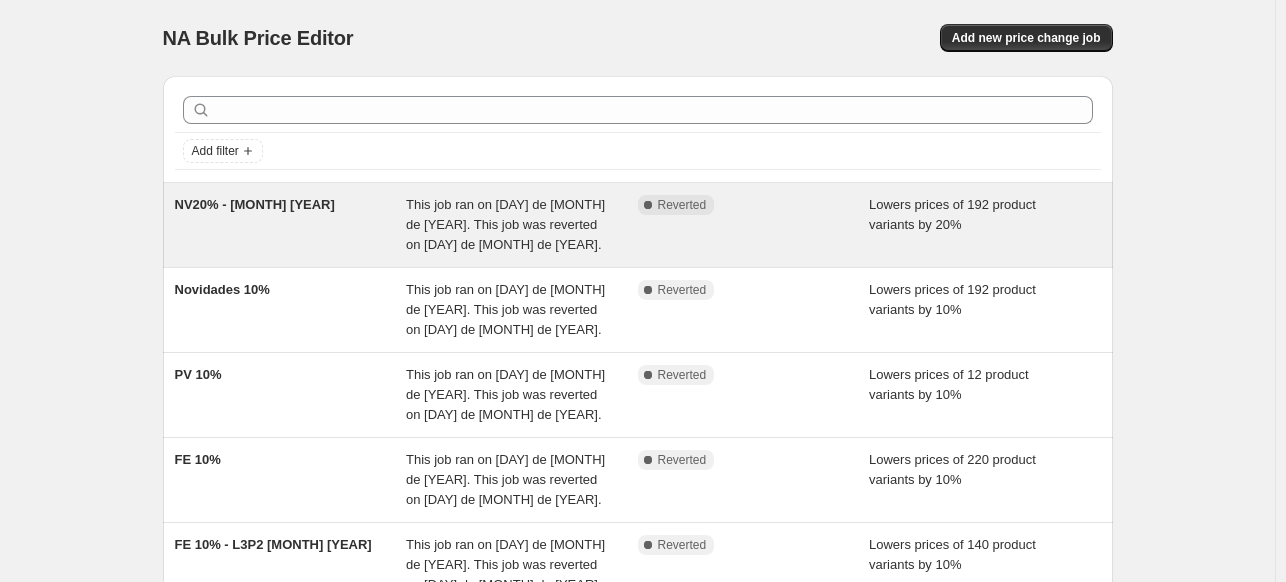 click on "NV20% - [MONTH] [YEAR]" at bounding box center [291, 225] 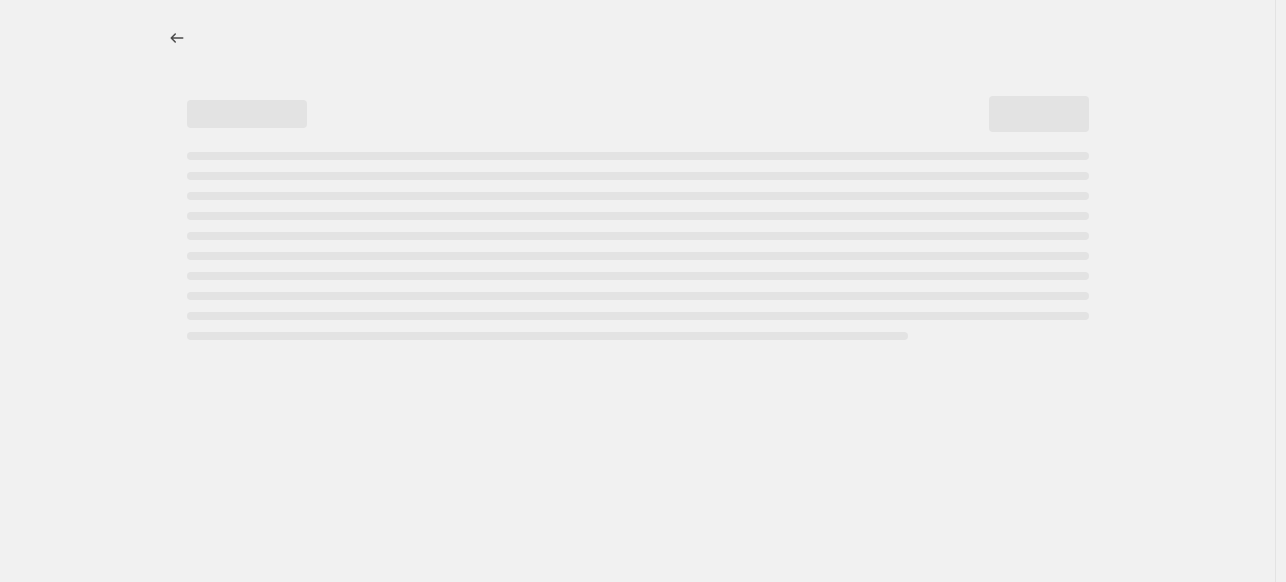 select on "percentage" 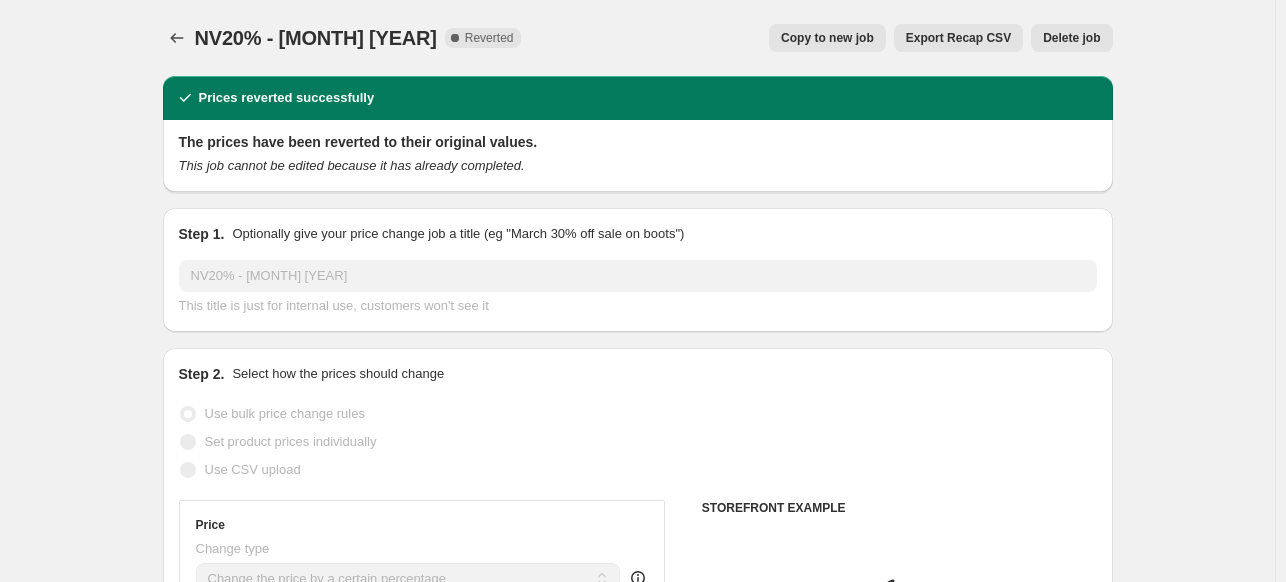 click on "Copy to new job" at bounding box center (827, 38) 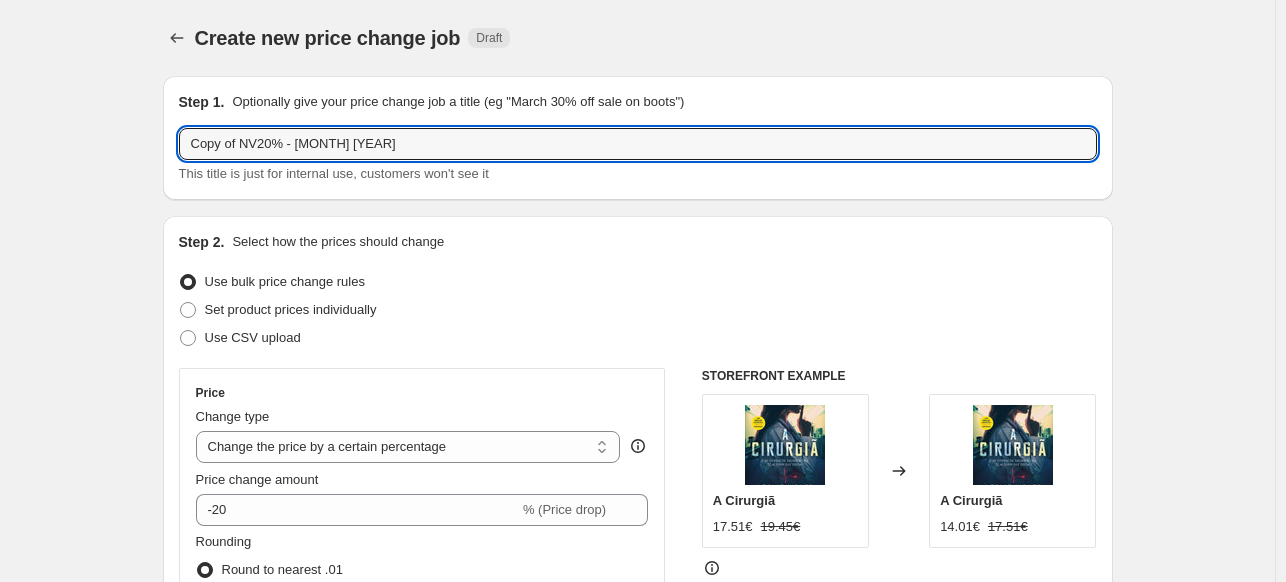 drag, startPoint x: 246, startPoint y: 143, endPoint x: 97, endPoint y: 146, distance: 149.0302 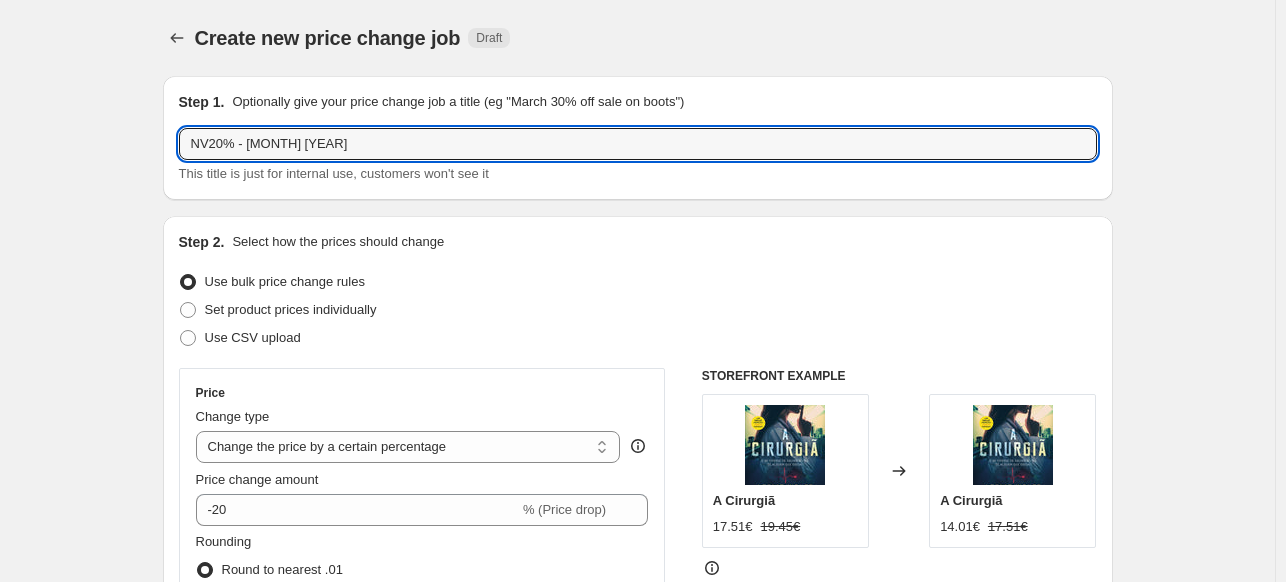 drag, startPoint x: 214, startPoint y: 141, endPoint x: 168, endPoint y: 141, distance: 46 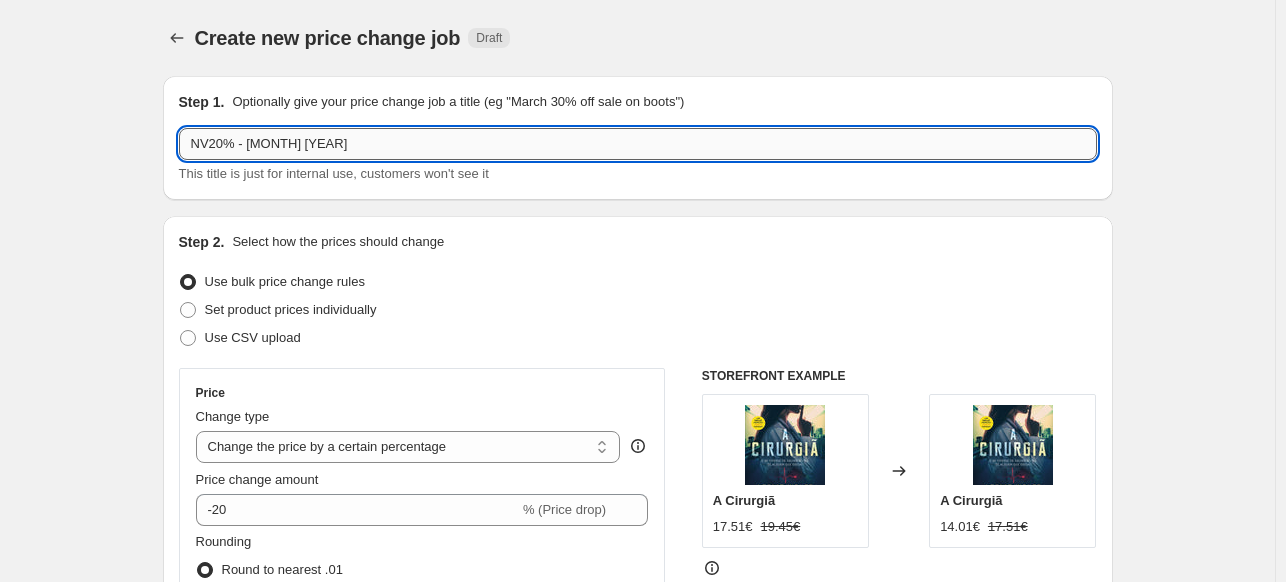 click on "NV20% - [MONTH] [YEAR]" at bounding box center (638, 144) 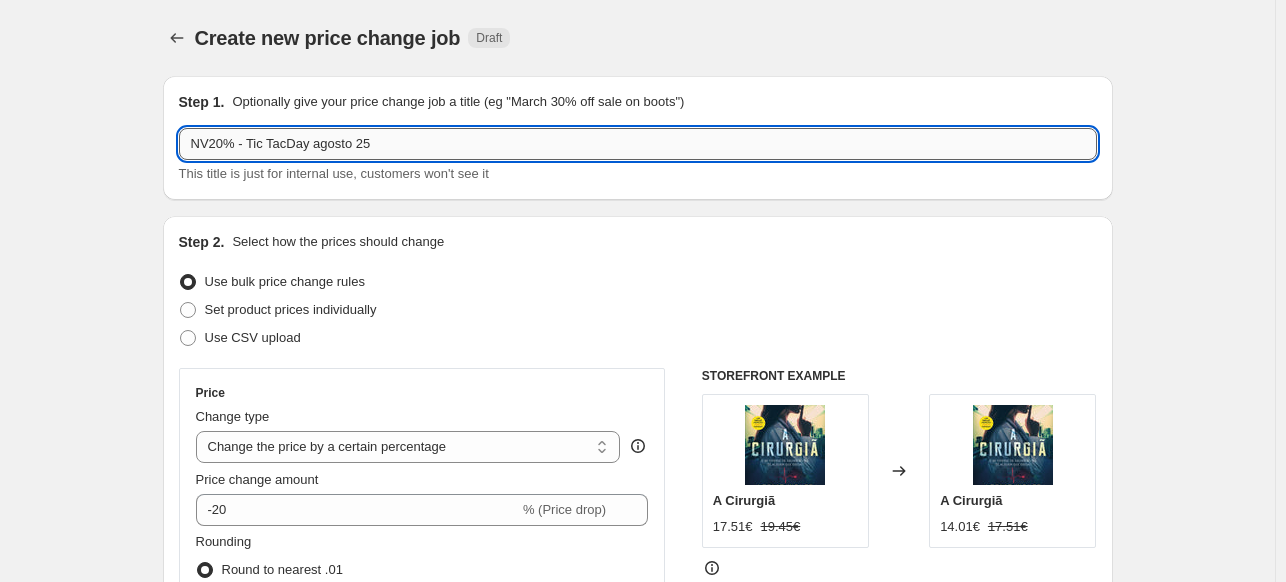 click on "NV20% - Tic TacDay agosto 25" at bounding box center [638, 144] 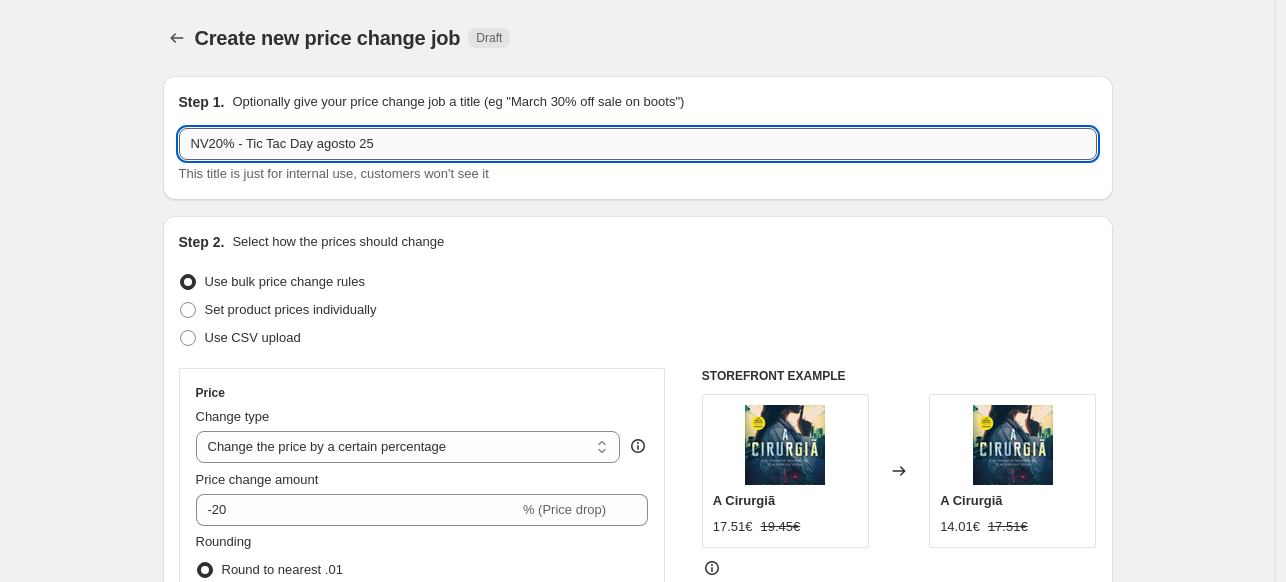 click on "NV20% - Tic Tac Day agosto 25" at bounding box center [638, 144] 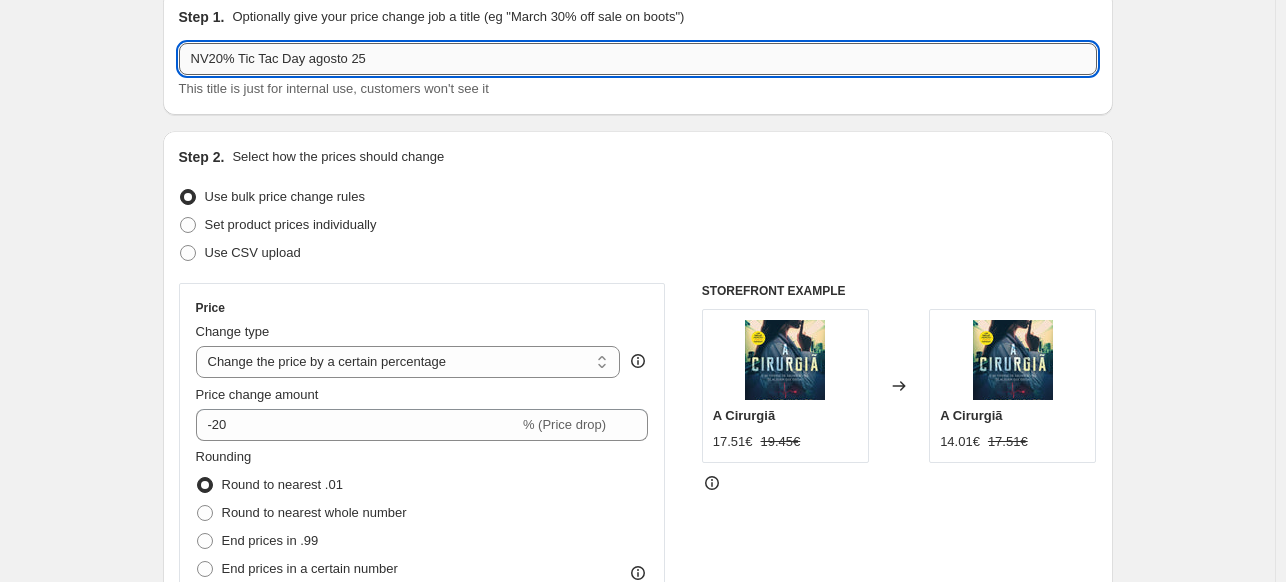 scroll, scrollTop: 0, scrollLeft: 0, axis: both 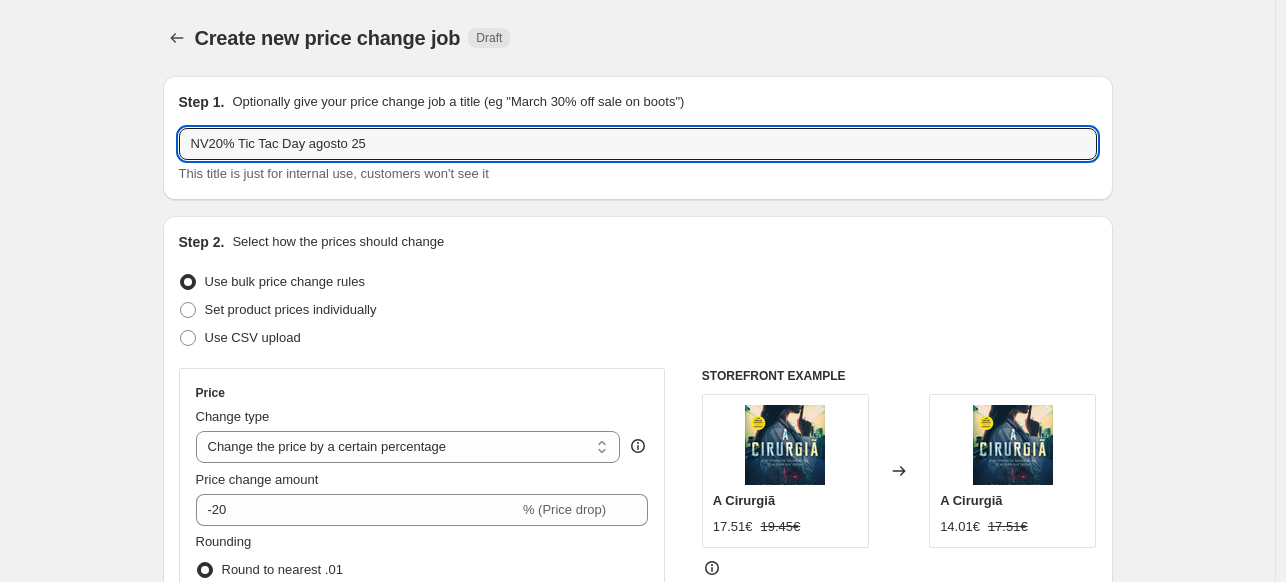 drag, startPoint x: 380, startPoint y: 138, endPoint x: 136, endPoint y: 147, distance: 244.16592 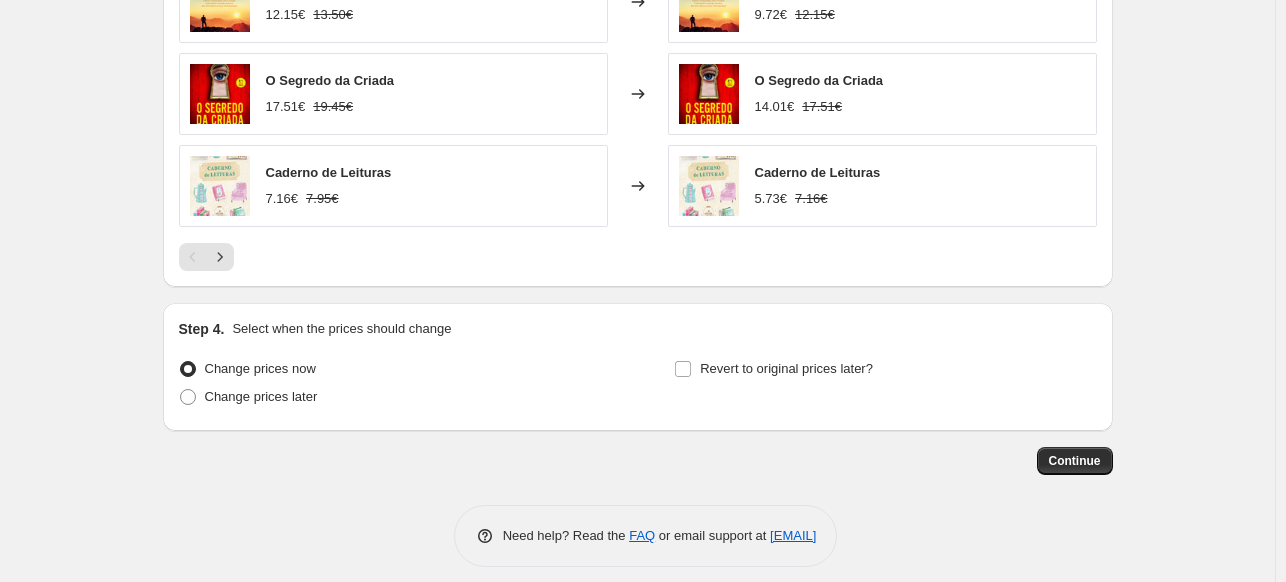 scroll, scrollTop: 1640, scrollLeft: 0, axis: vertical 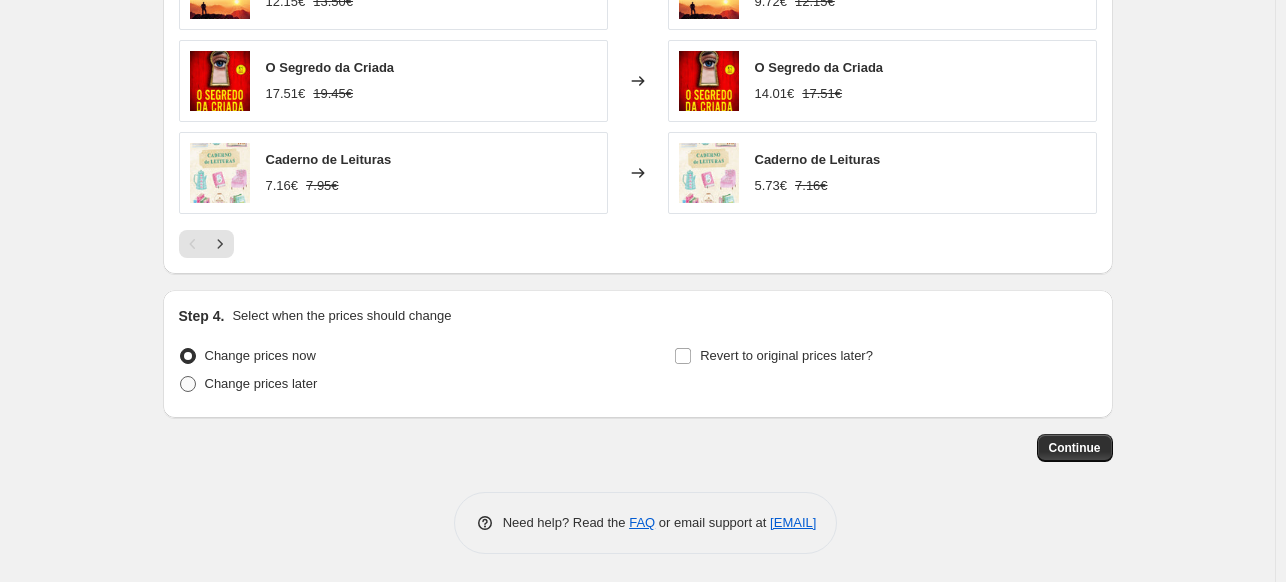 type on "NV20% Tic Tac Day [MONTH] [YEAR]" 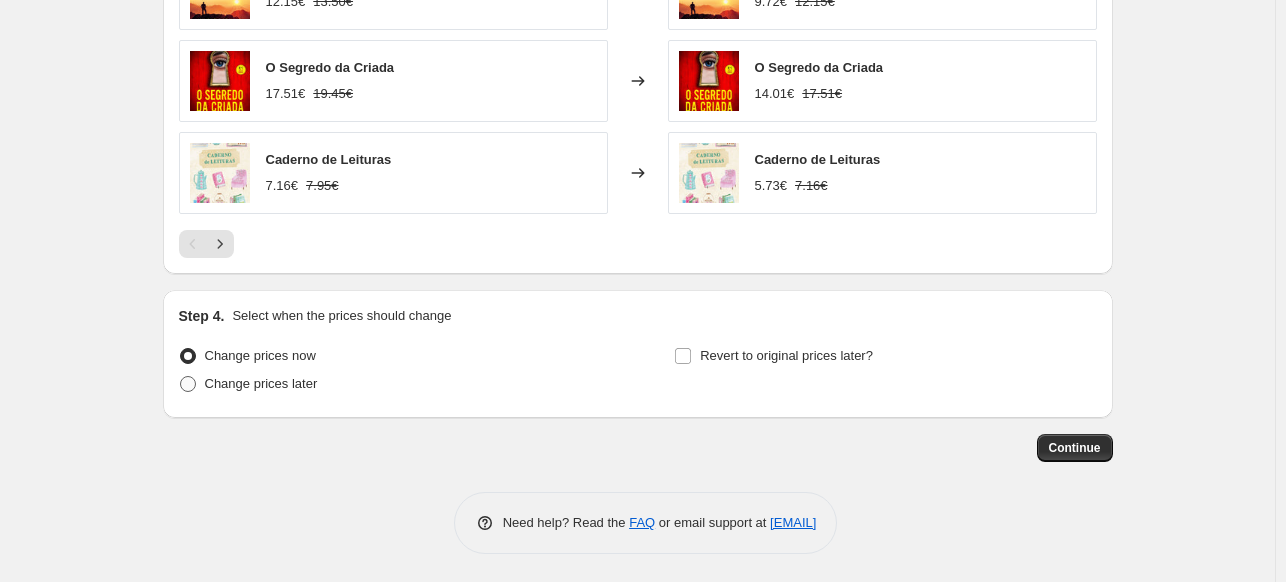 radio on "true" 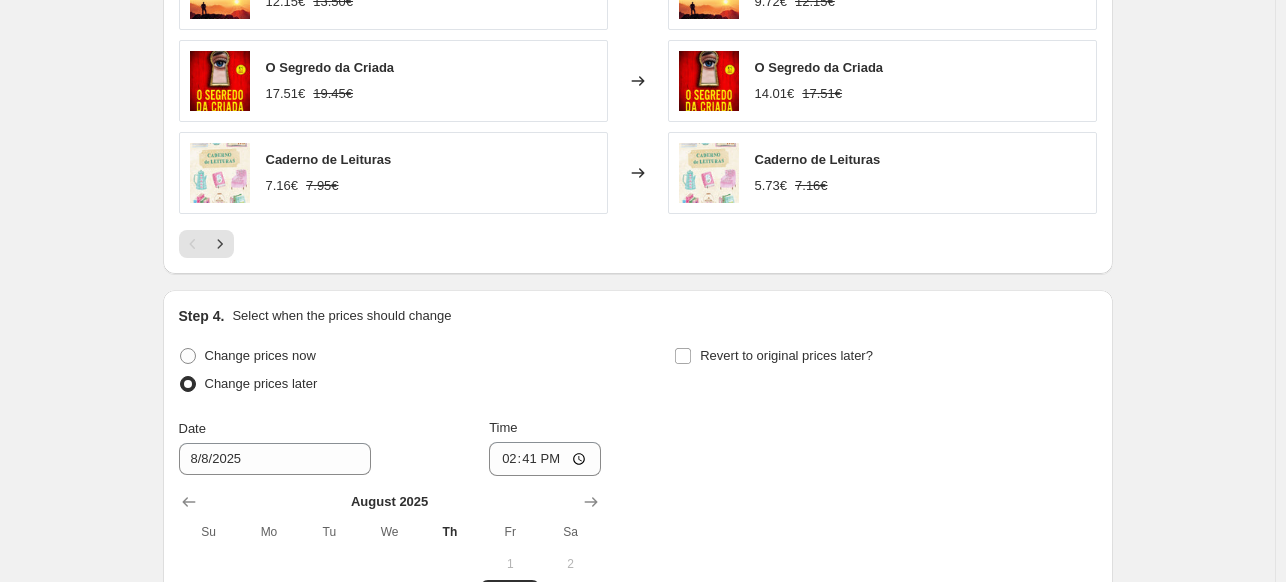 scroll, scrollTop: 1840, scrollLeft: 0, axis: vertical 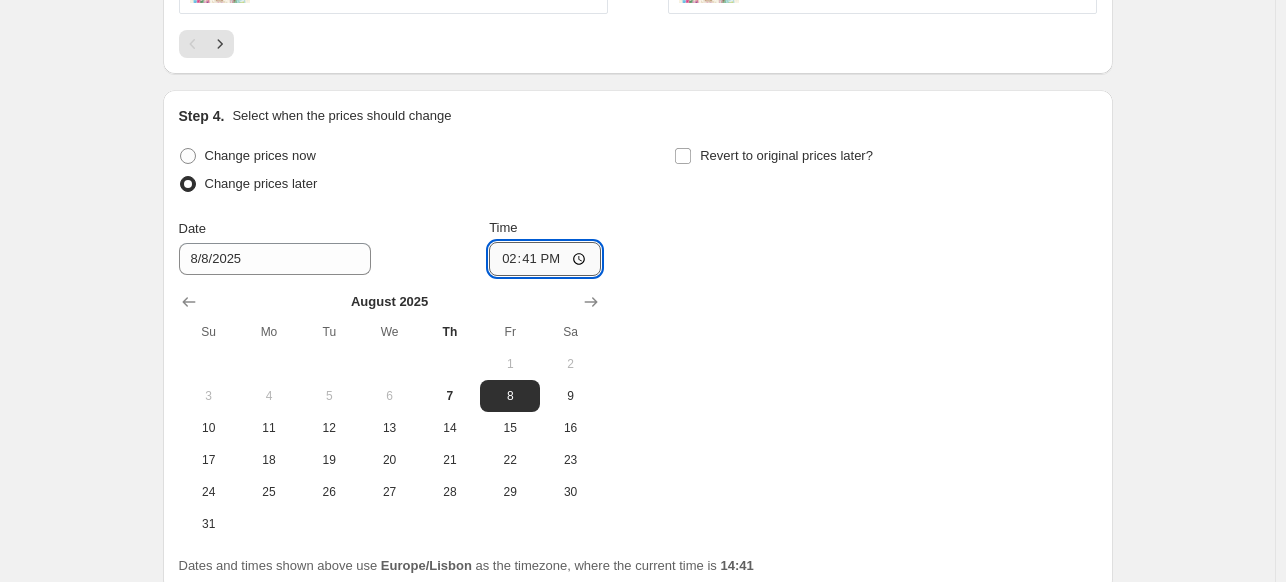 click on "14:41" at bounding box center (545, 259) 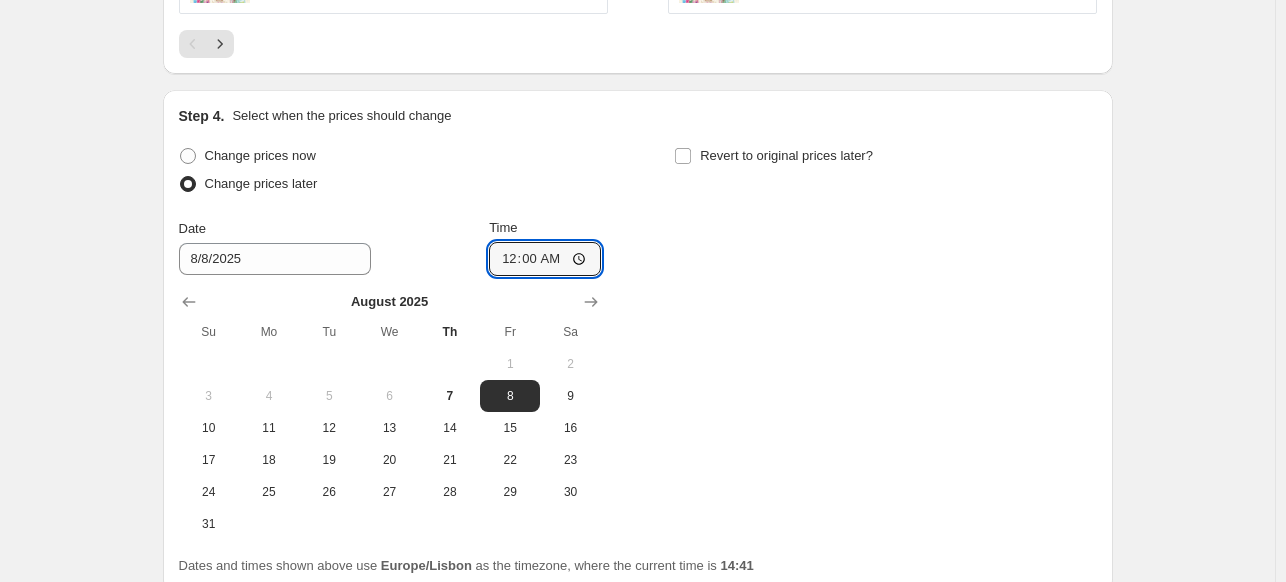 type on "00:01" 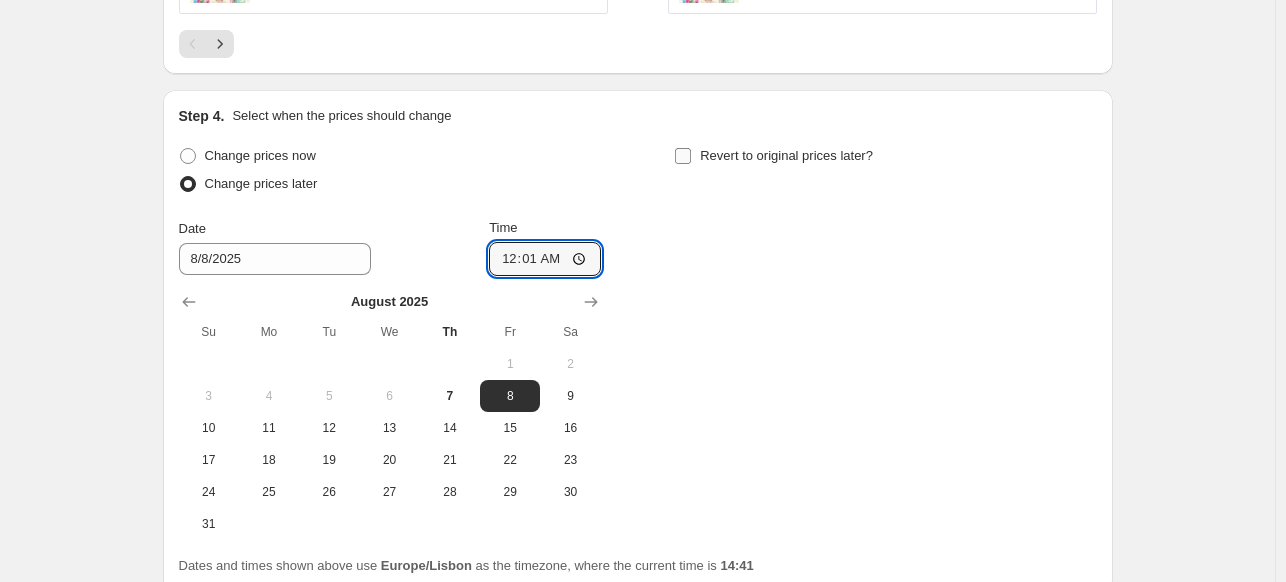 click on "Revert to original prices later?" at bounding box center [683, 156] 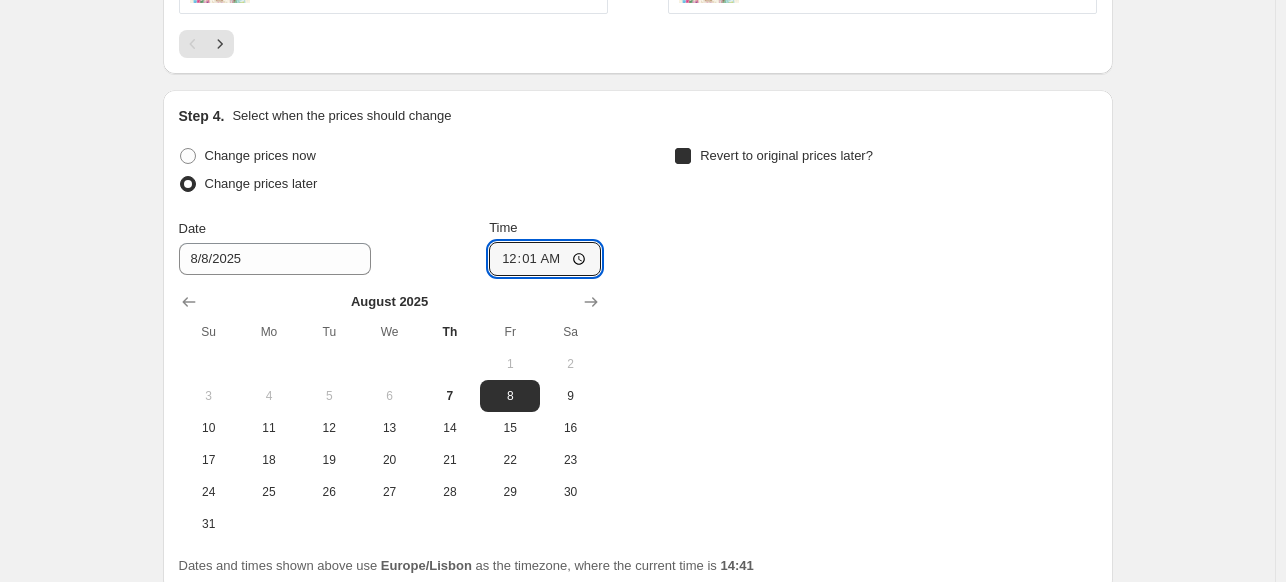 checkbox on "true" 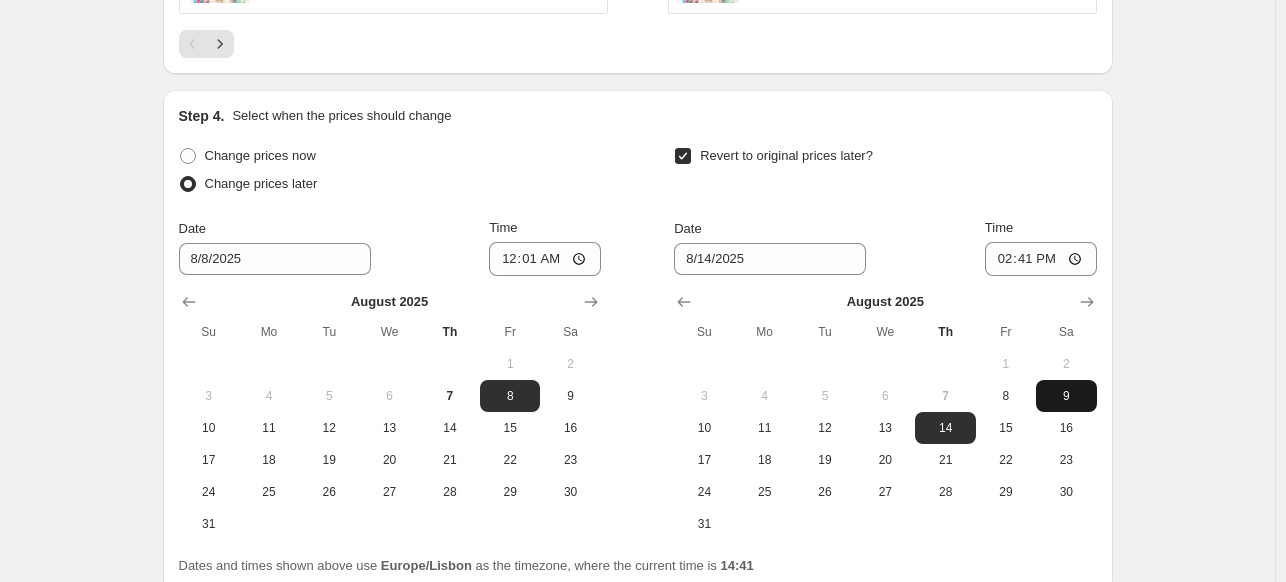 click on "9" at bounding box center (1066, 396) 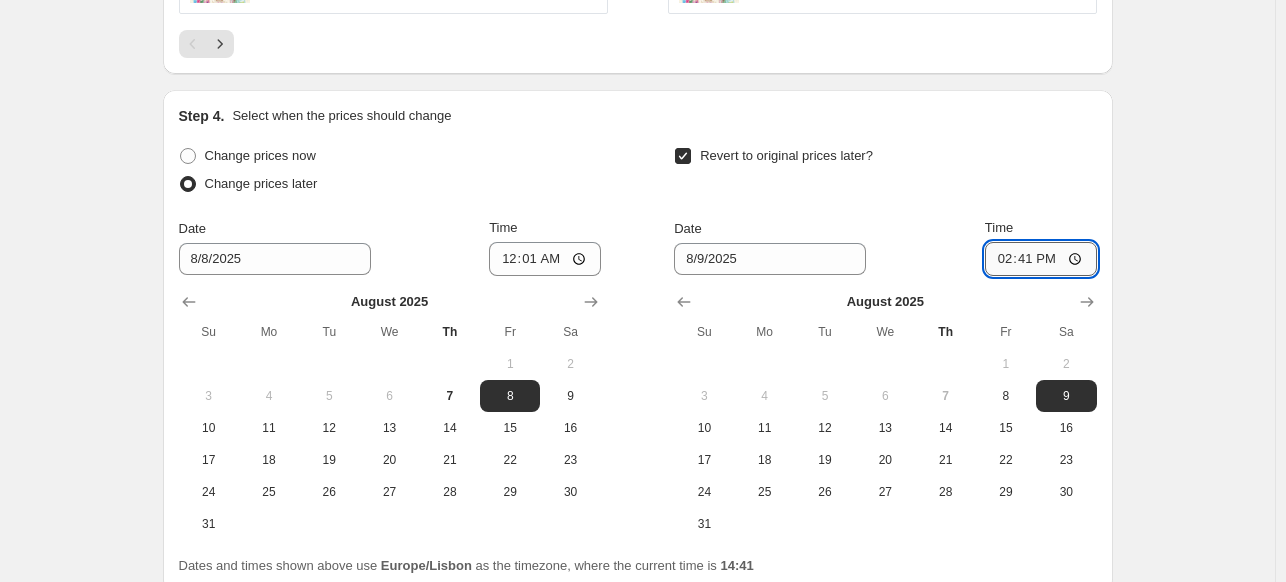click on "14:41" at bounding box center [1041, 259] 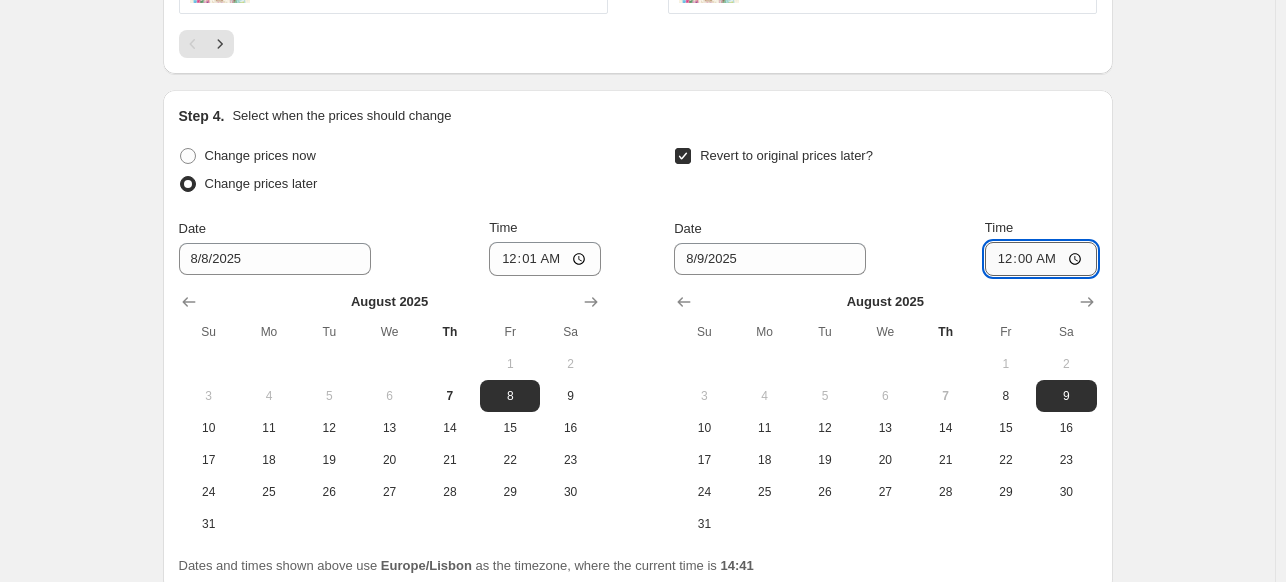 type on "00:01" 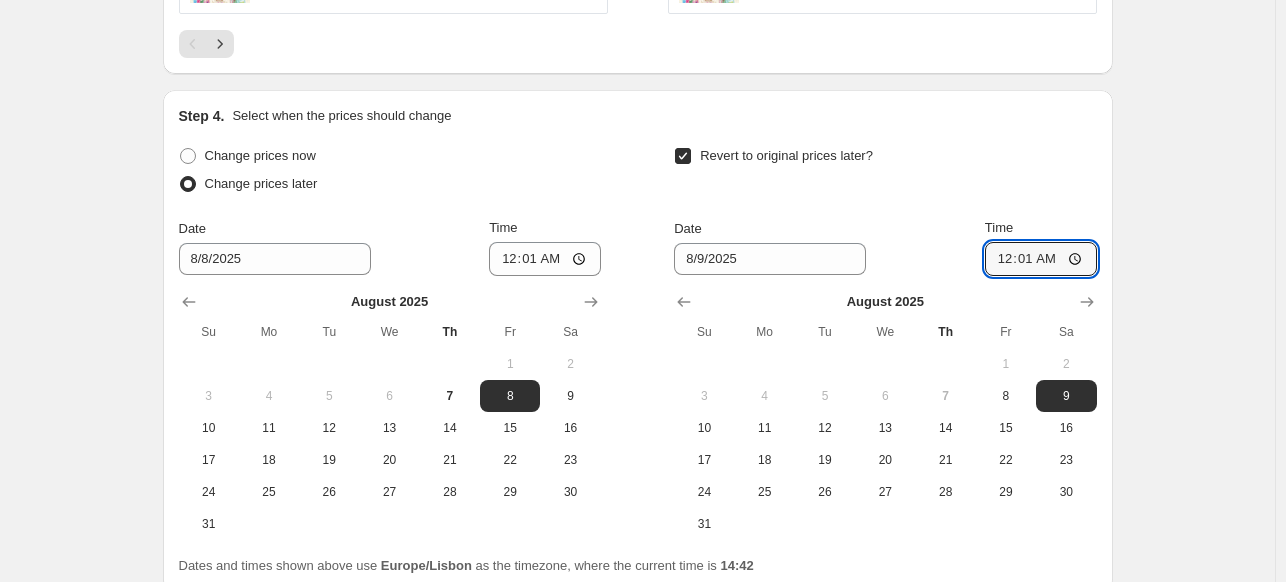 click on "Create new price change job. This page is ready Create new price change job Draft Step 1. Optionally give your price change job a title (eg "March 30% off sale on boots") NV20% Tic Tac Day agosto 25 This title is just for internal use, customers won't see it Step 2. Select how the prices should change Use bulk price change rules Set product prices individually Use CSV upload Price Change type Change the price to a certain amount Change the price by a certain amount Change the price by a certain percentage Change the price to the current compare at price (price before sale) Change the price by a certain amount relative to the compare at price Change the price by a certain percentage relative to the compare at price Don't change the price Change the price by a certain percentage relative to the cost per item Change price to certain cost margin Change the price by a certain percentage Price change amount -20 % (Price drop) Rounding Round to nearest .01 Round to nearest whole number End prices in .99 Change type" at bounding box center (637, -541) 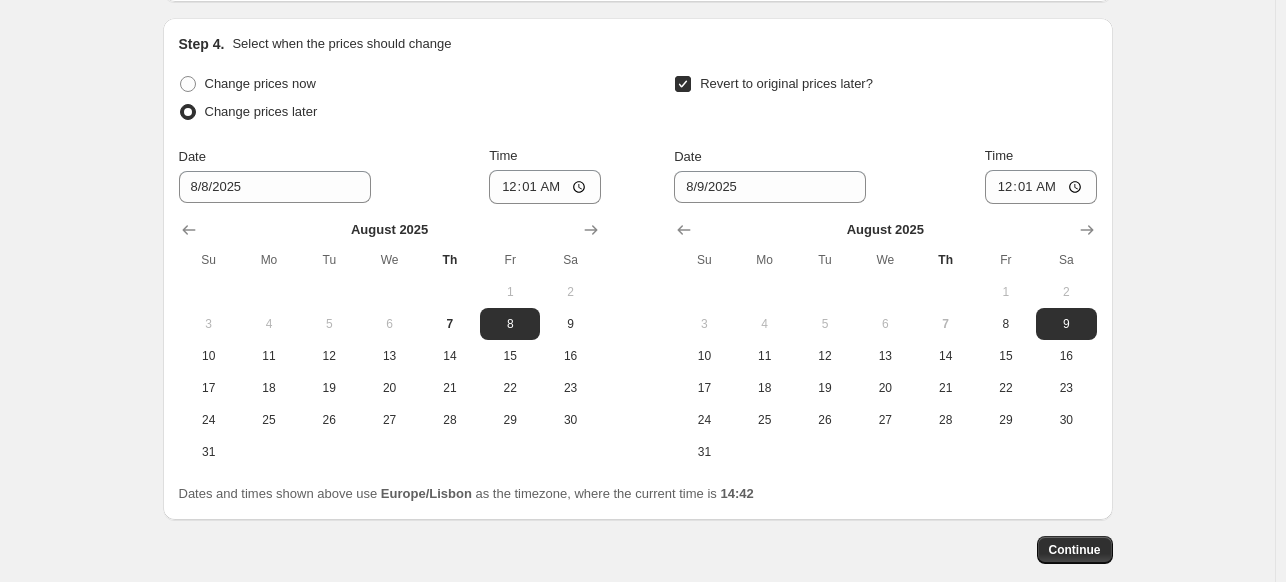 scroll, scrollTop: 2013, scrollLeft: 0, axis: vertical 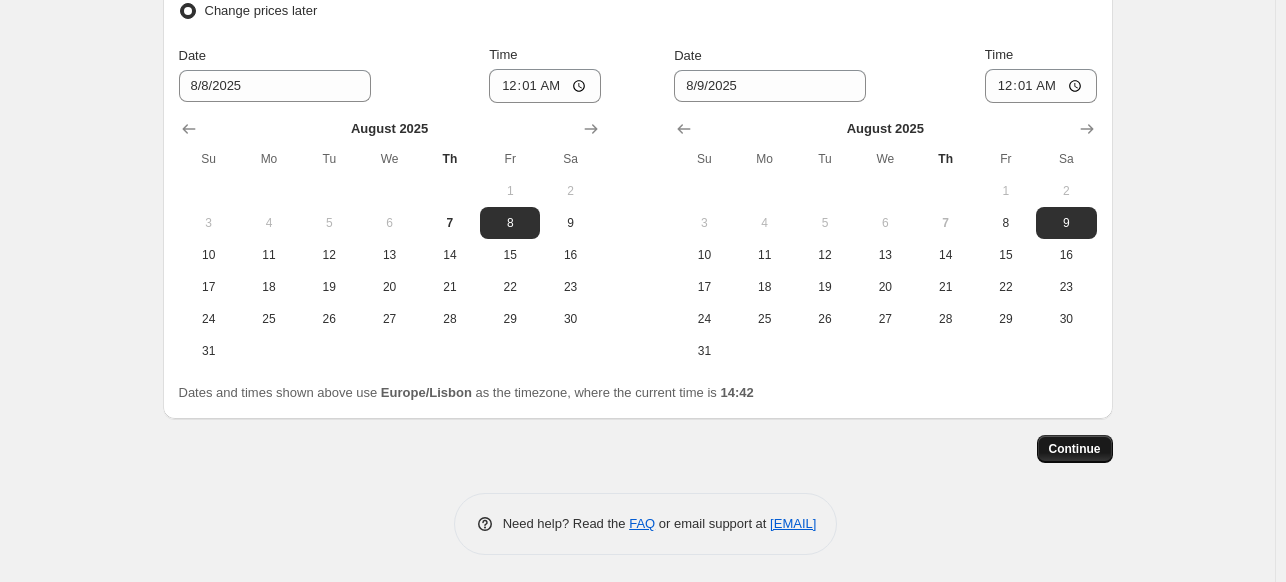 click on "Continue" at bounding box center [1075, 449] 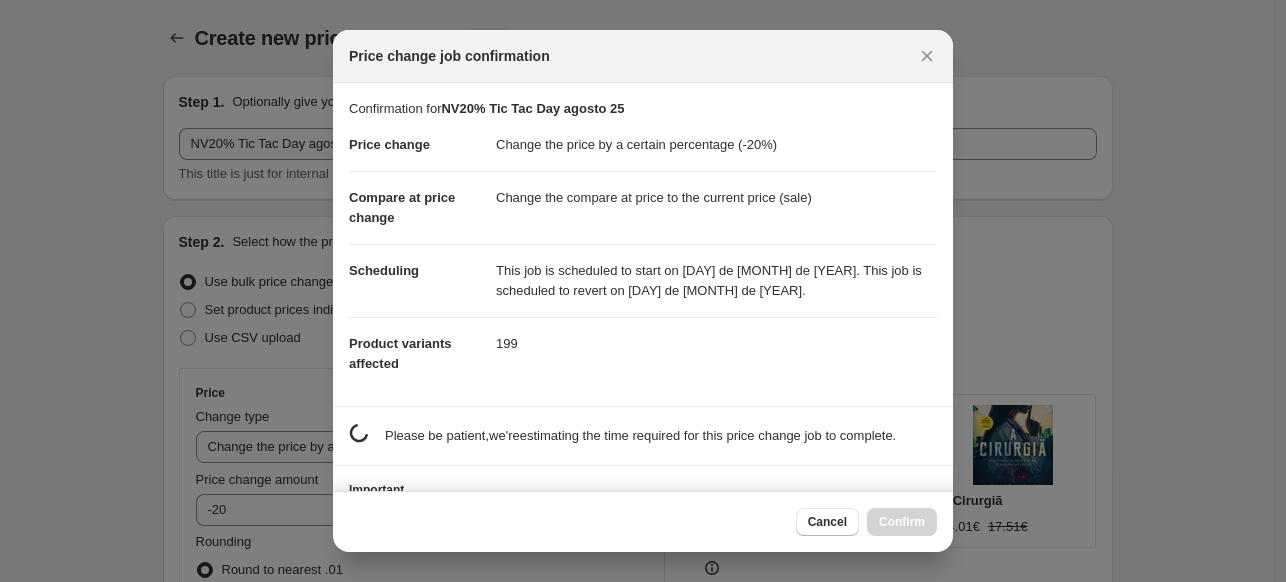 scroll, scrollTop: 0, scrollLeft: 0, axis: both 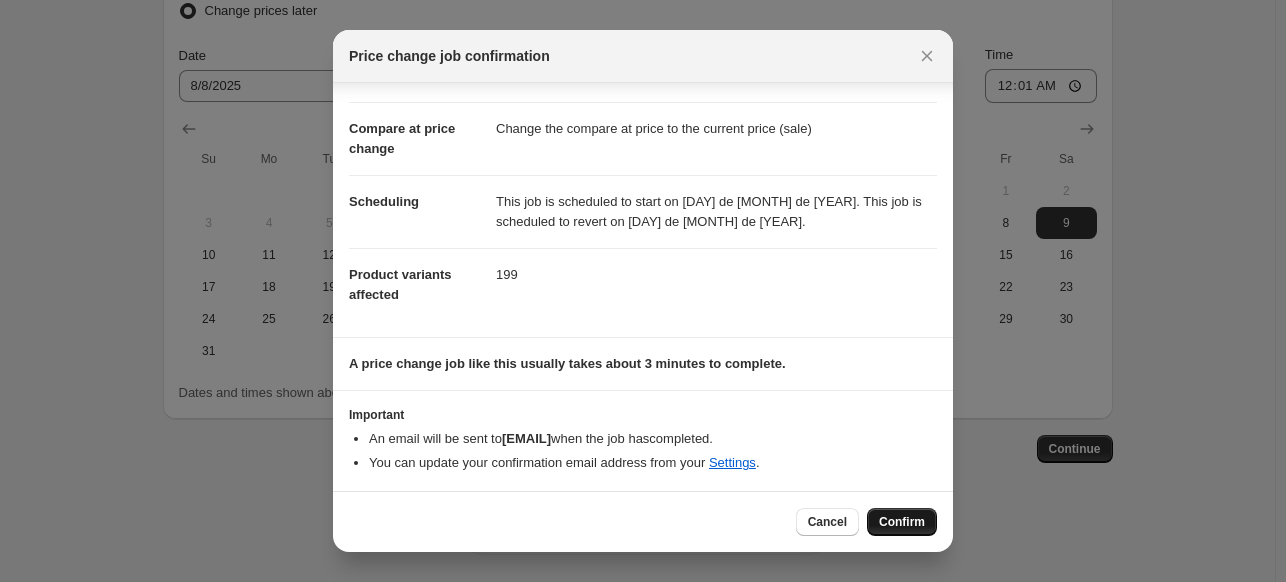 click on "Confirm" at bounding box center (902, 522) 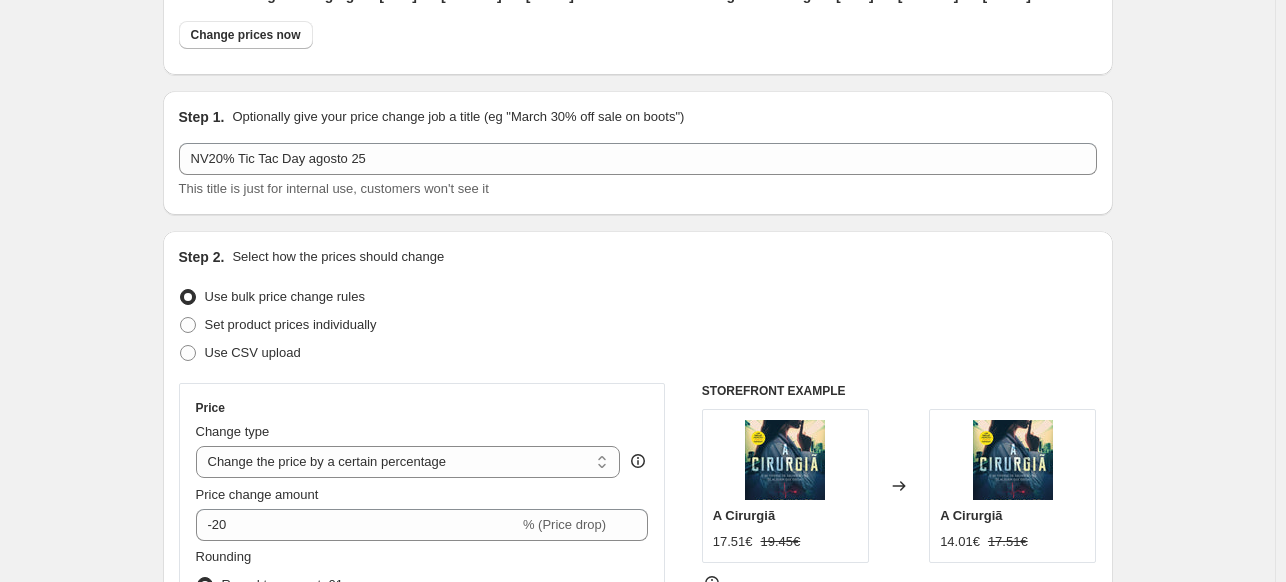 scroll, scrollTop: 0, scrollLeft: 0, axis: both 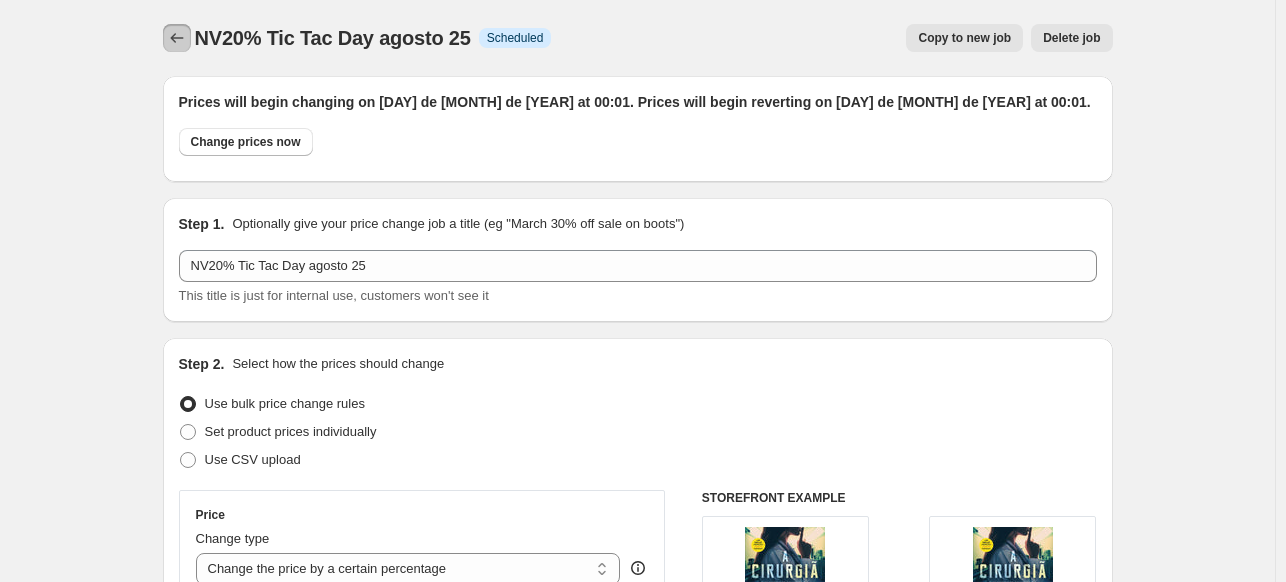 click 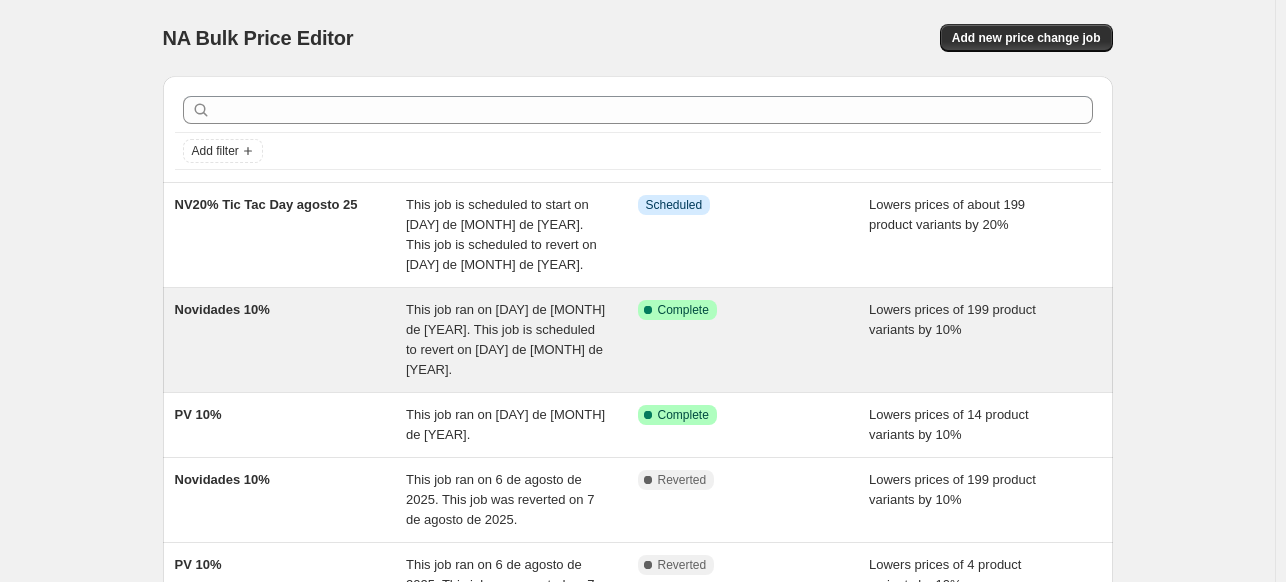 click on "Novidades 10%" at bounding box center [291, 340] 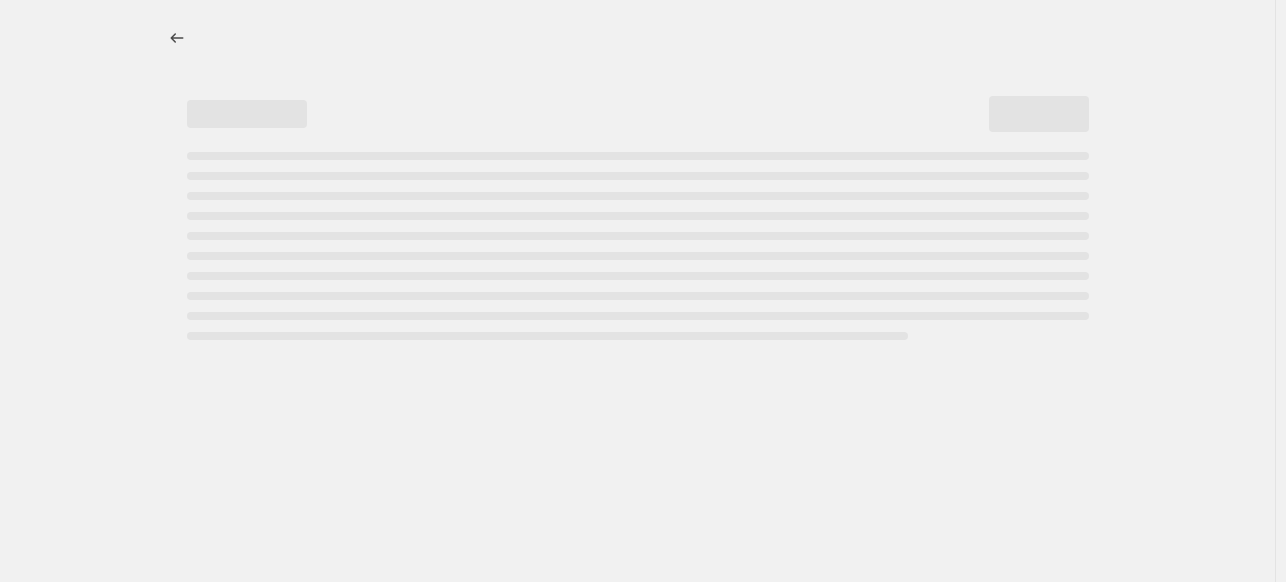 select on "percentage" 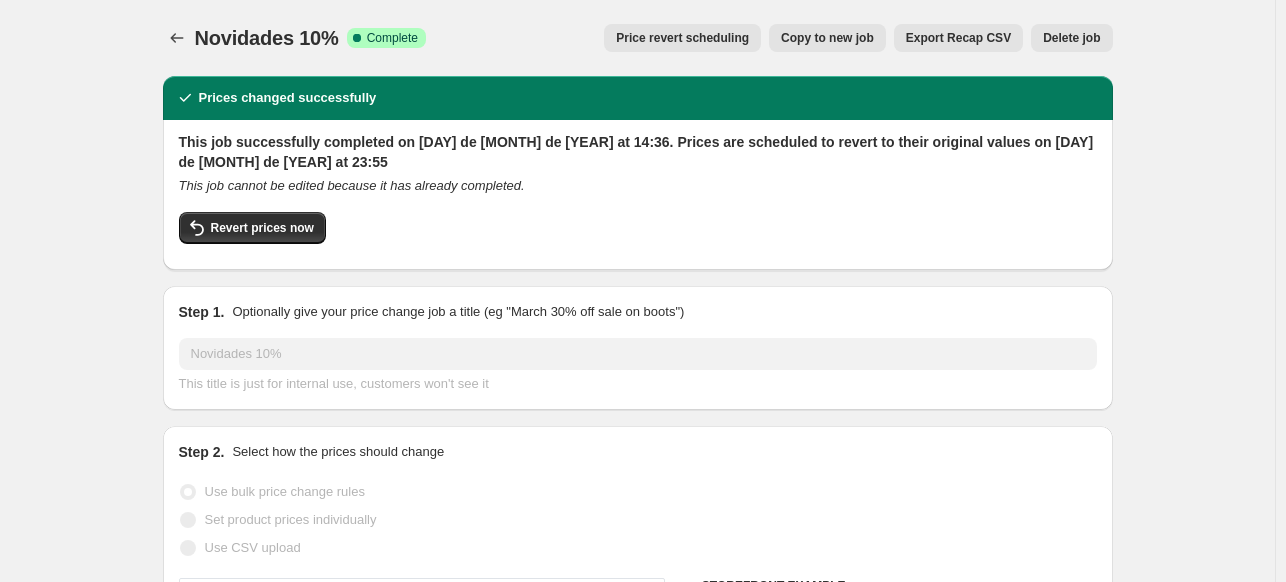 click on "Copy to new job" at bounding box center (827, 38) 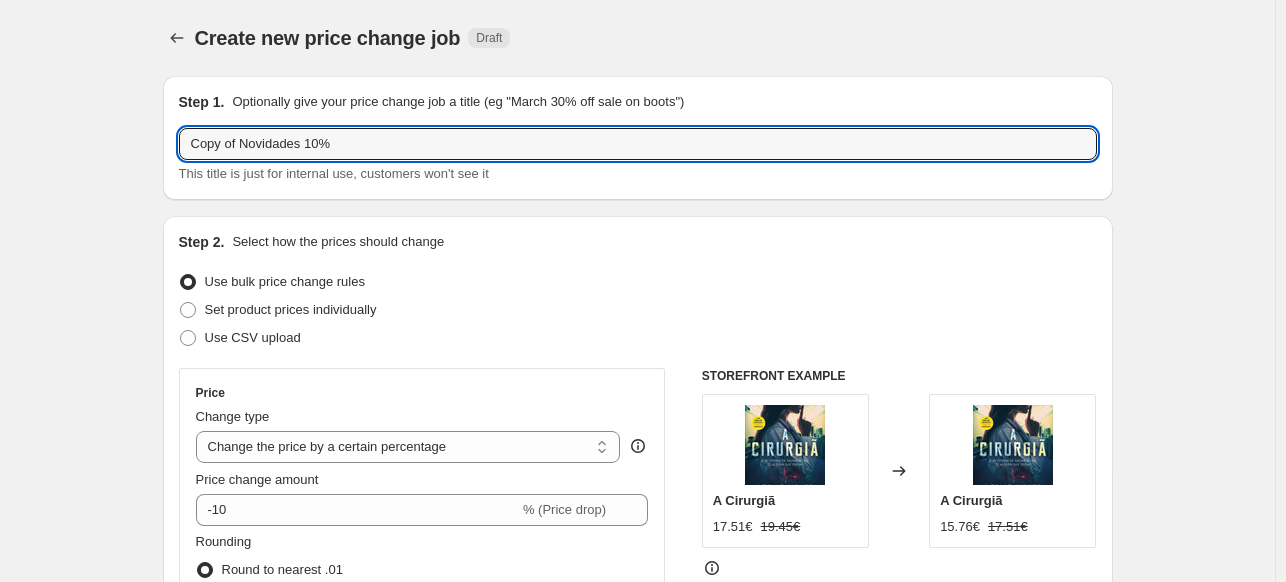 drag, startPoint x: 244, startPoint y: 143, endPoint x: 42, endPoint y: 143, distance: 202 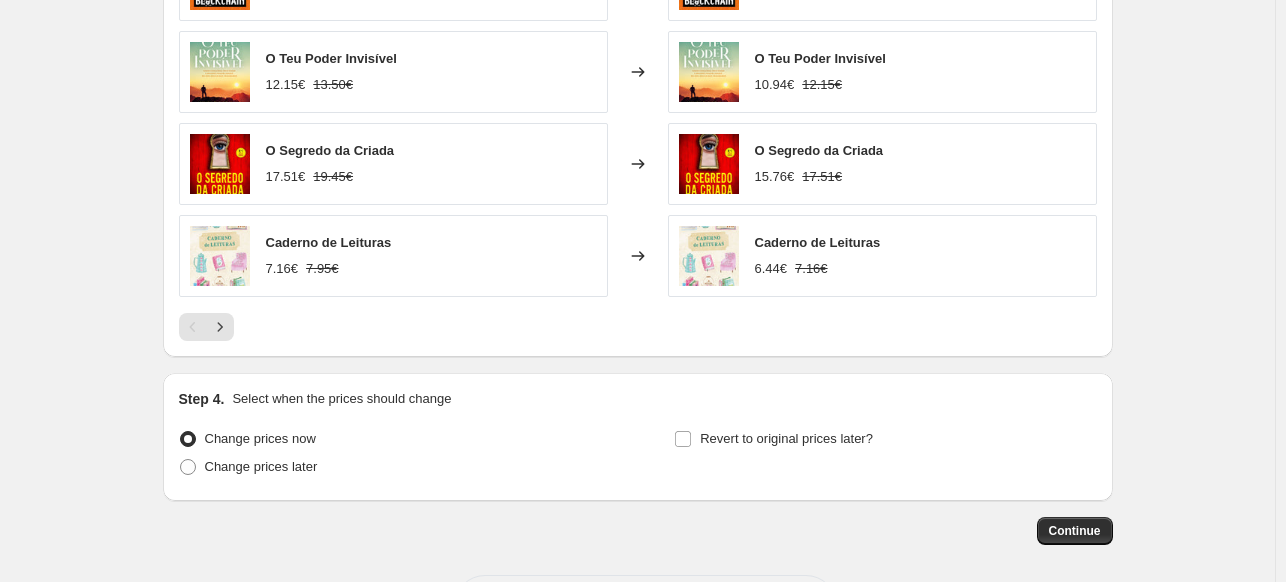 scroll, scrollTop: 1640, scrollLeft: 0, axis: vertical 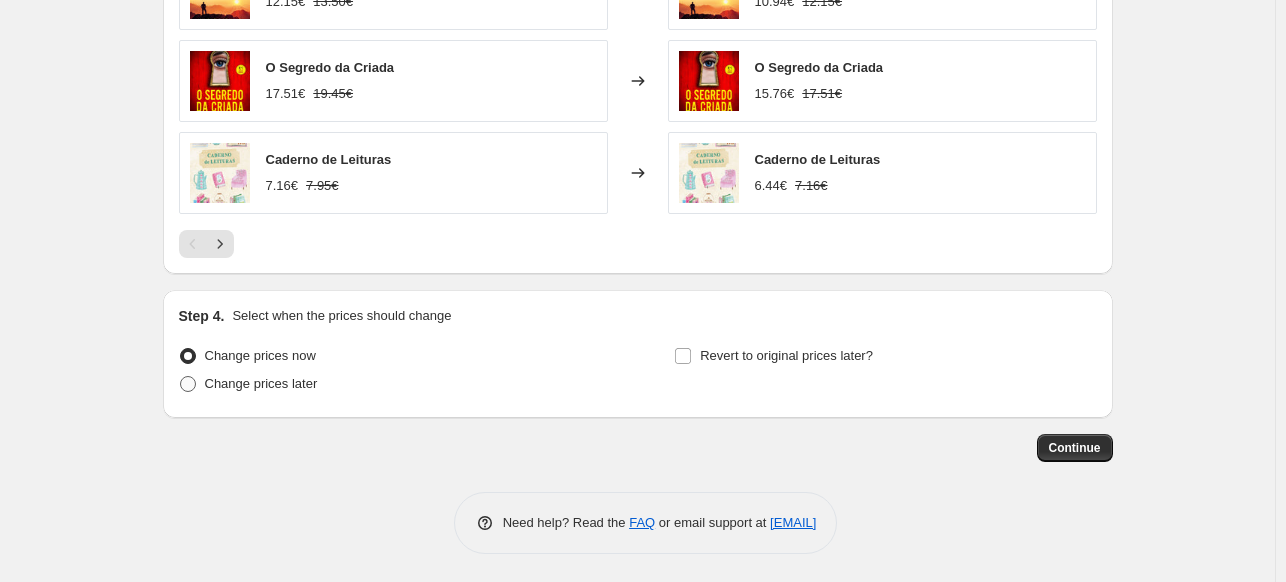 type on "Novidades 10%" 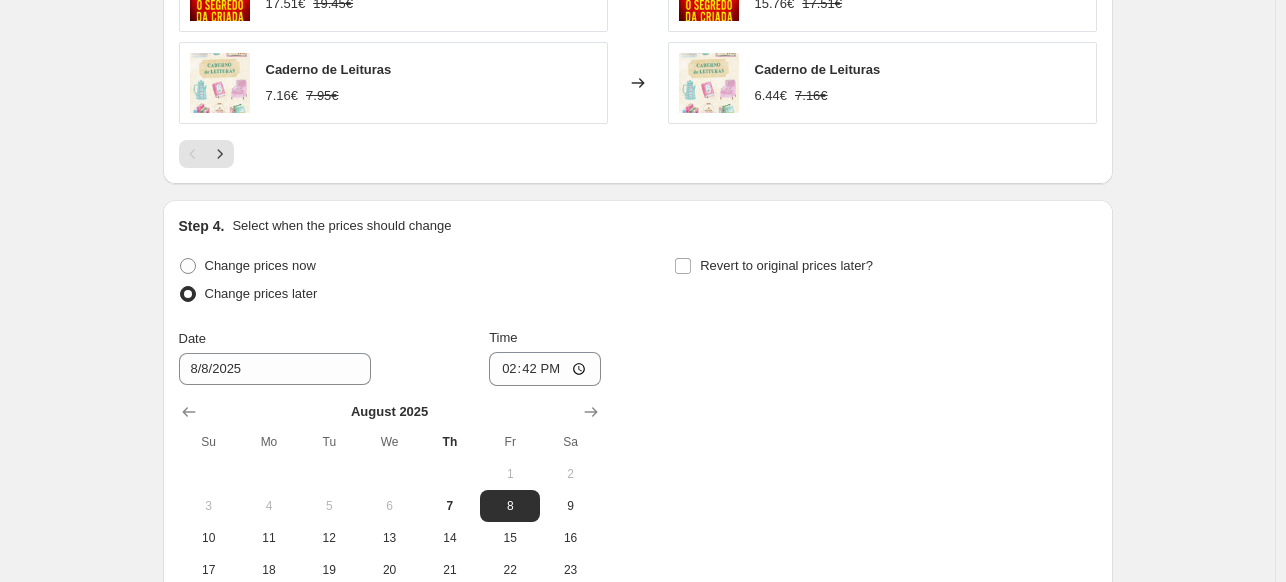 scroll, scrollTop: 1840, scrollLeft: 0, axis: vertical 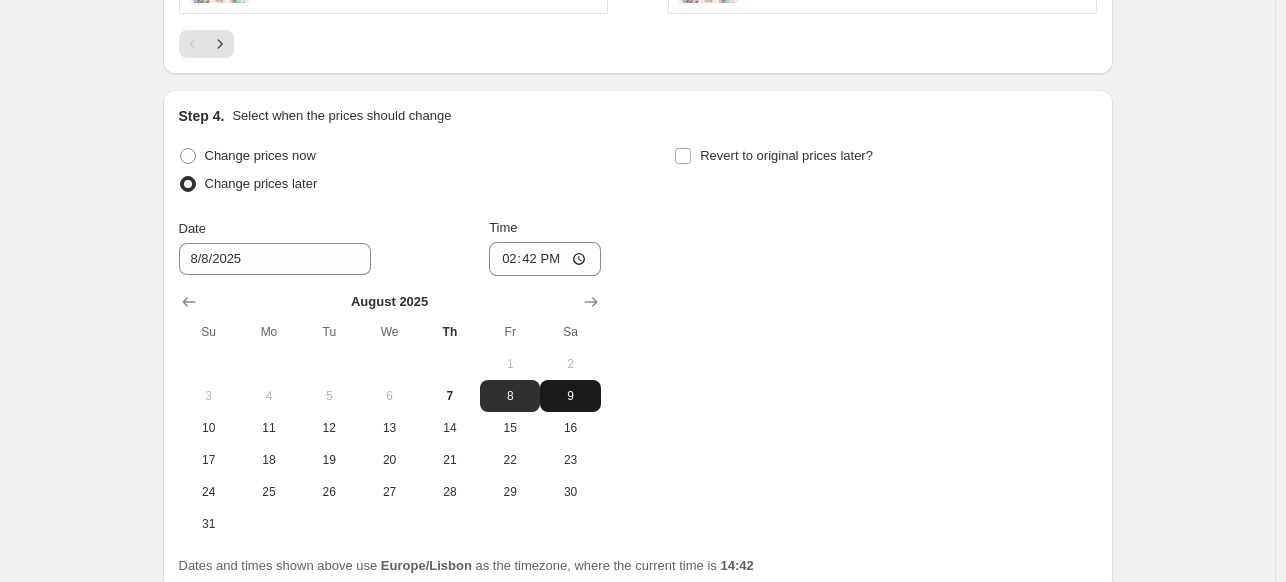 click on "9" at bounding box center [570, 396] 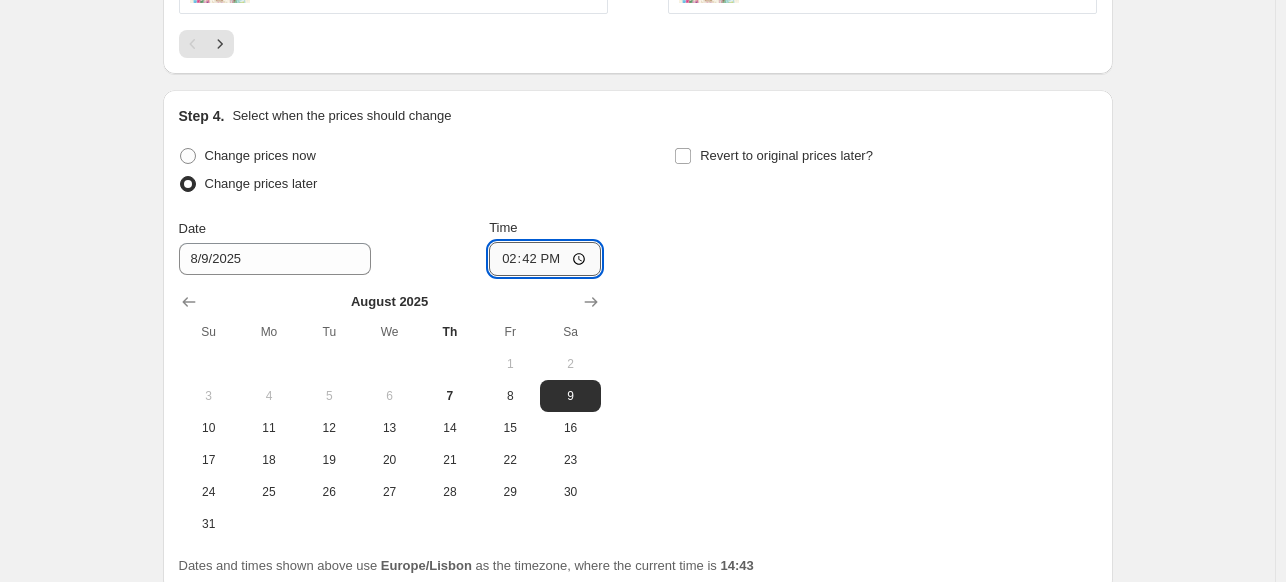 click on "14:42" at bounding box center [545, 259] 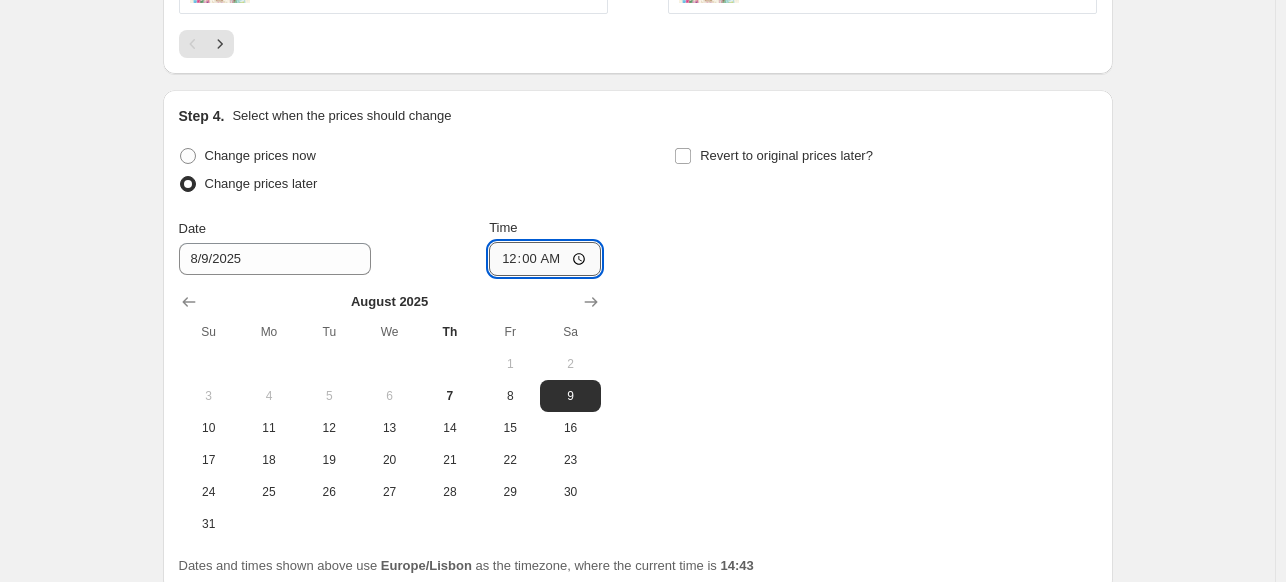 type on "00:06" 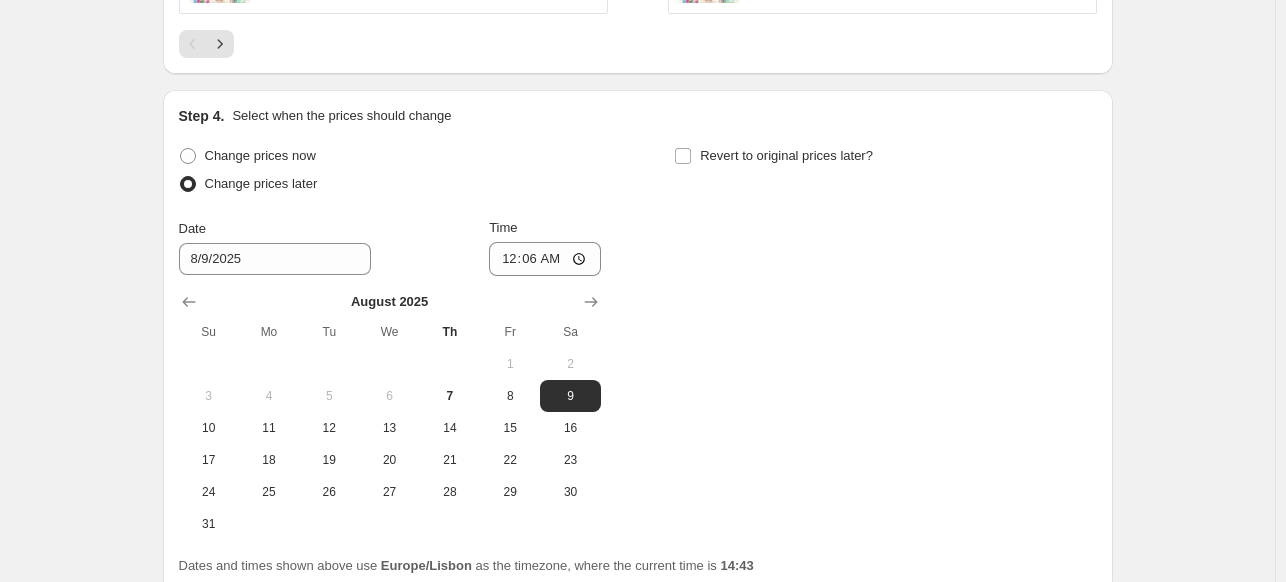 click on "Change prices now Change prices later Date 8/9/2025 Time 00:06 August   2025 Su Mo Tu We Th Fr Sa 1 2 3 4 5 6 7 8 9 10 11 12 13 14 15 16 17 18 19 20 21 22 23 24 25 26 27 28 29 30 31 Revert to original prices later?" at bounding box center (638, 341) 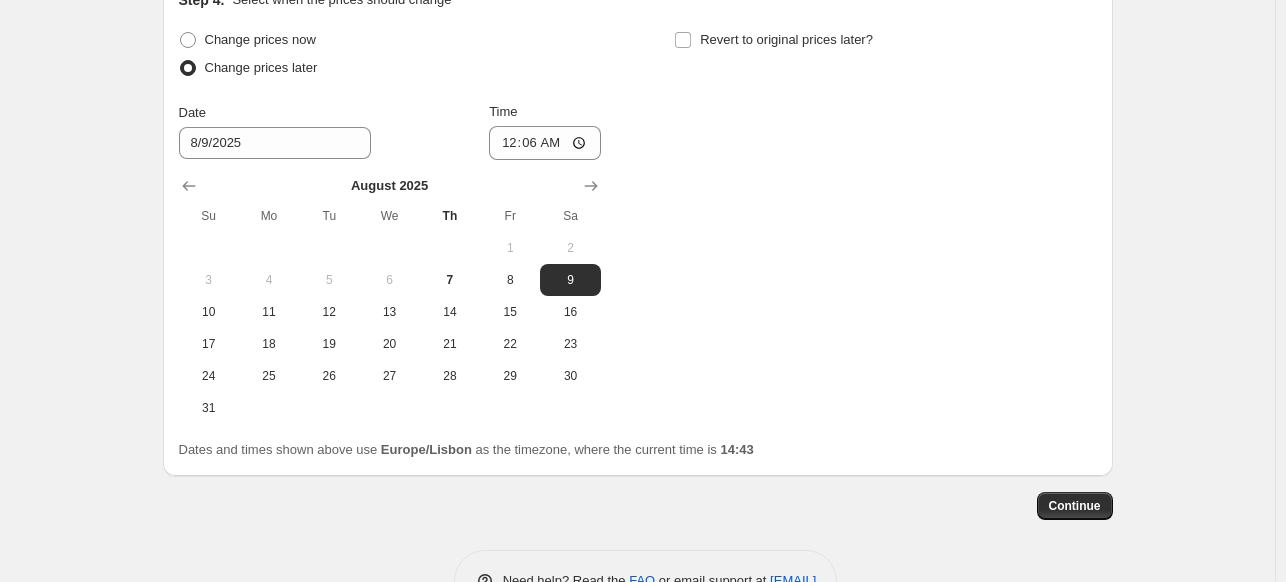 scroll, scrollTop: 2013, scrollLeft: 0, axis: vertical 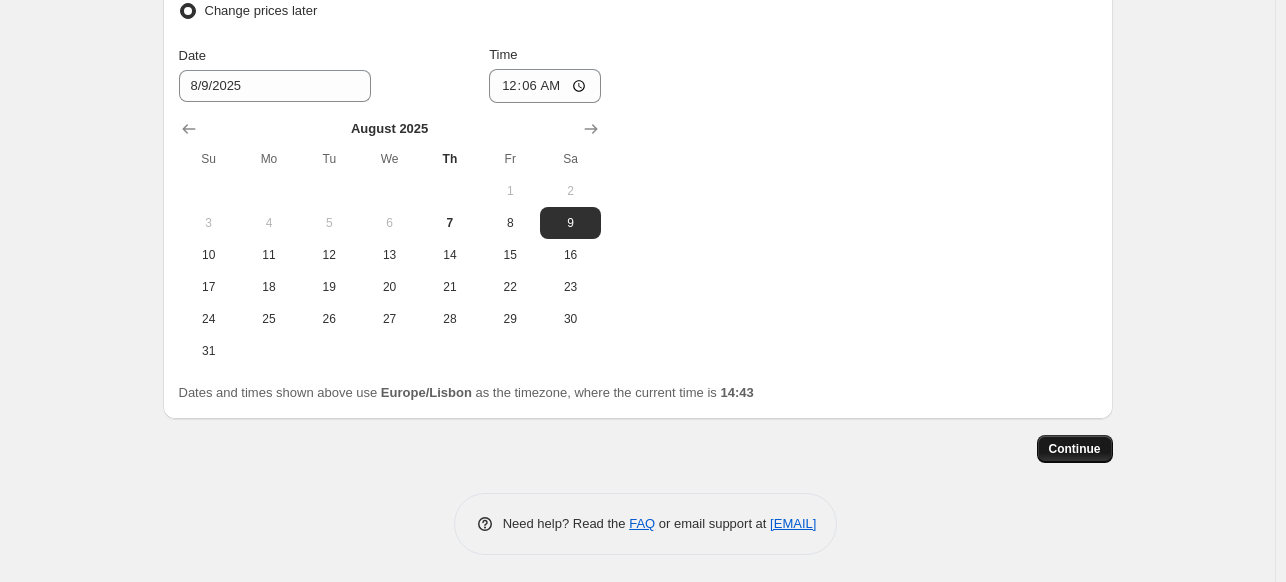 click on "Continue" at bounding box center (1075, 449) 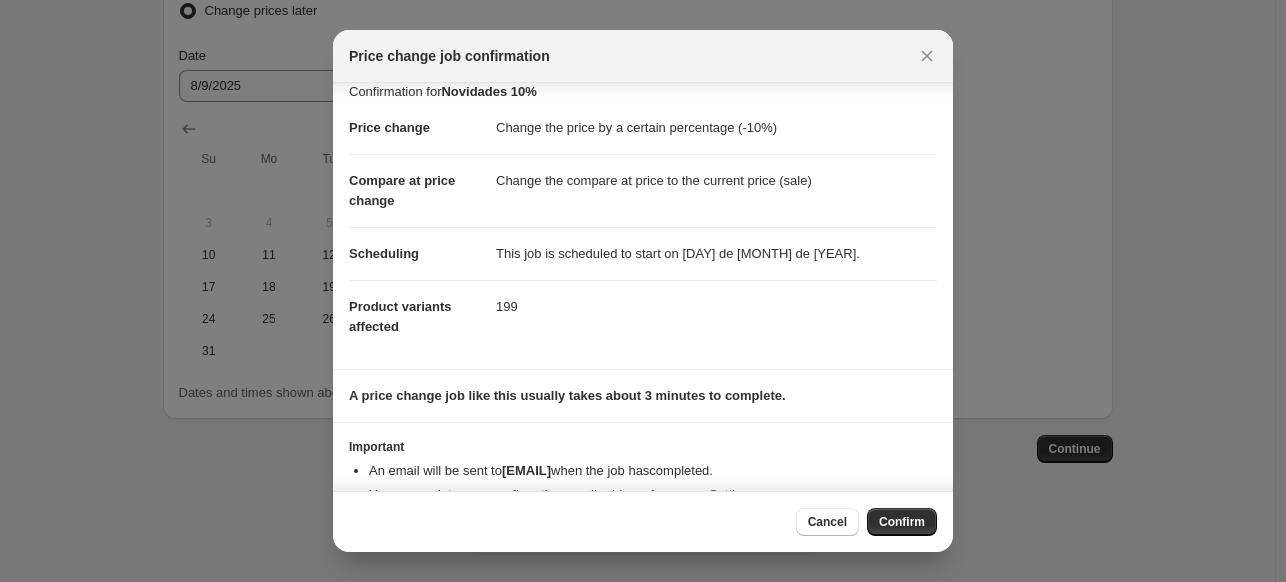 scroll, scrollTop: 49, scrollLeft: 0, axis: vertical 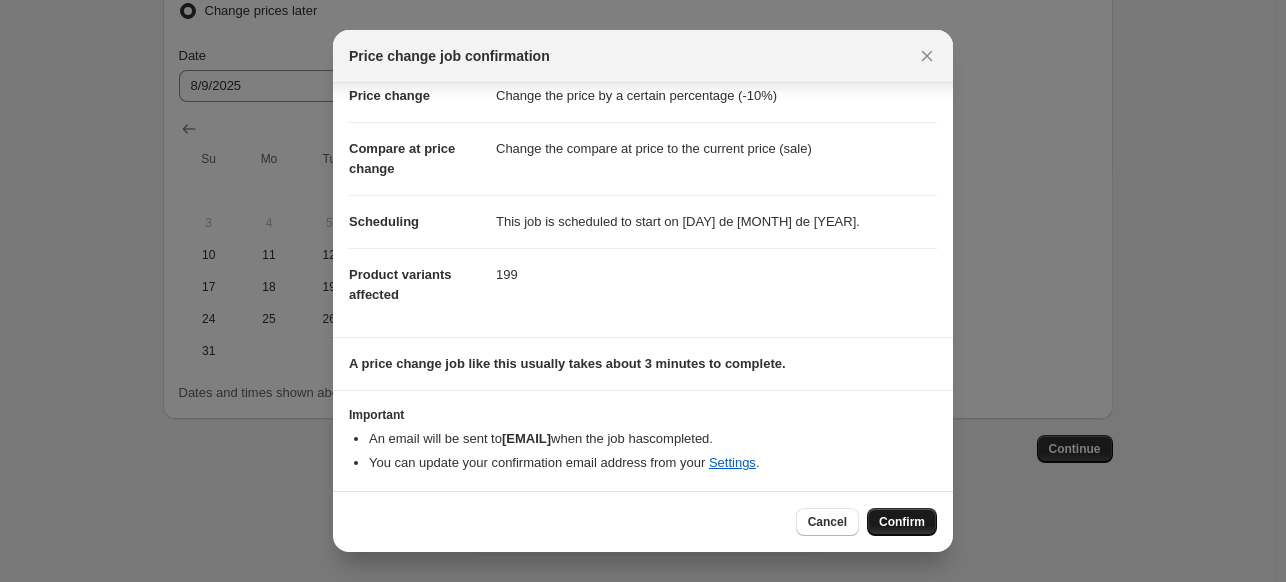 click on "Confirm" at bounding box center [902, 522] 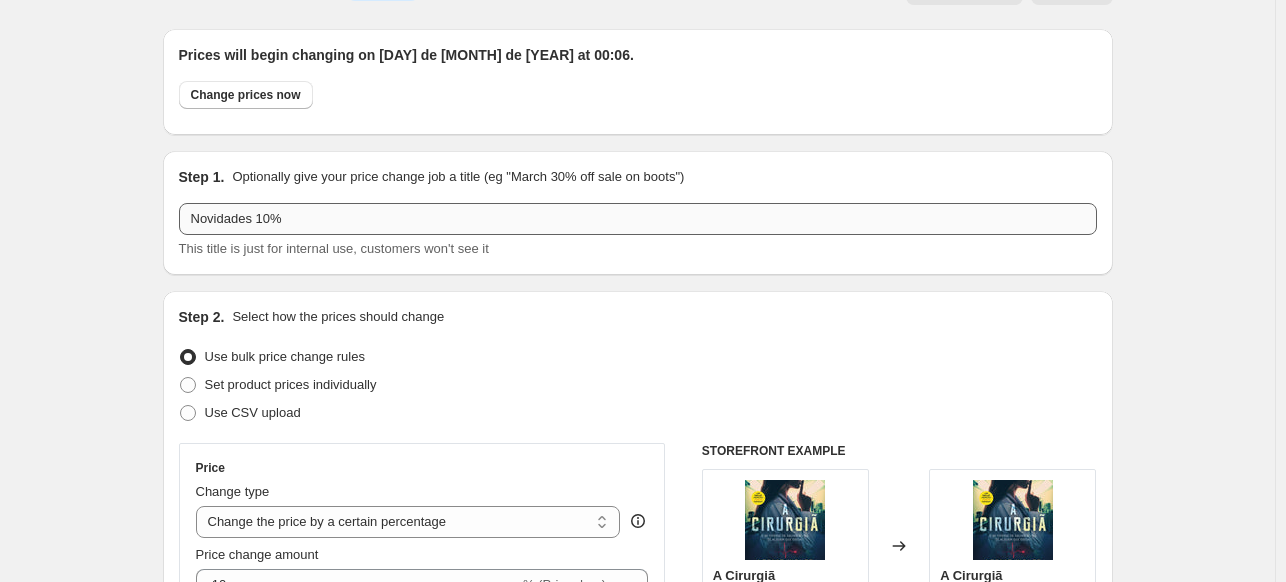 scroll, scrollTop: 0, scrollLeft: 0, axis: both 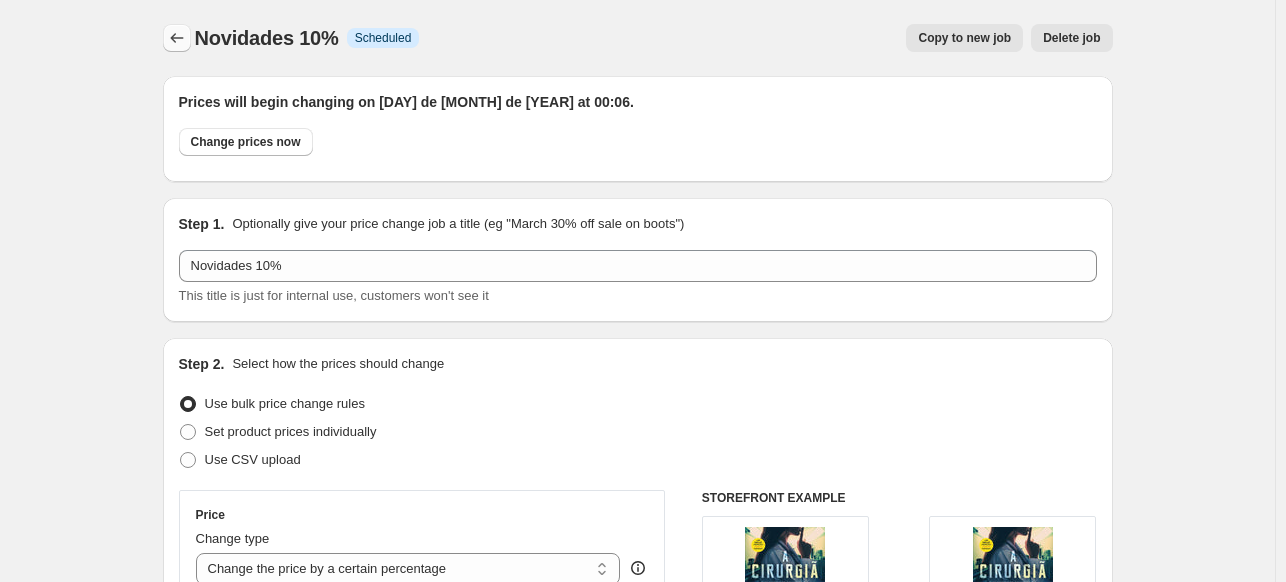 click at bounding box center [177, 38] 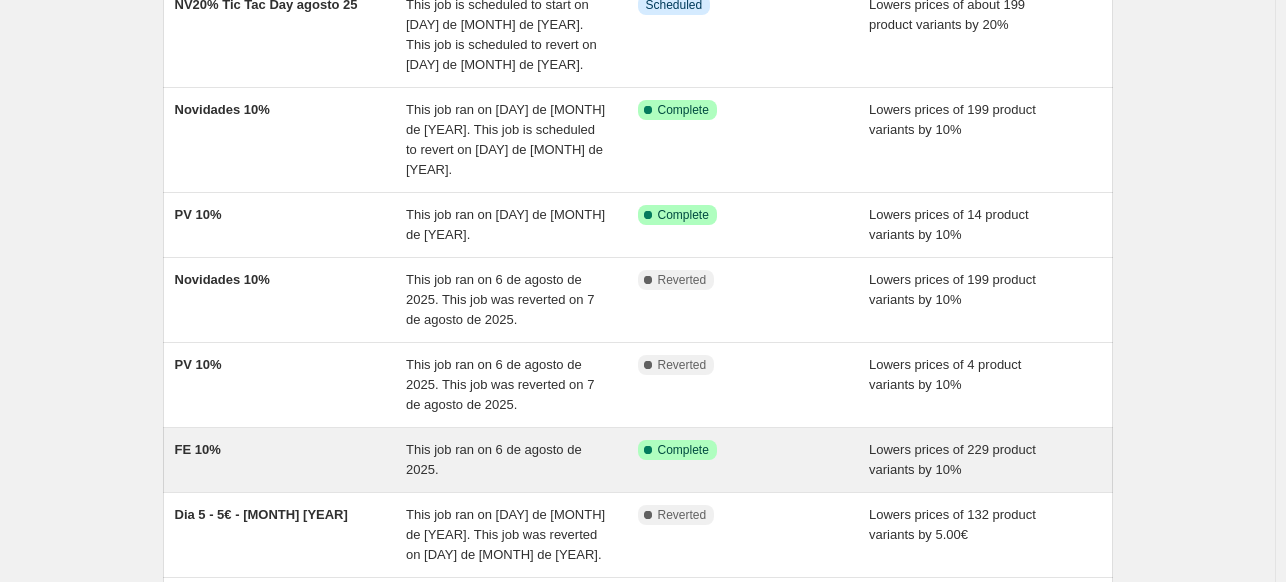 scroll, scrollTop: 300, scrollLeft: 0, axis: vertical 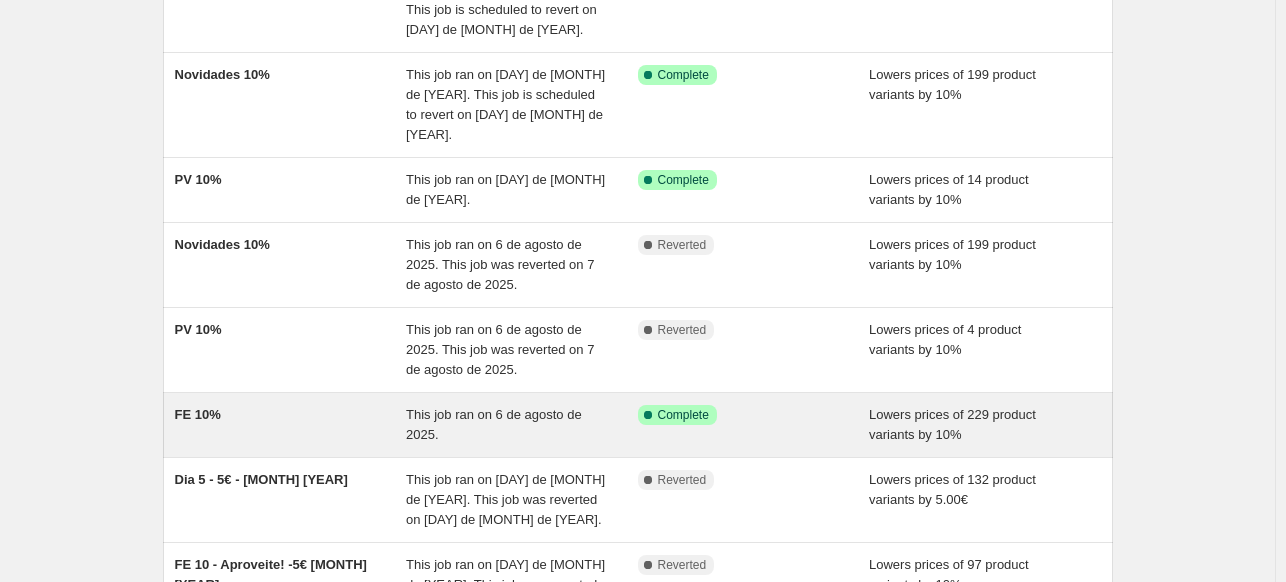click on "FE 10%" at bounding box center [291, 425] 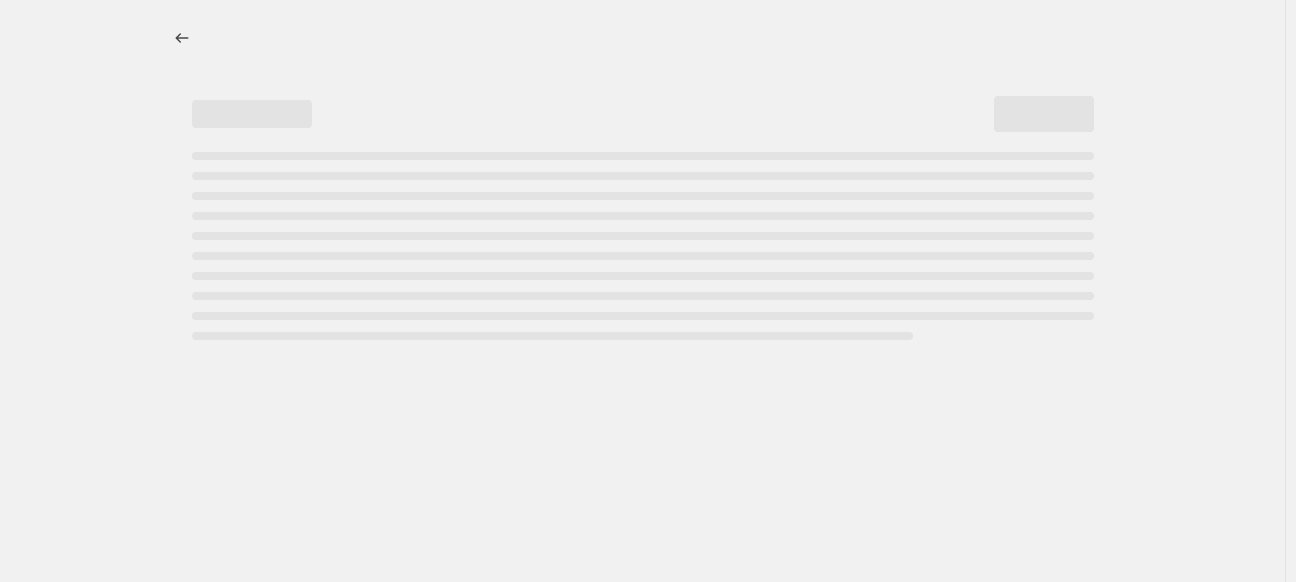 select on "percentage" 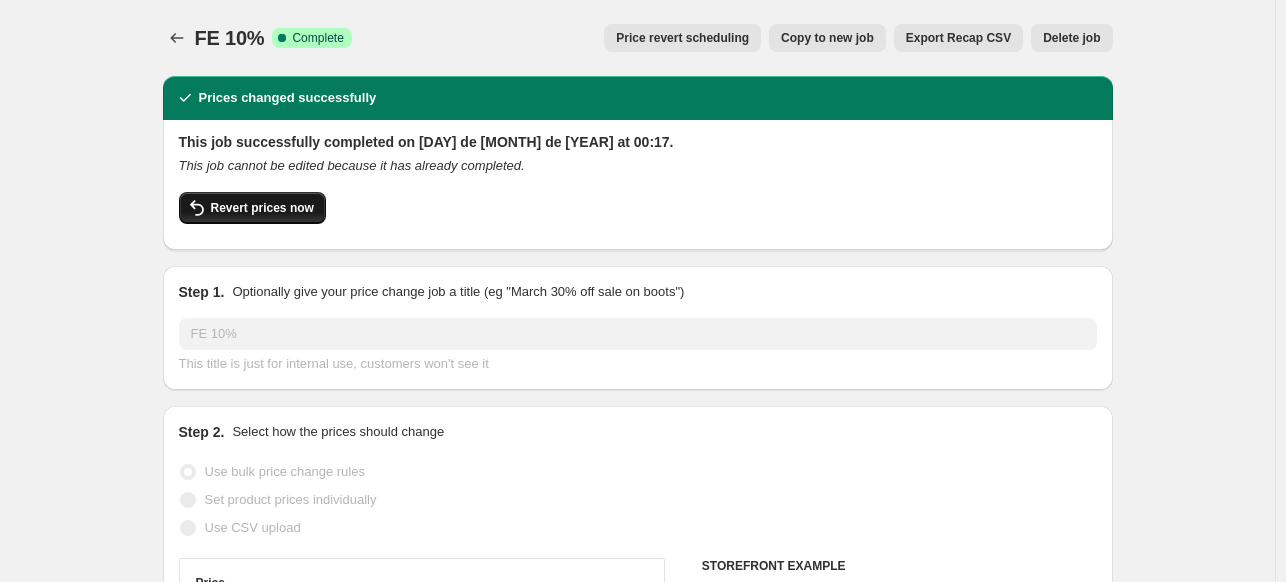 click on "Revert prices now" at bounding box center (262, 208) 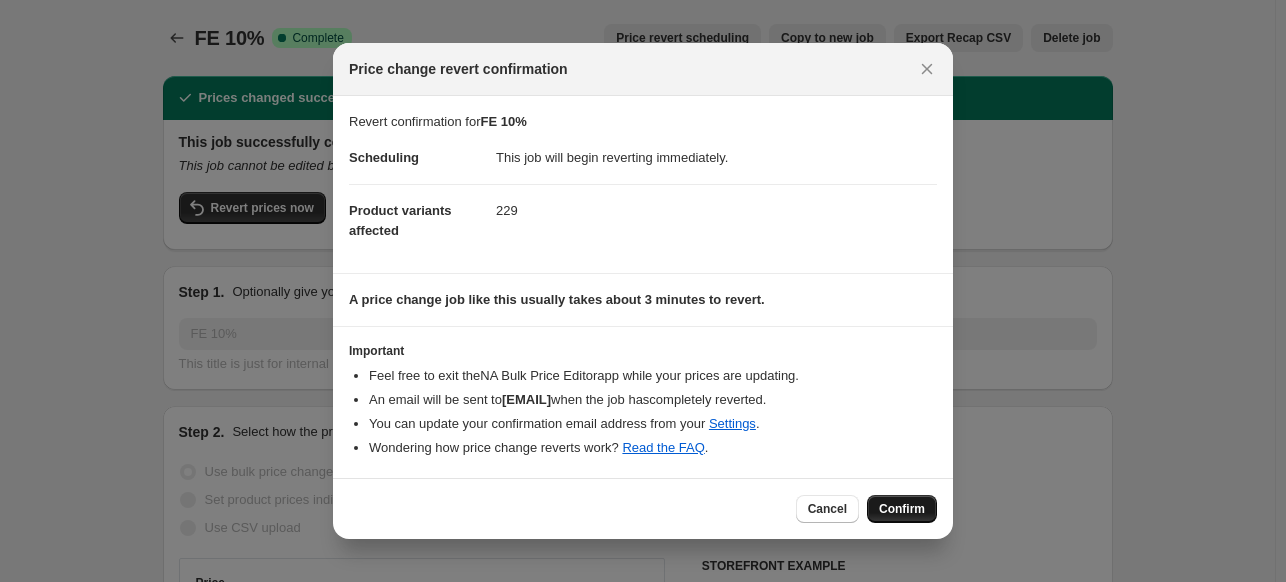 click on "Confirm" at bounding box center [902, 509] 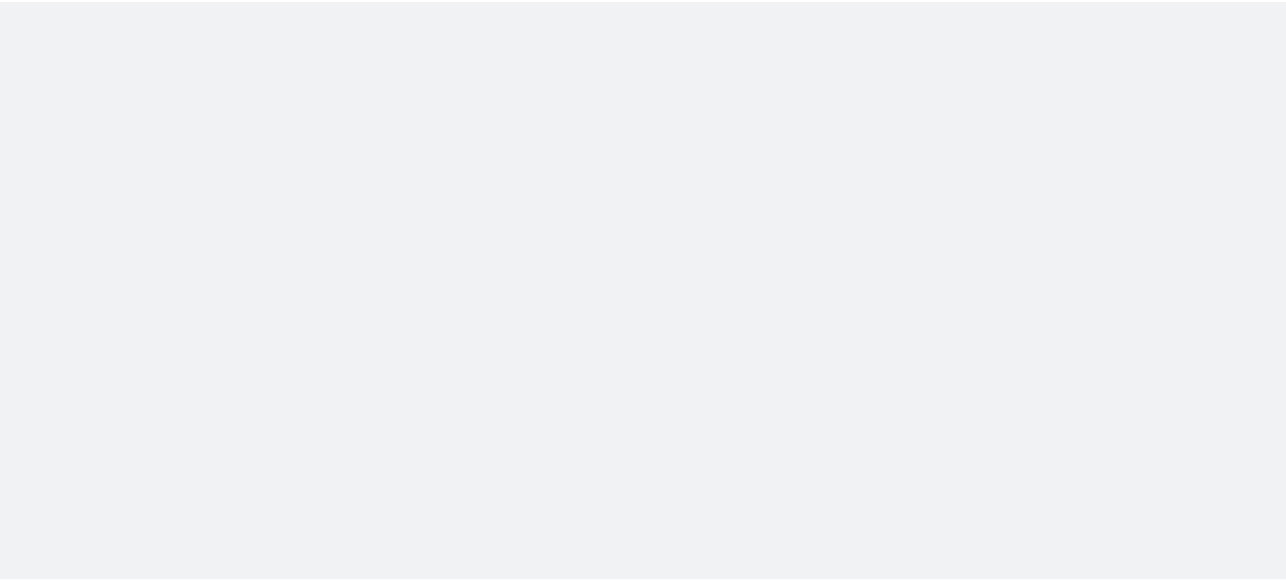 scroll, scrollTop: 0, scrollLeft: 0, axis: both 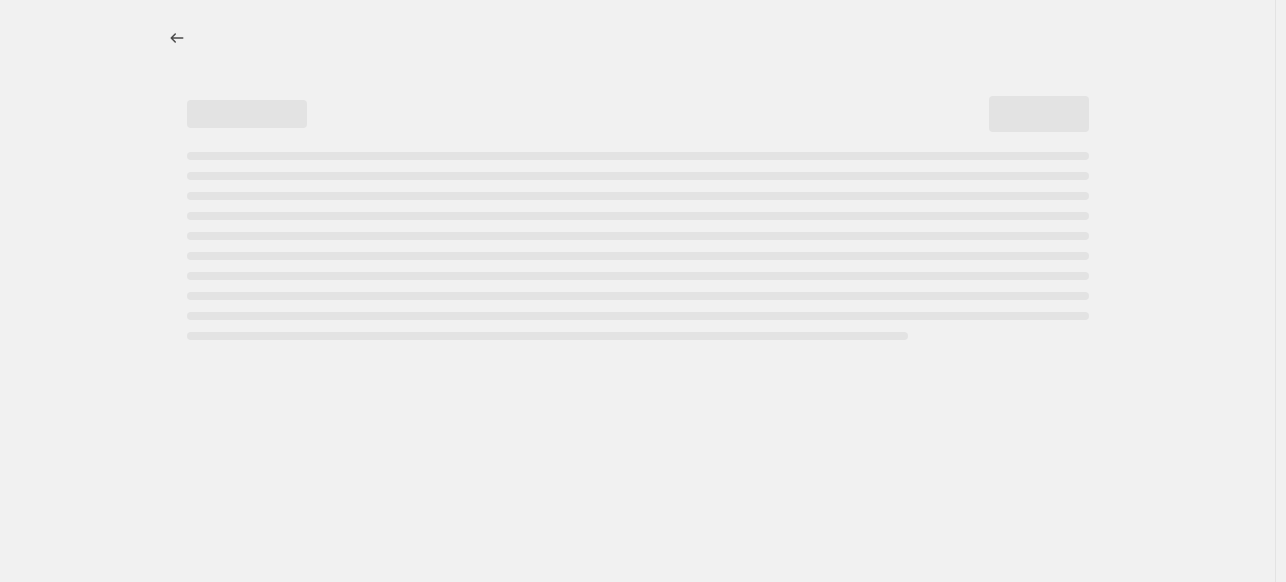 select on "percentage" 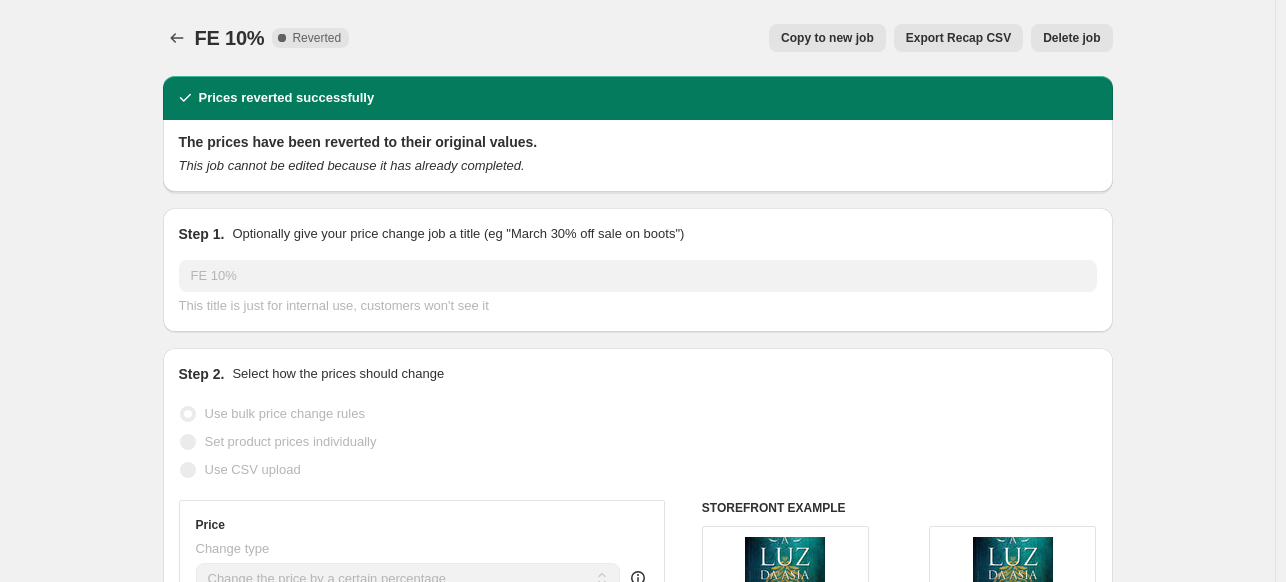 click on "Copy to new job" at bounding box center [827, 38] 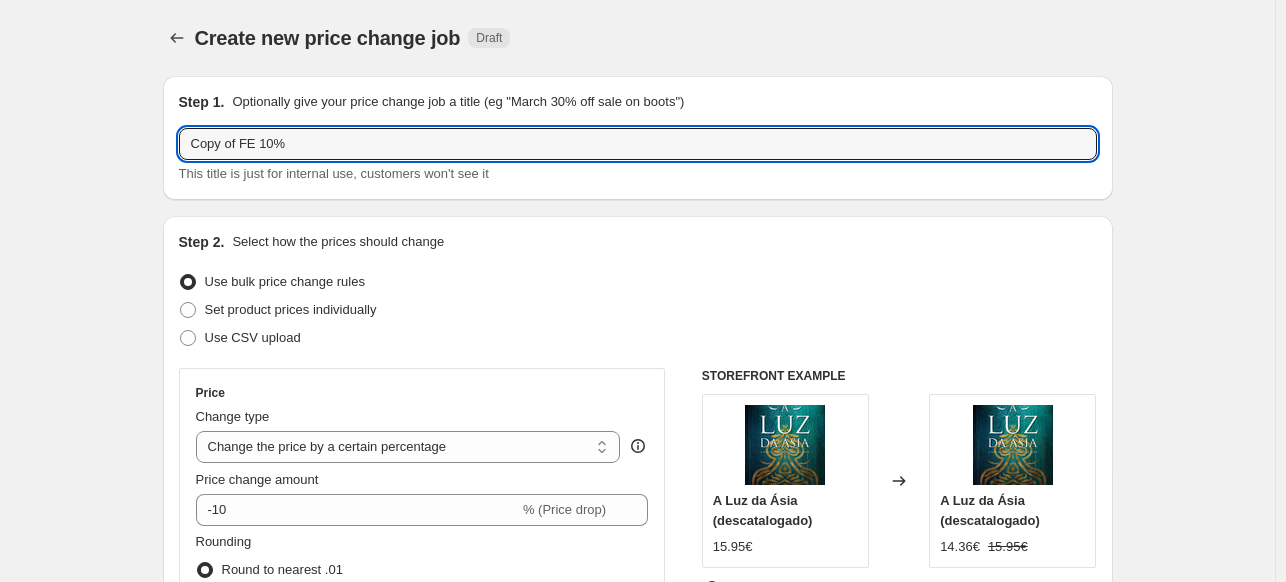 drag, startPoint x: 248, startPoint y: 145, endPoint x: 91, endPoint y: 136, distance: 157.25775 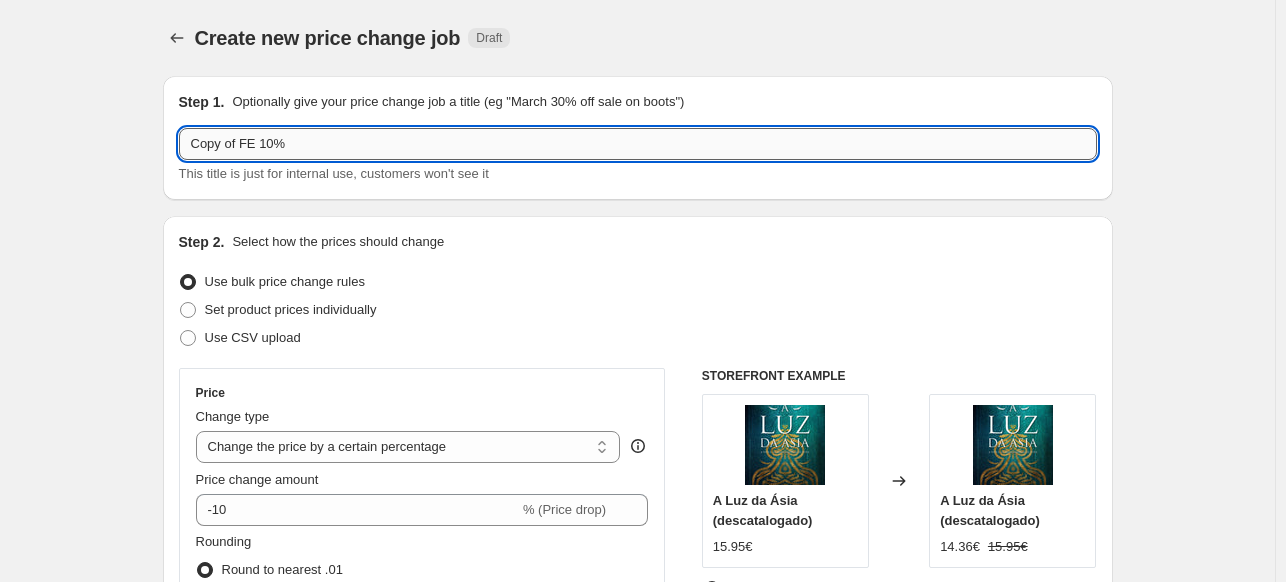 click on "Copy of FE 10%" at bounding box center [638, 144] 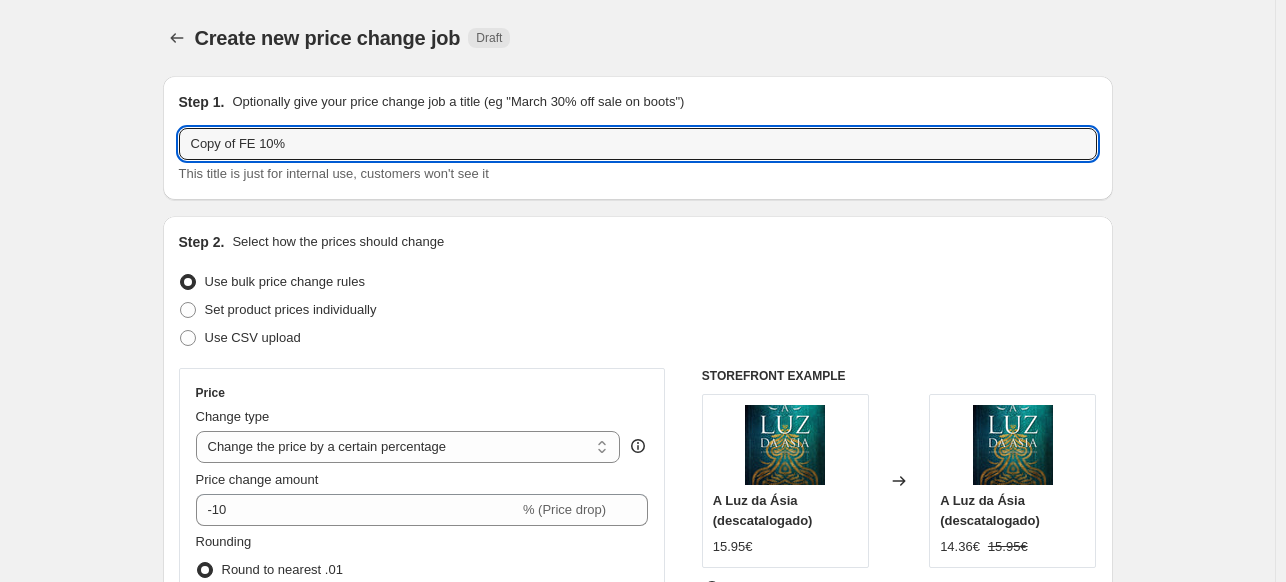 drag, startPoint x: 243, startPoint y: 142, endPoint x: 155, endPoint y: 151, distance: 88.45903 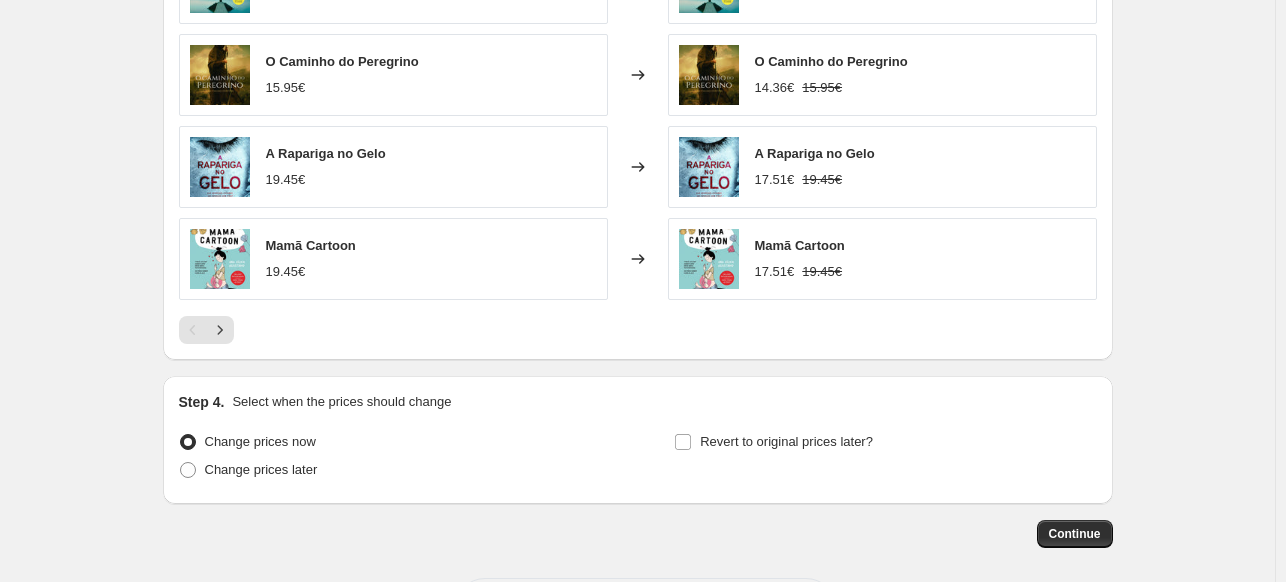 scroll, scrollTop: 1640, scrollLeft: 0, axis: vertical 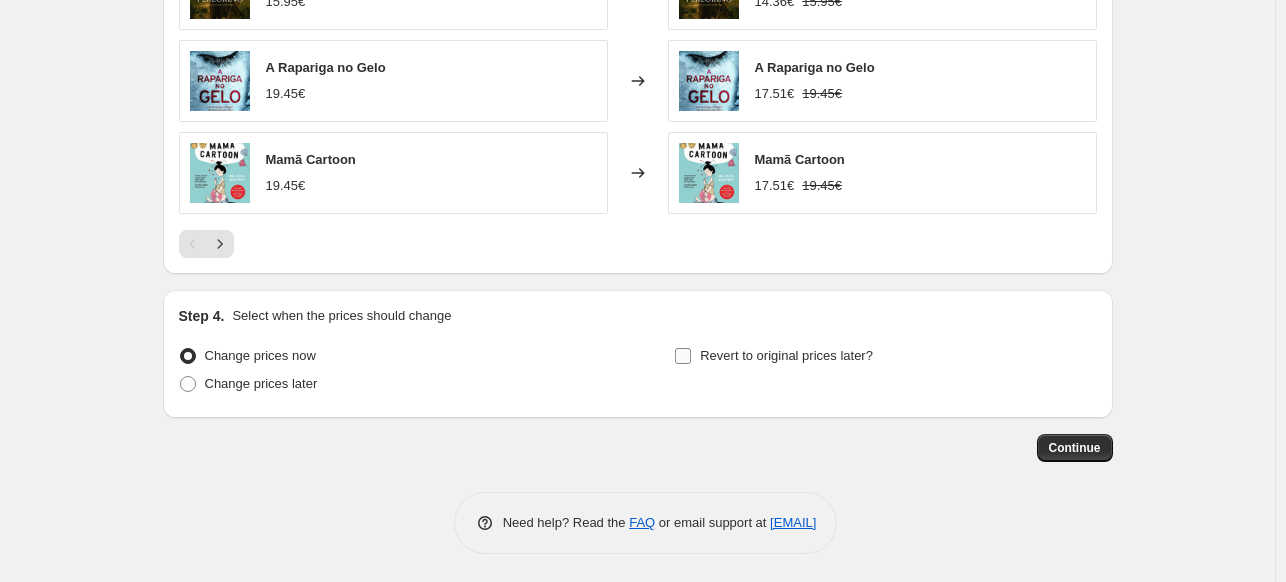 type on "FE 10%" 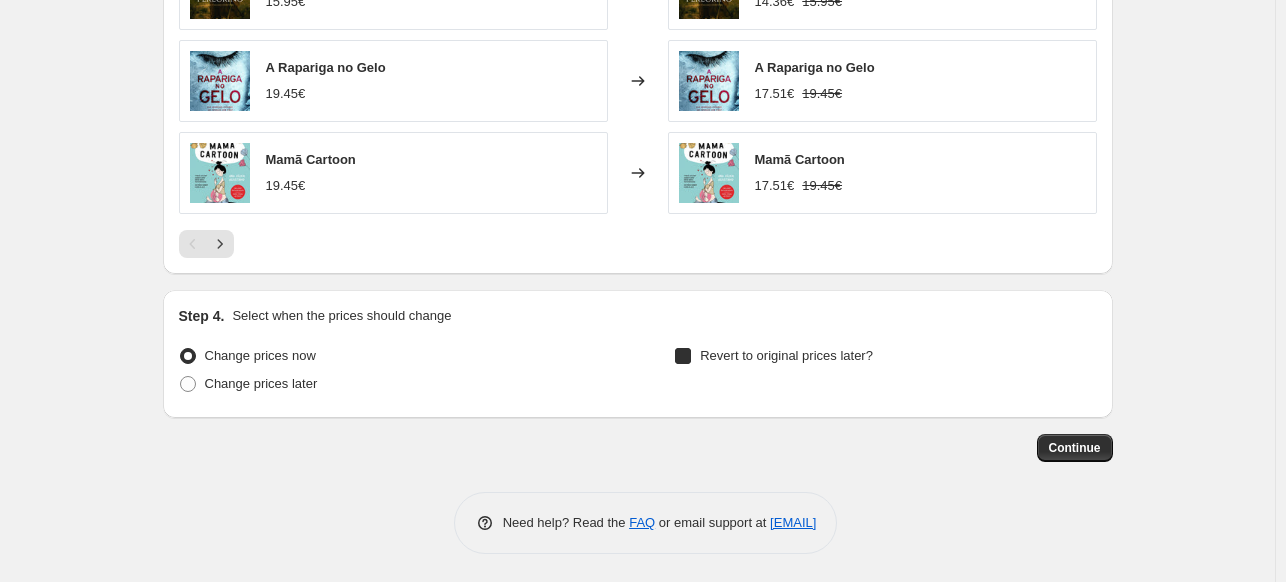 checkbox on "true" 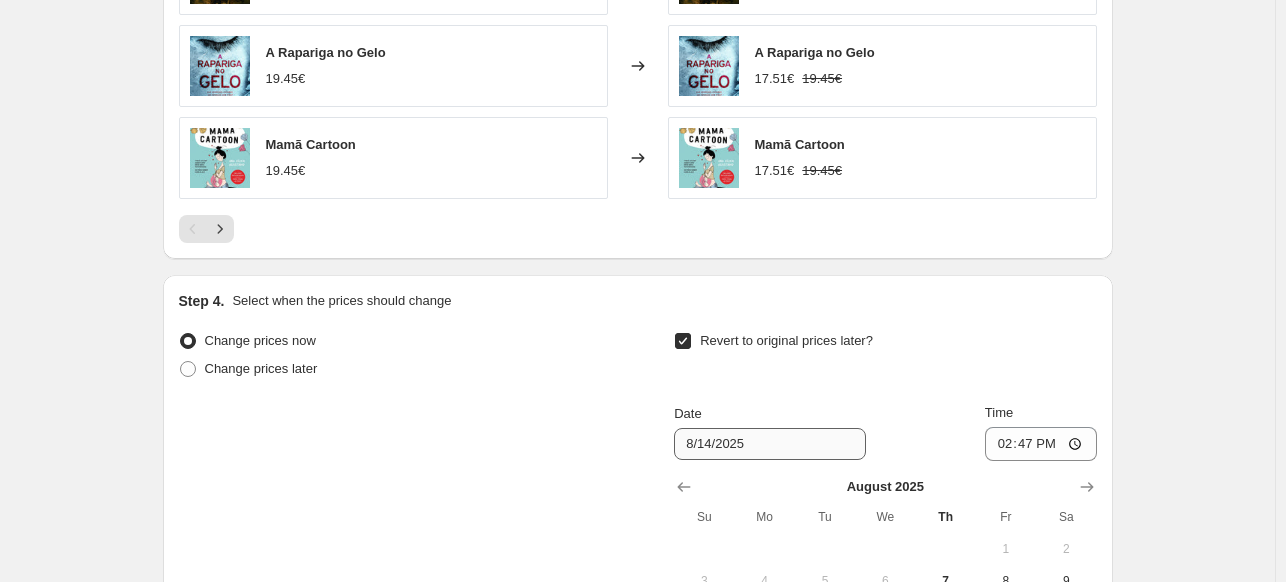 scroll, scrollTop: 1840, scrollLeft: 0, axis: vertical 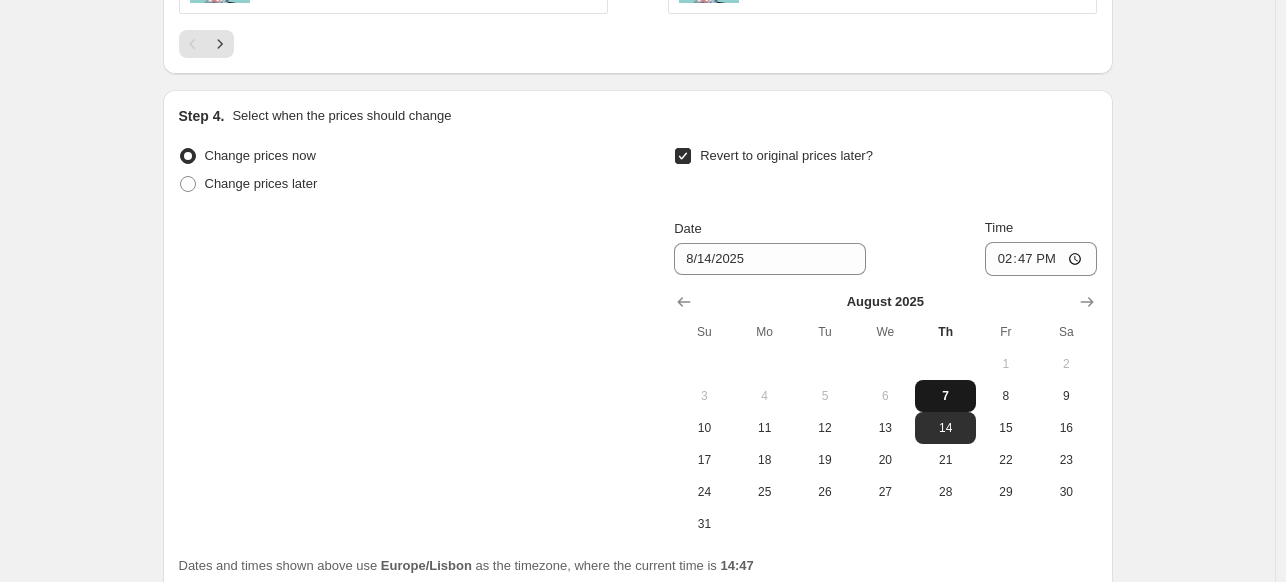 click on "7" at bounding box center [945, 396] 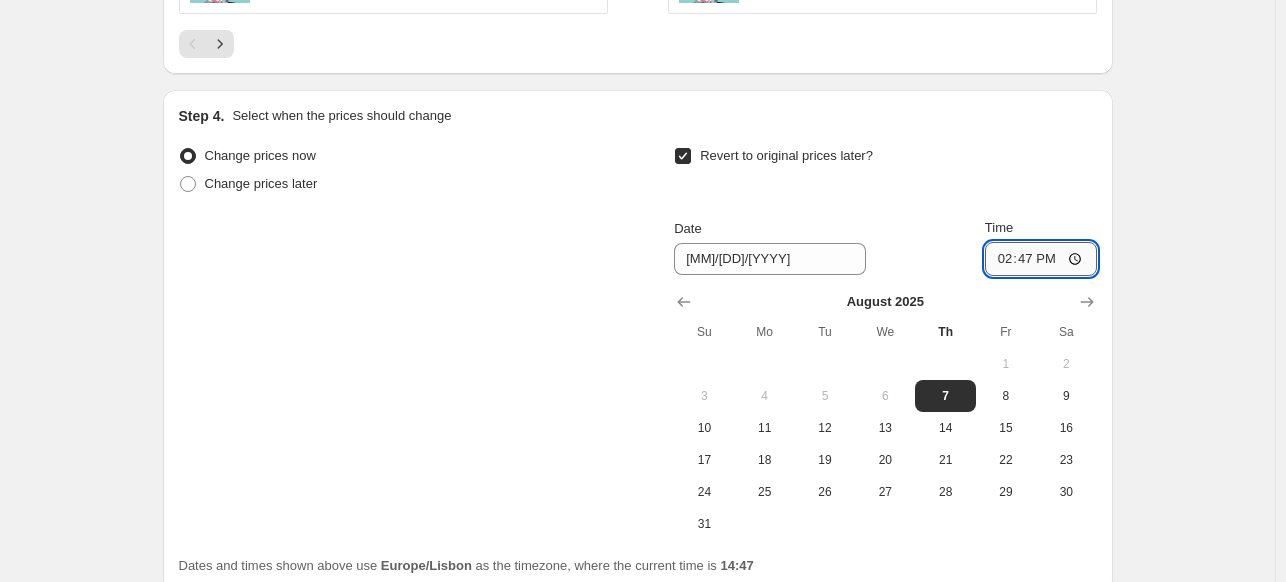 click on "14:47" at bounding box center [1041, 259] 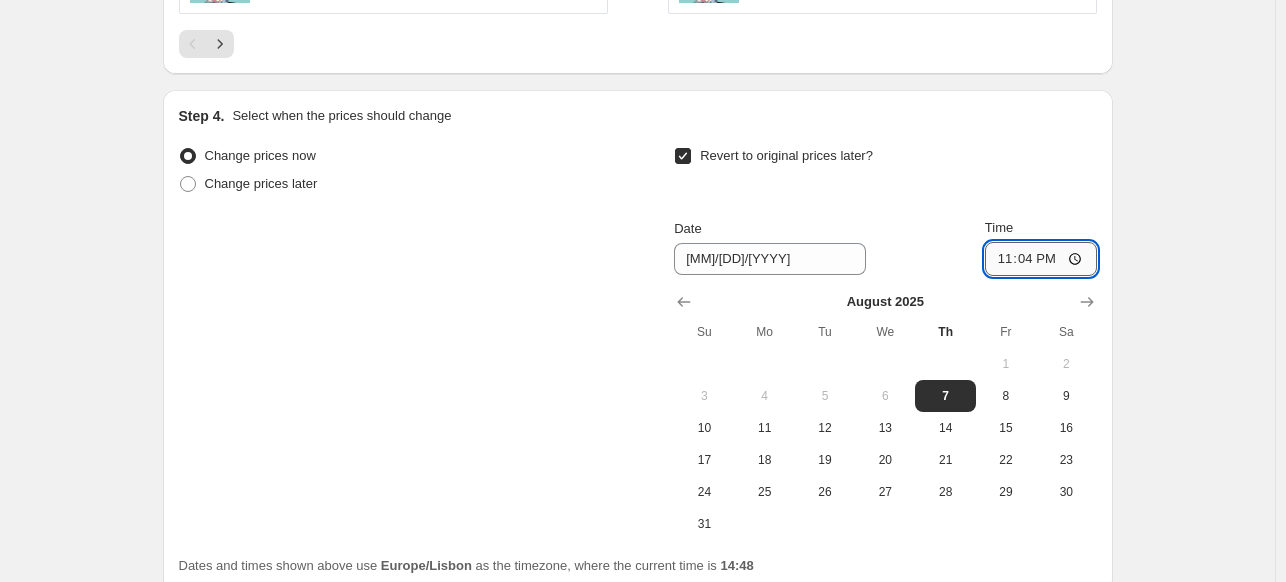 type on "23:45" 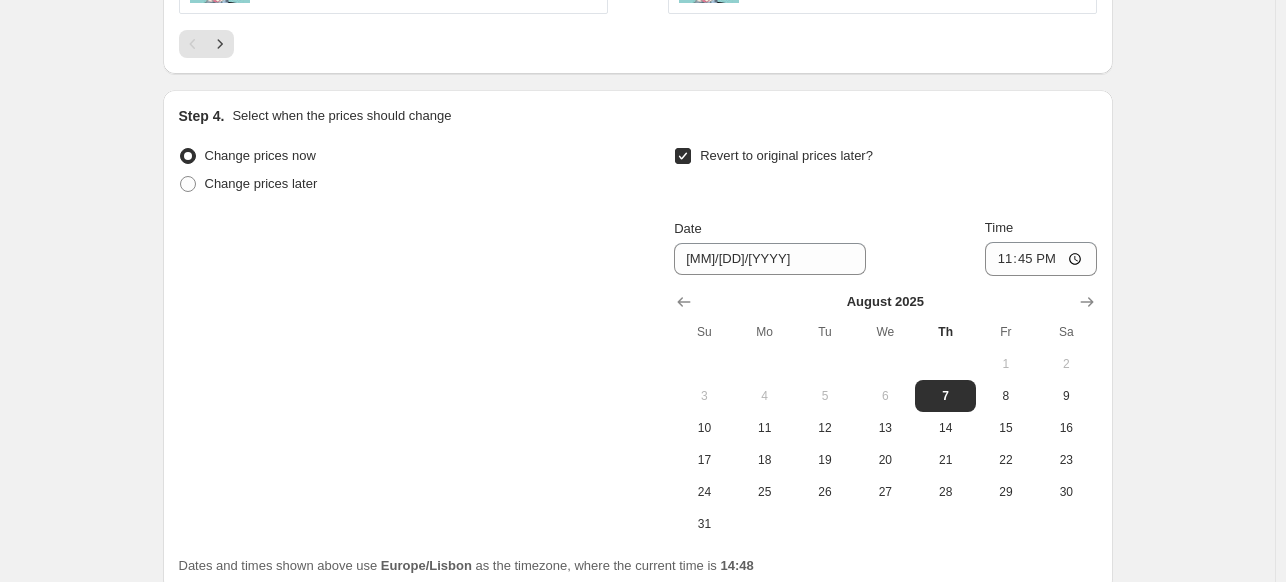 click on "Create new price change job. This page is ready Create new price change job Draft Step 1. Optionally give your price change job a title (eg "March 30% off sale on boots") FE 10% This title is just for internal use, customers won't see it Step 2. Select how the prices should change Use bulk price change rules Set product prices individually Use CSV upload Price Change type Change the price to a certain amount Change the price by a certain amount Change the price by a certain percentage Change the price to the current compare at price (price before sale) Change the price by a certain amount relative to the compare at price Change the price by a certain percentage relative to the compare at price Don't change the price Change the price by a certain percentage relative to the cost per item Change price to certain cost margin Change the price by a certain percentage Price change amount -10 % (Price drop) Rounding Round to nearest .01 Round to nearest whole number End prices in .99 End prices in a certain number" at bounding box center [638, -541] 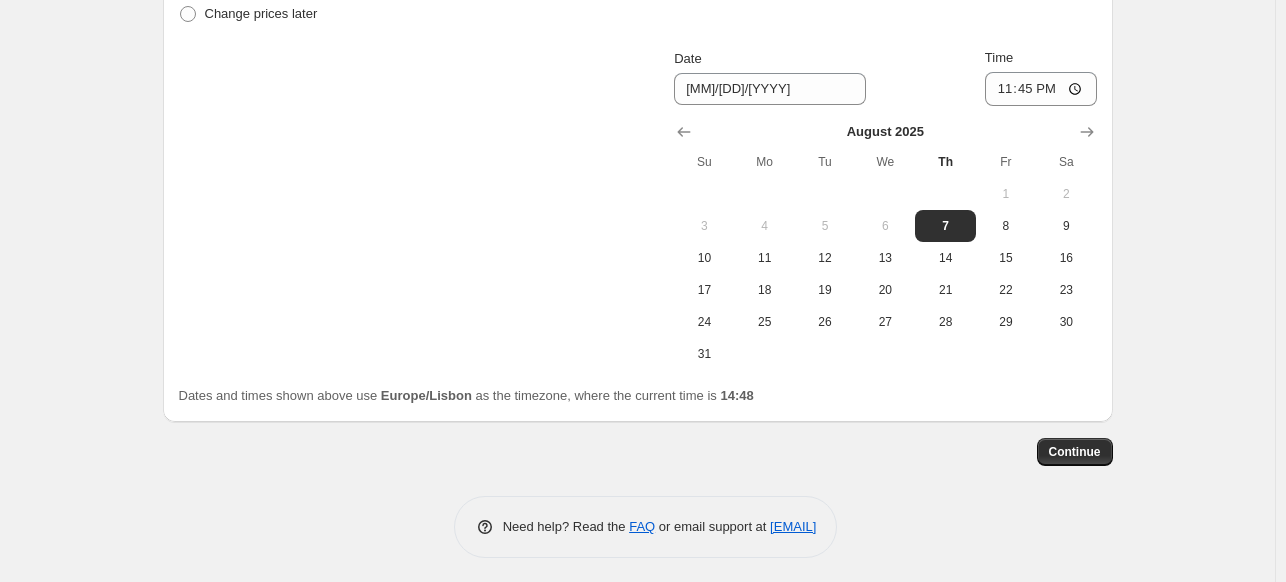 scroll, scrollTop: 2013, scrollLeft: 0, axis: vertical 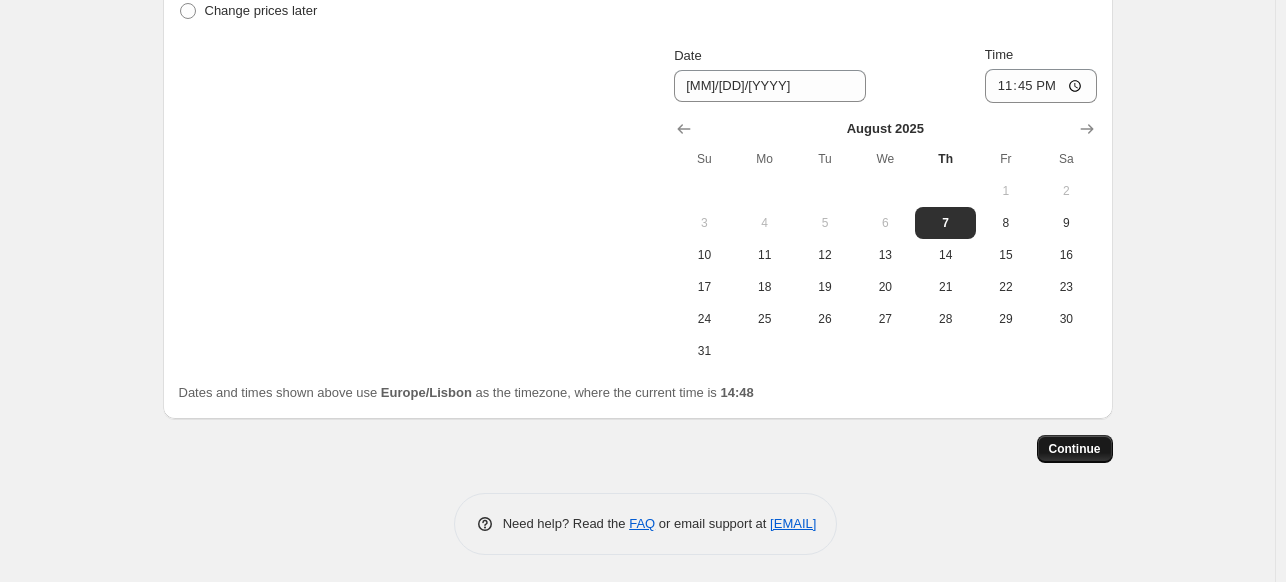 click on "Continue" at bounding box center [1075, 449] 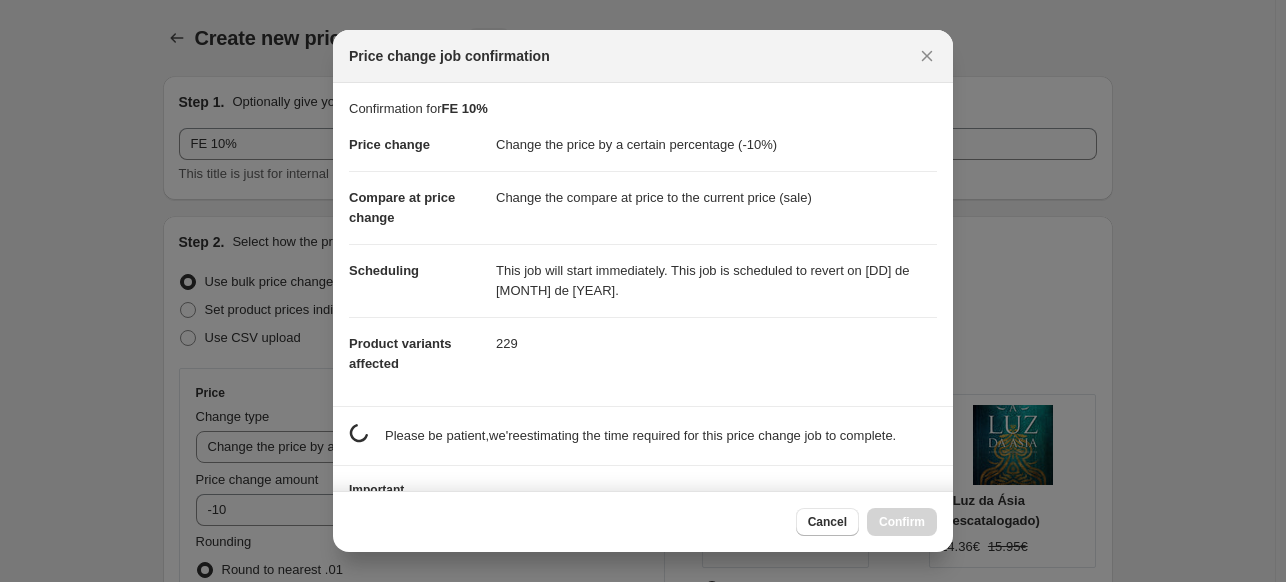 scroll, scrollTop: 0, scrollLeft: 0, axis: both 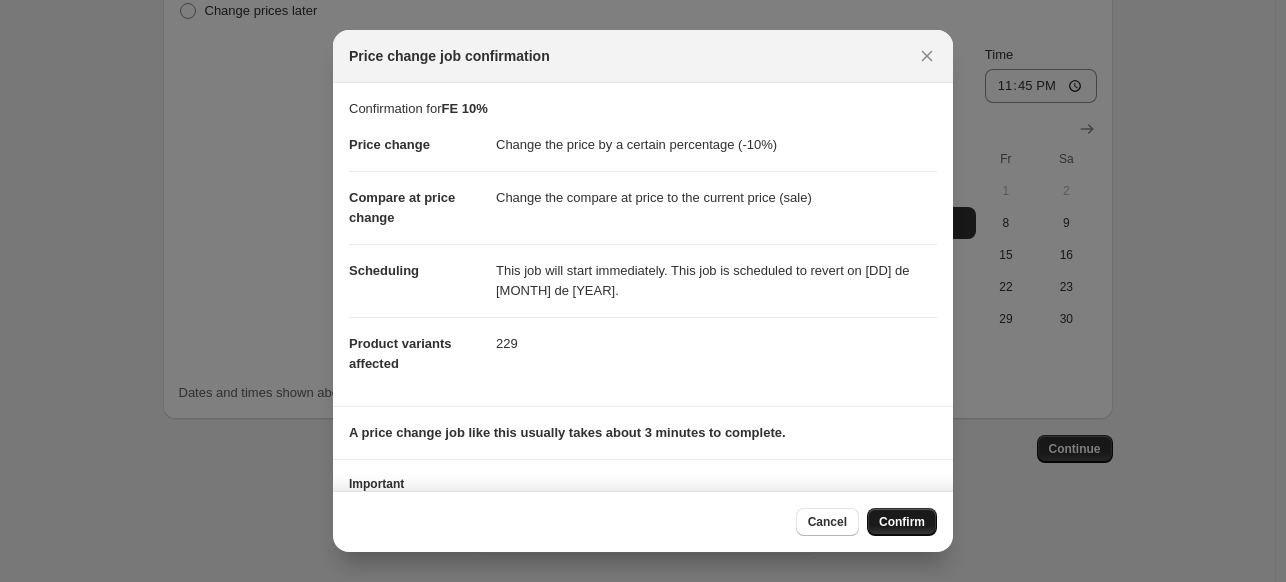 click on "Confirm" at bounding box center (902, 522) 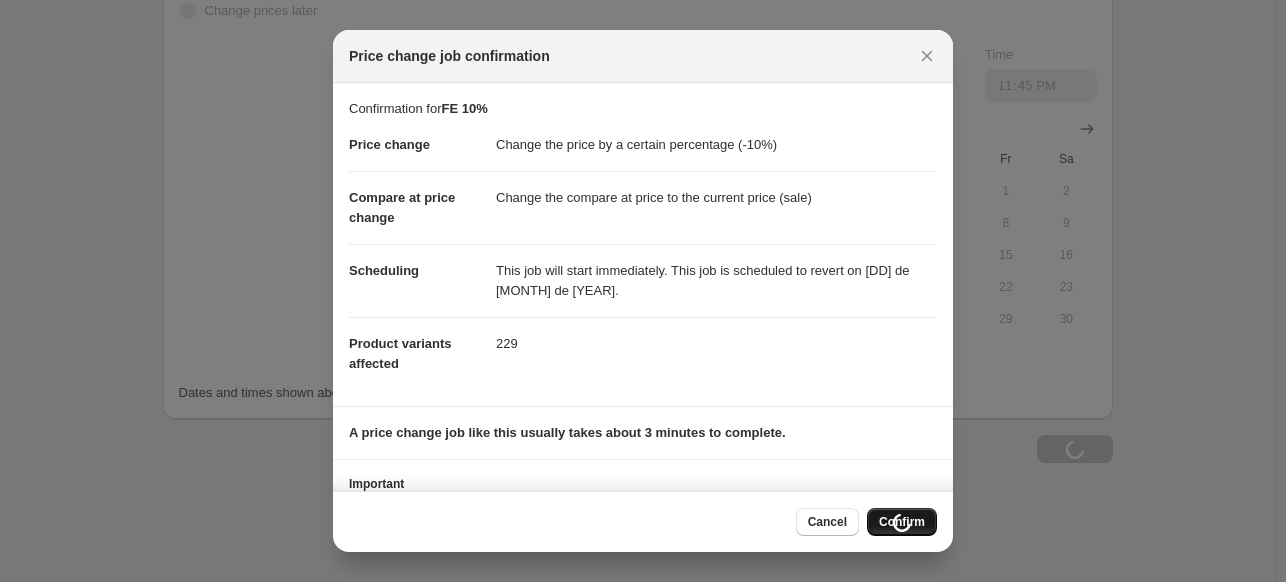 scroll, scrollTop: 2081, scrollLeft: 0, axis: vertical 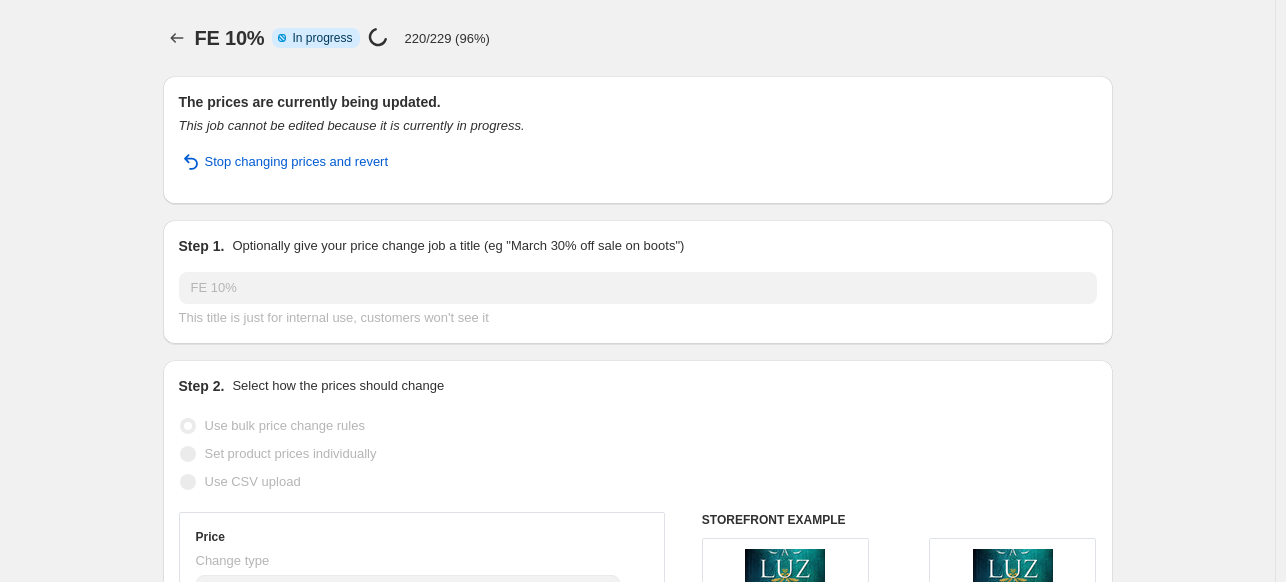 select on "percentage" 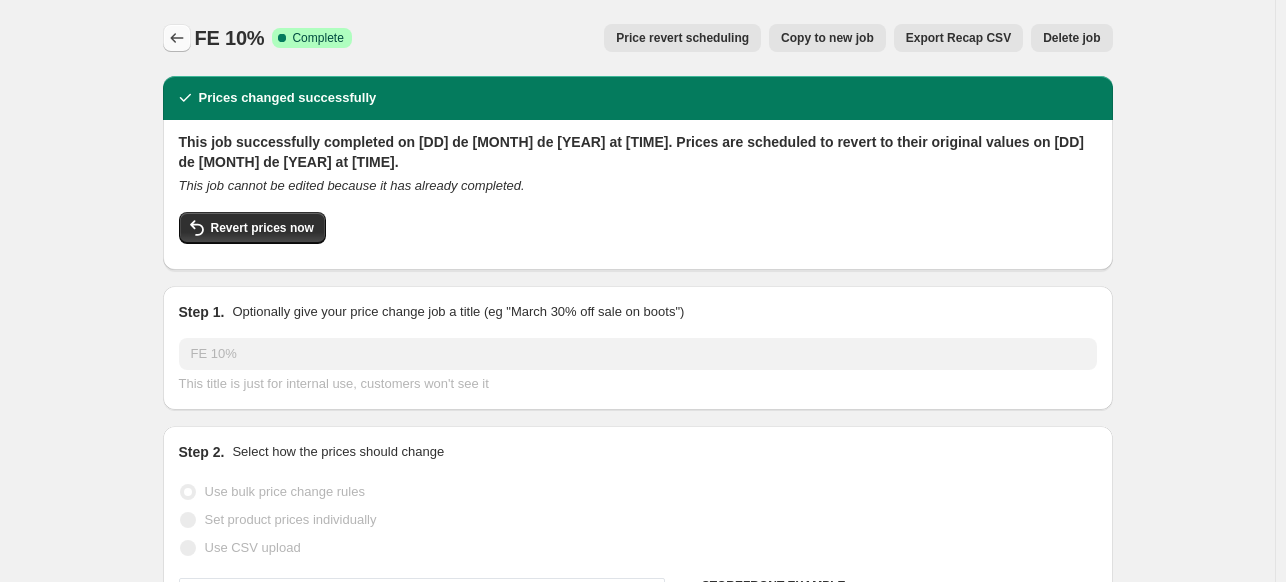 click 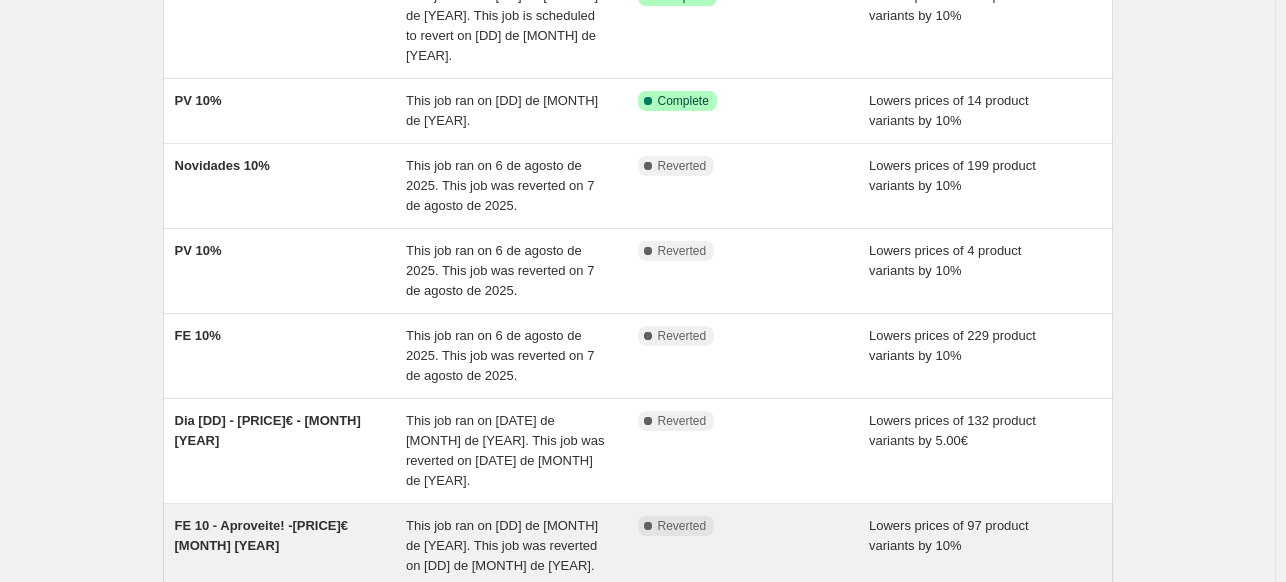 scroll, scrollTop: 624, scrollLeft: 0, axis: vertical 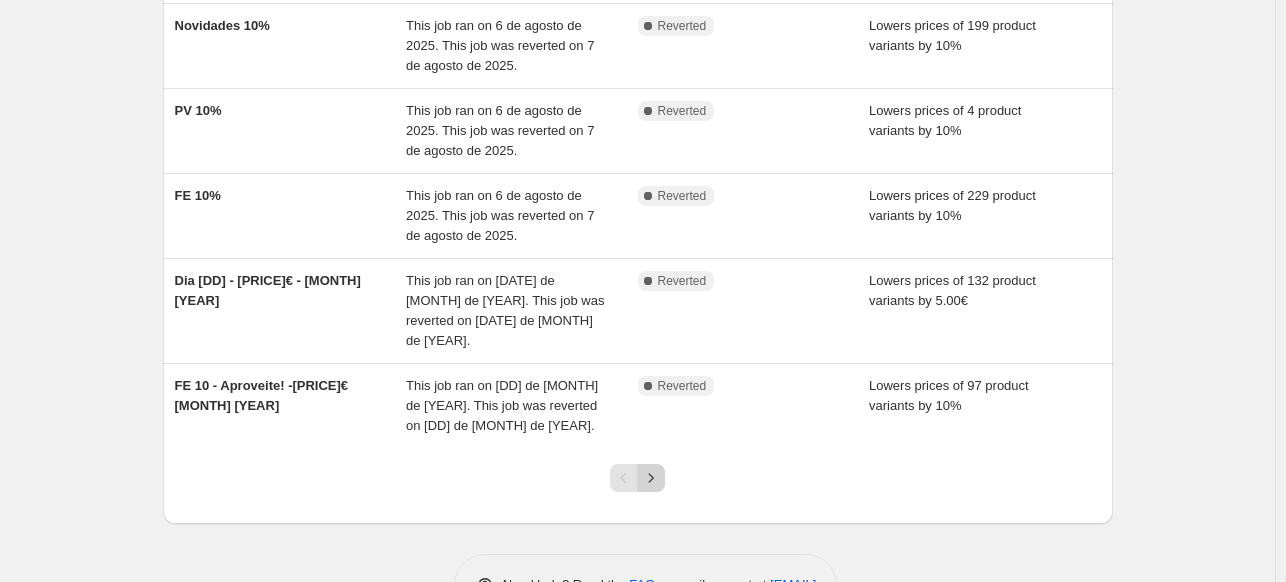 click 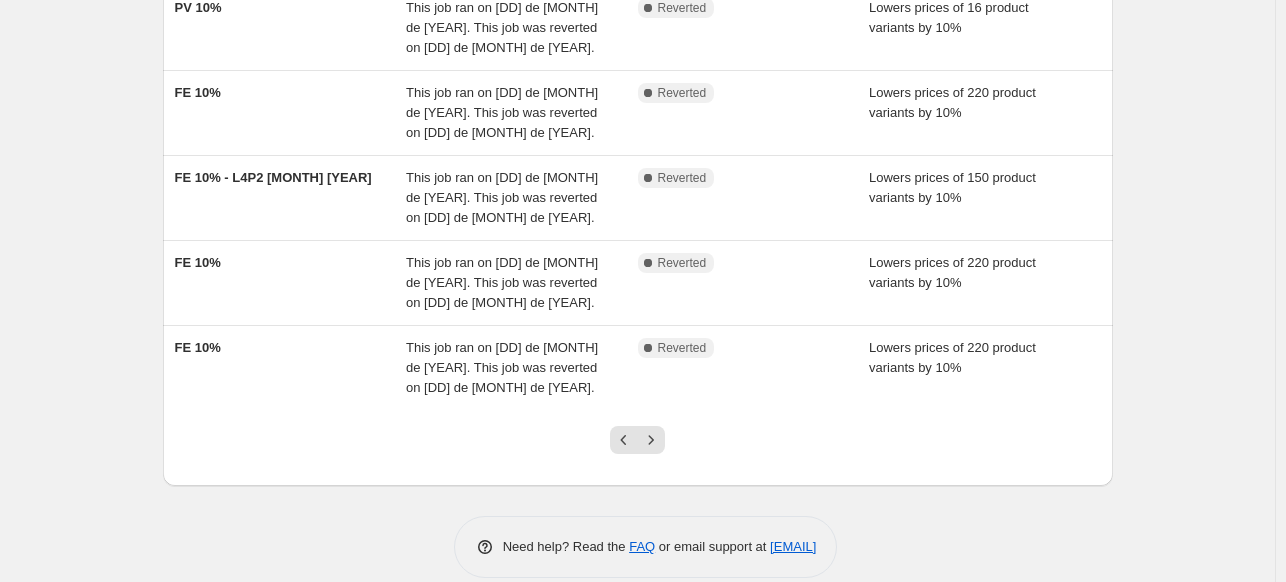 scroll, scrollTop: 644, scrollLeft: 0, axis: vertical 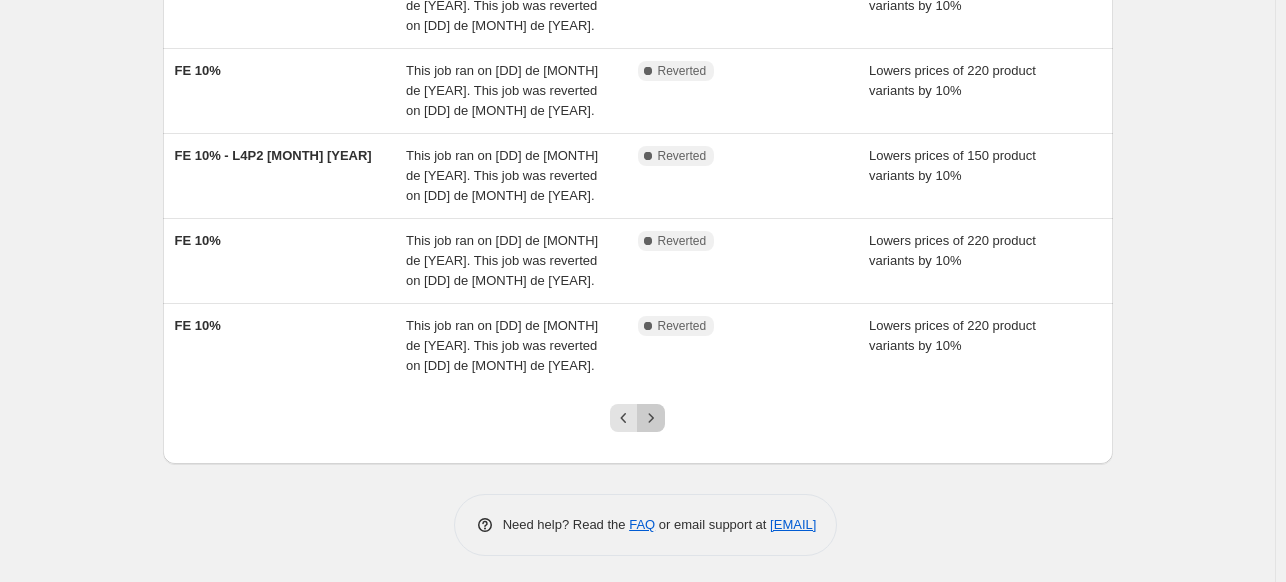click 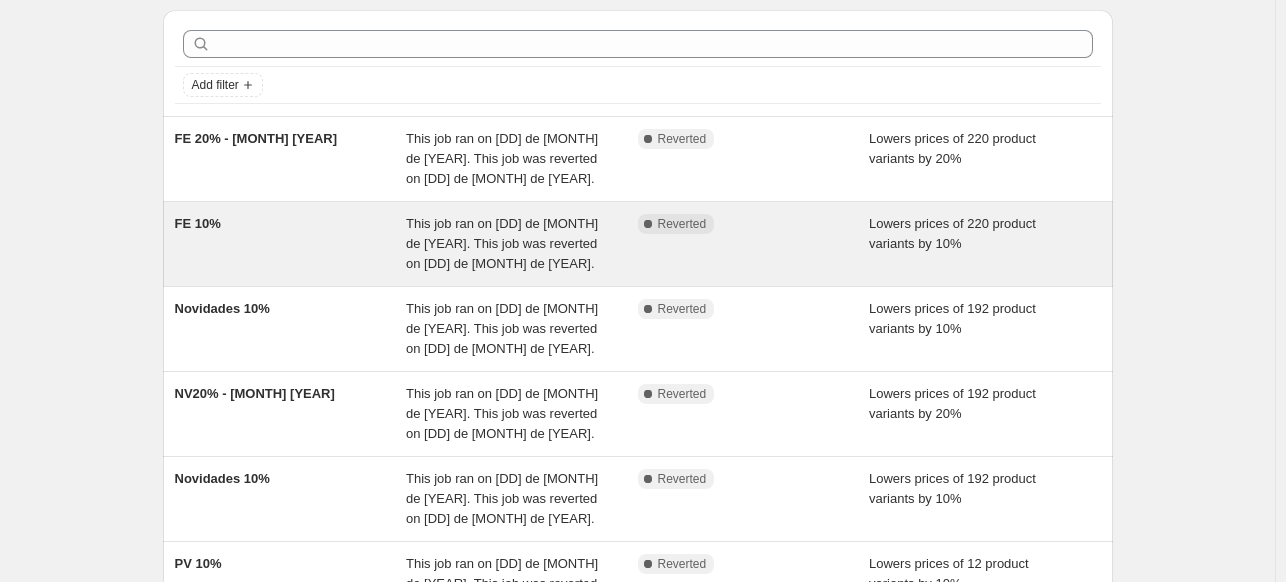 scroll, scrollTop: 100, scrollLeft: 0, axis: vertical 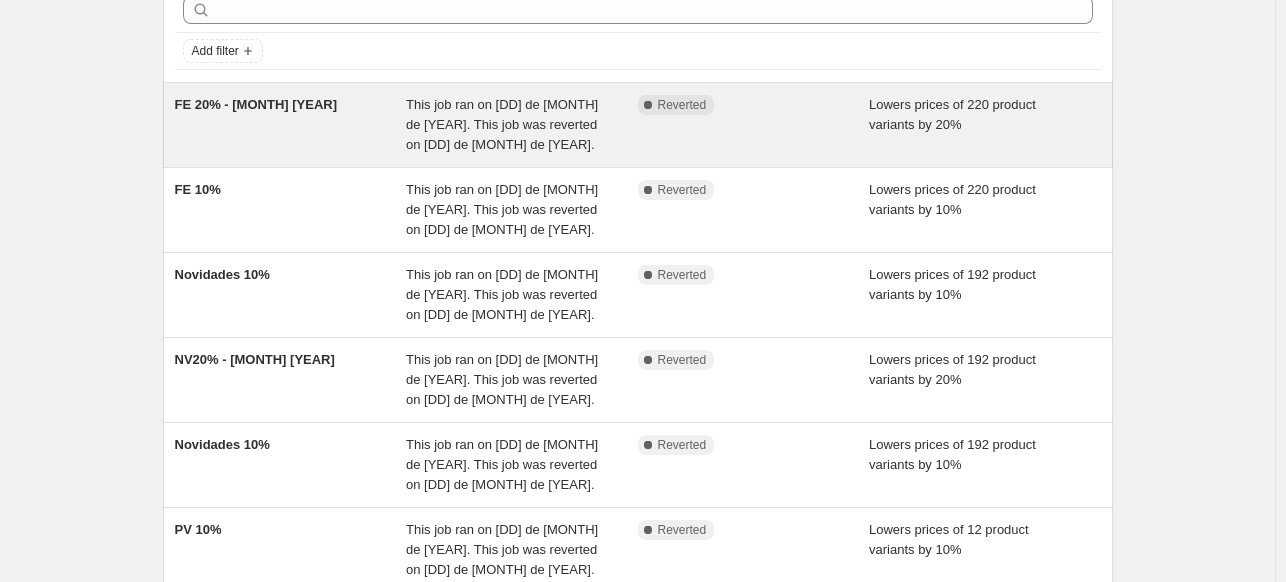 click on "FE 20% - [MONTH] [YEAR]" at bounding box center [291, 125] 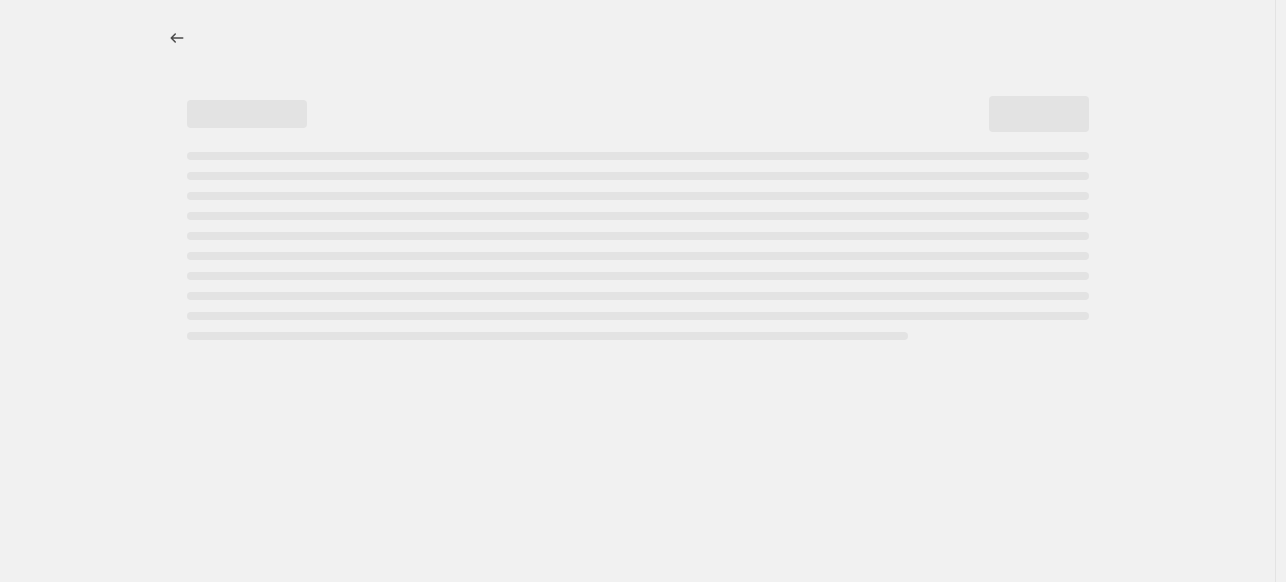 scroll, scrollTop: 0, scrollLeft: 0, axis: both 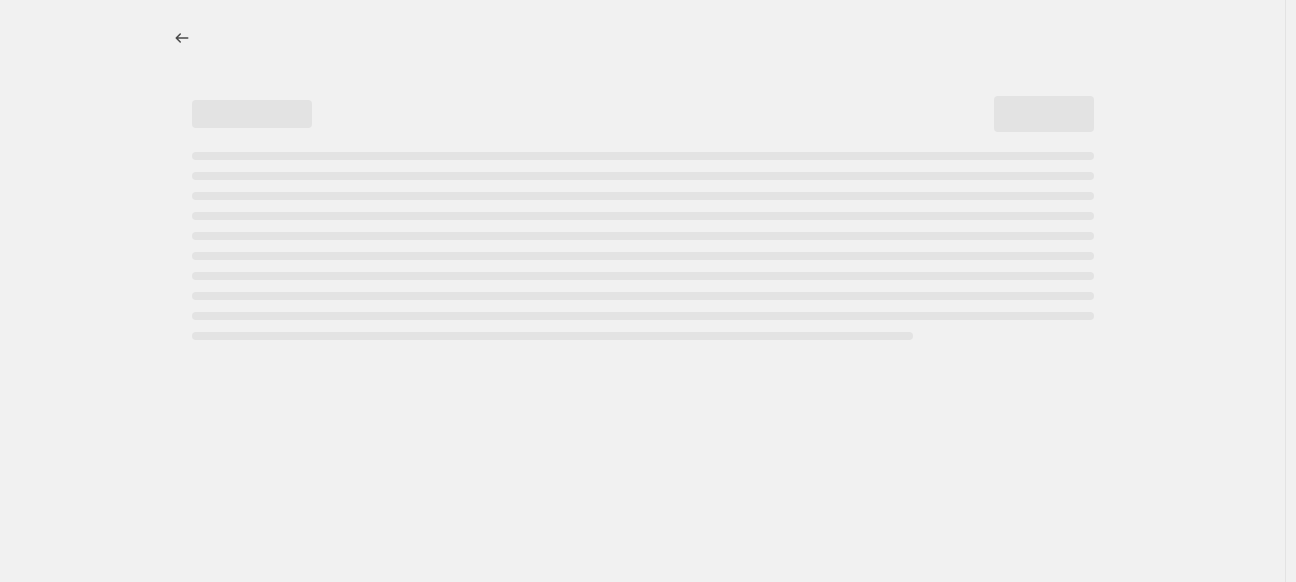 select on "percentage" 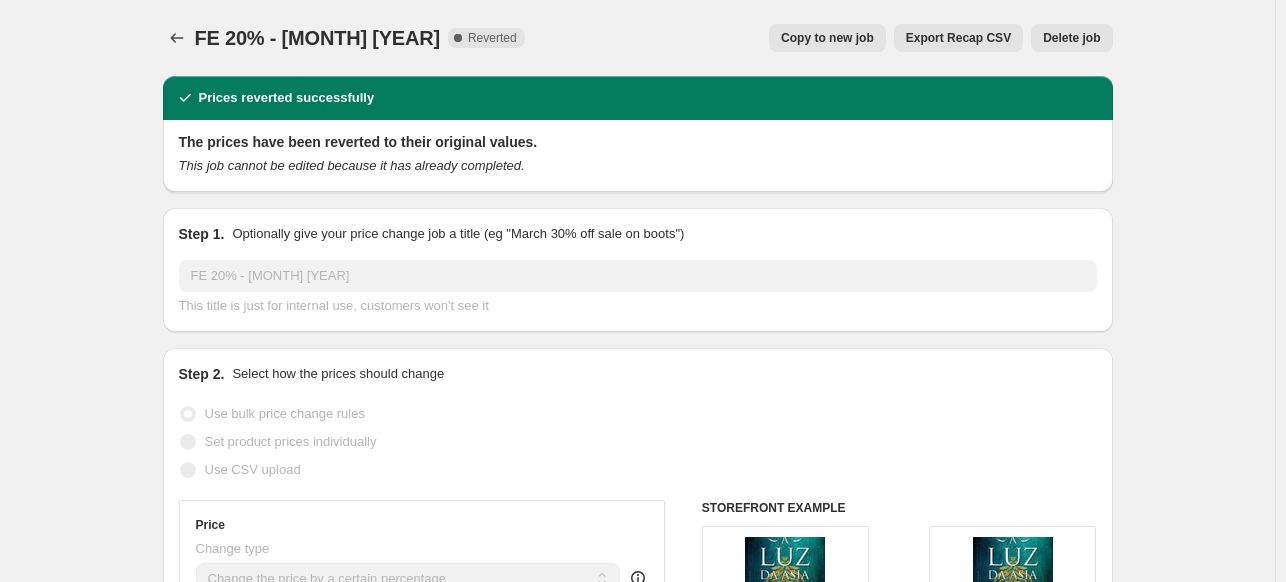 click on "Copy to new job" at bounding box center [827, 38] 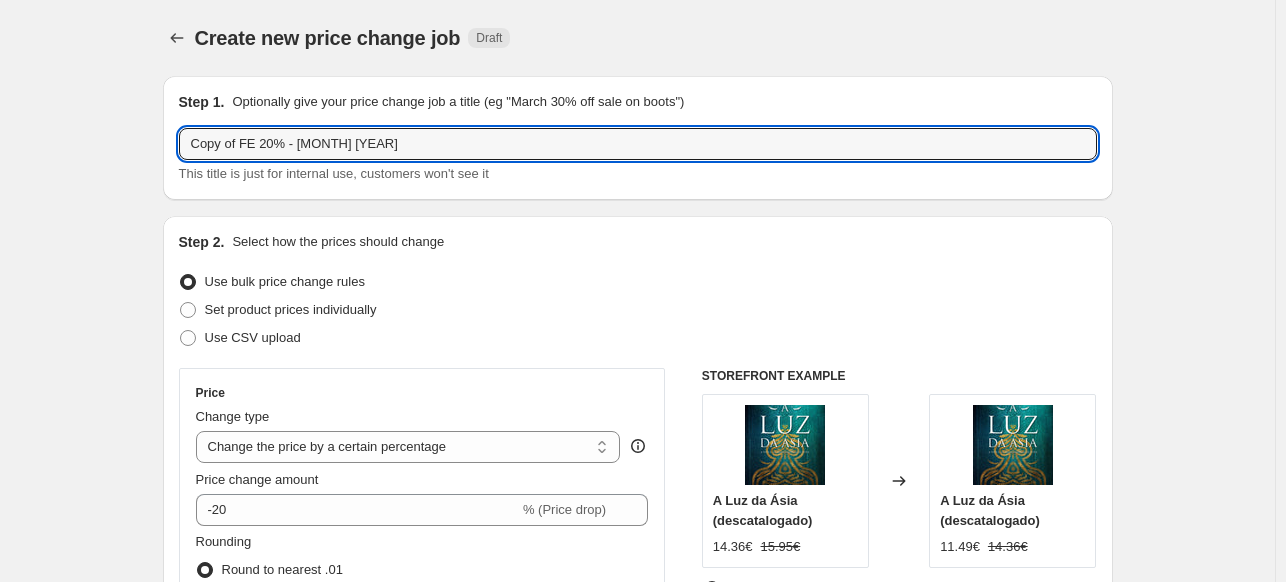 drag, startPoint x: 243, startPoint y: 143, endPoint x: 37, endPoint y: 140, distance: 206.02185 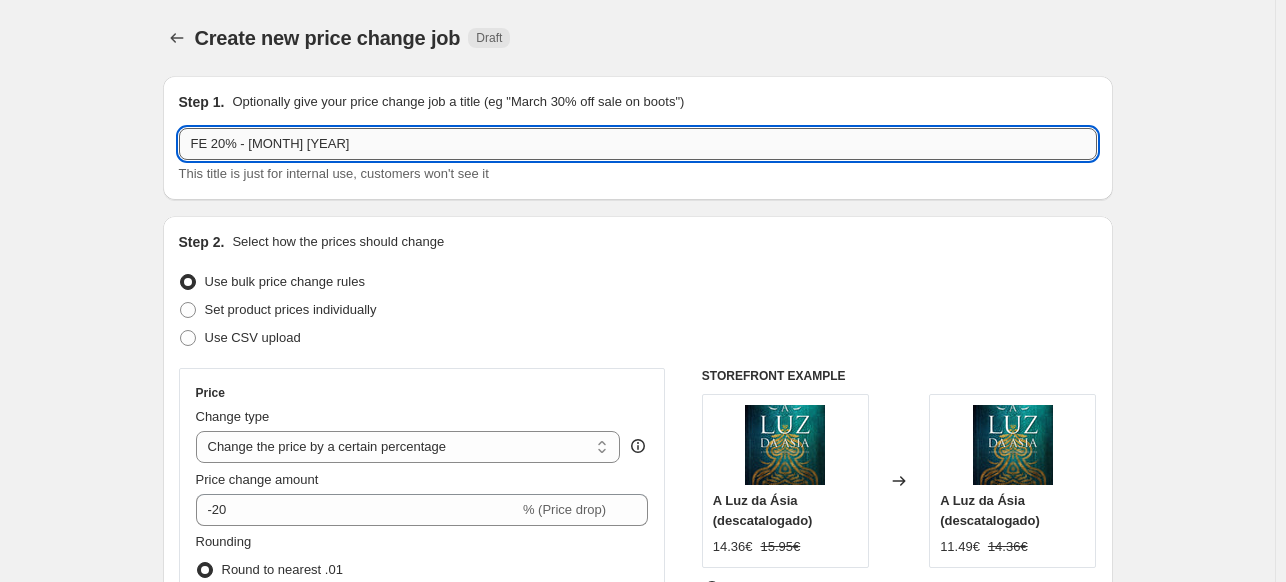 click on "FE 20% - [MONTH] [YEAR]" at bounding box center [638, 144] 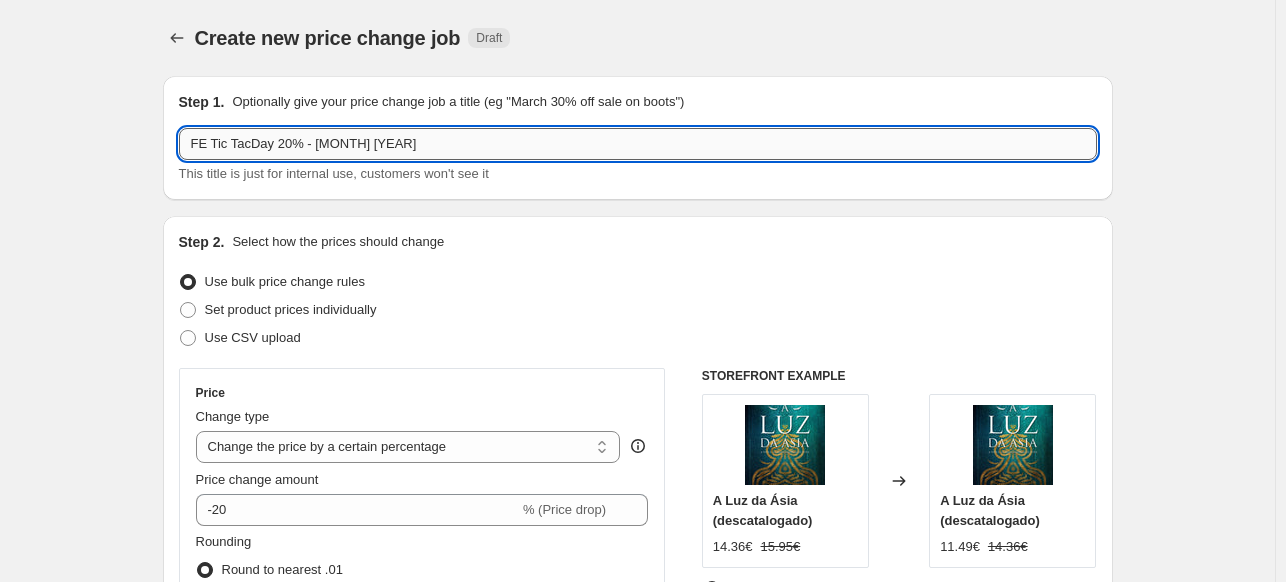 click on "FE Tic TacDay 20% - [MONTH] [YEAR]" at bounding box center [638, 144] 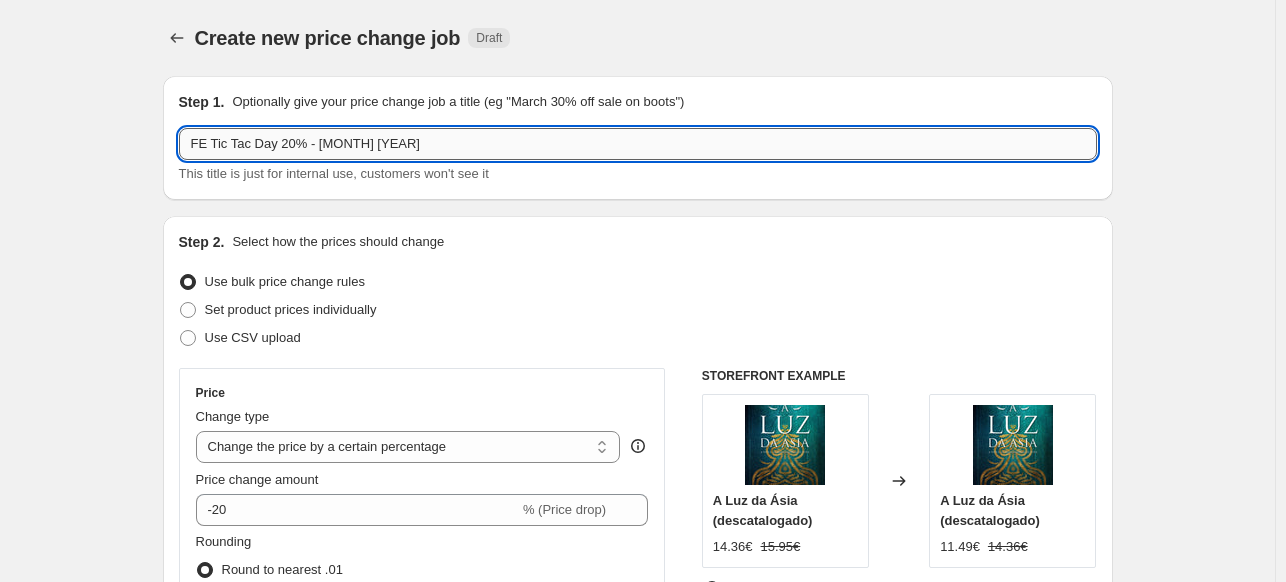 drag, startPoint x: 340, startPoint y: 147, endPoint x: 315, endPoint y: 153, distance: 25.70992 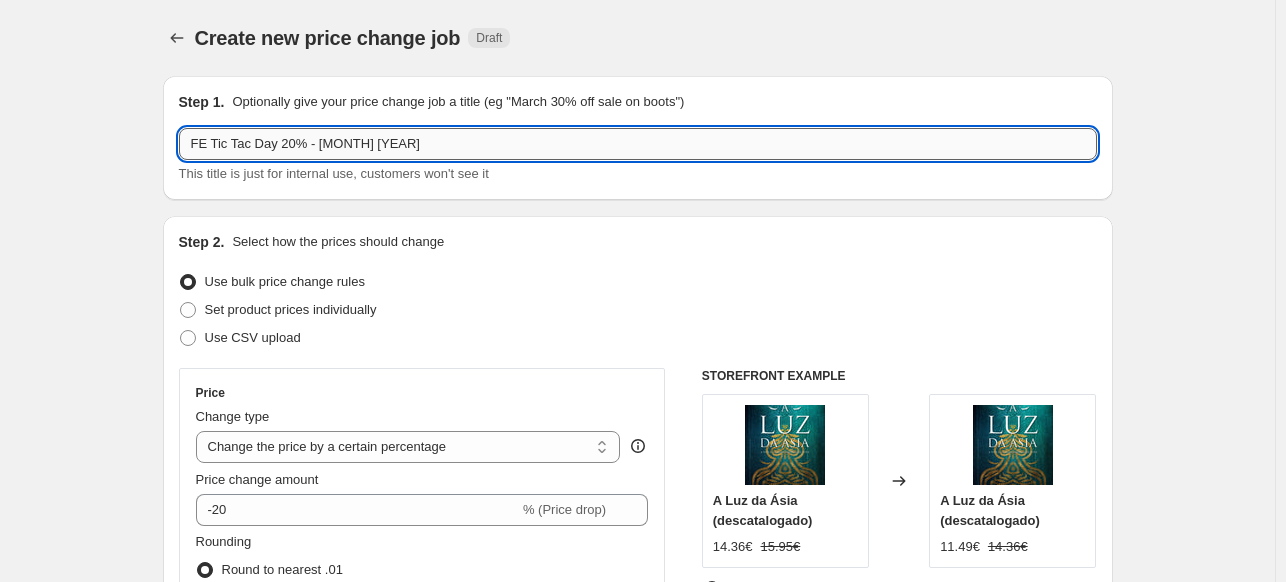 drag, startPoint x: 308, startPoint y: 139, endPoint x: 279, endPoint y: 148, distance: 30.364452 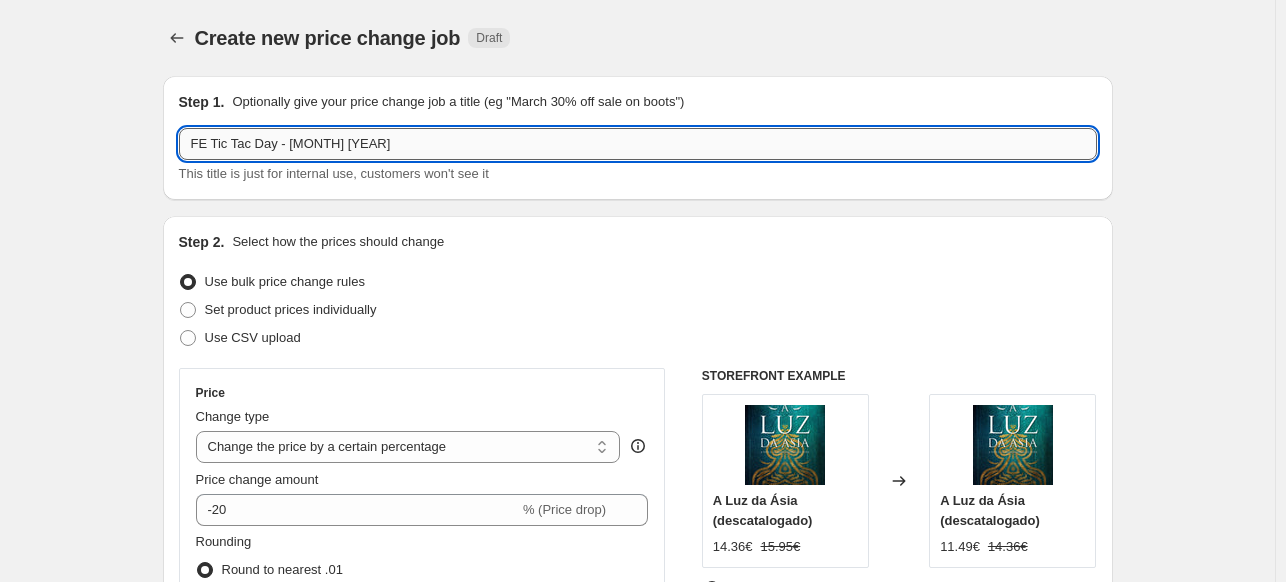 click on "FE Tic Tac Day - [MONTH] [YEAR]" at bounding box center (638, 144) 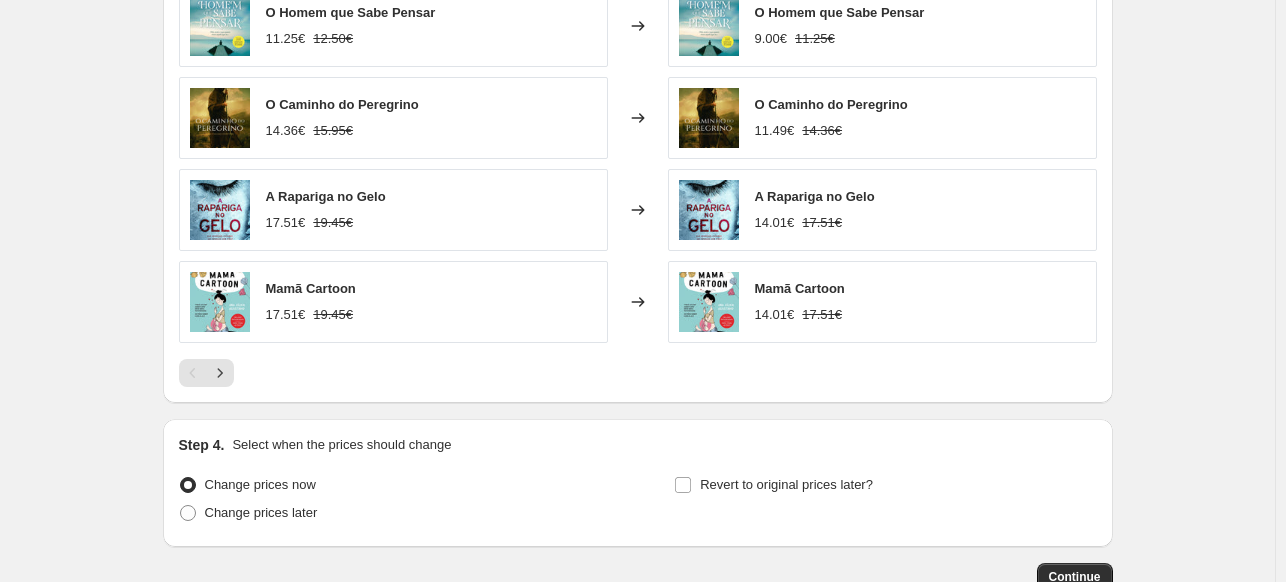 scroll, scrollTop: 1640, scrollLeft: 0, axis: vertical 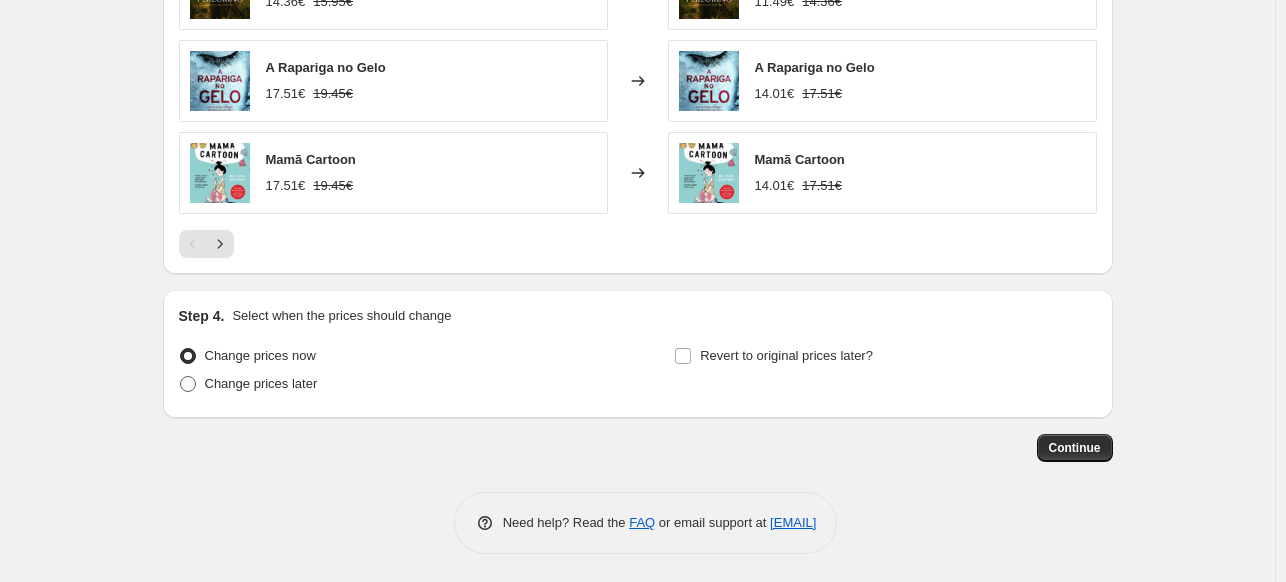 type on "FE20% Tic Tac Day - [MONTH] [YEAR]" 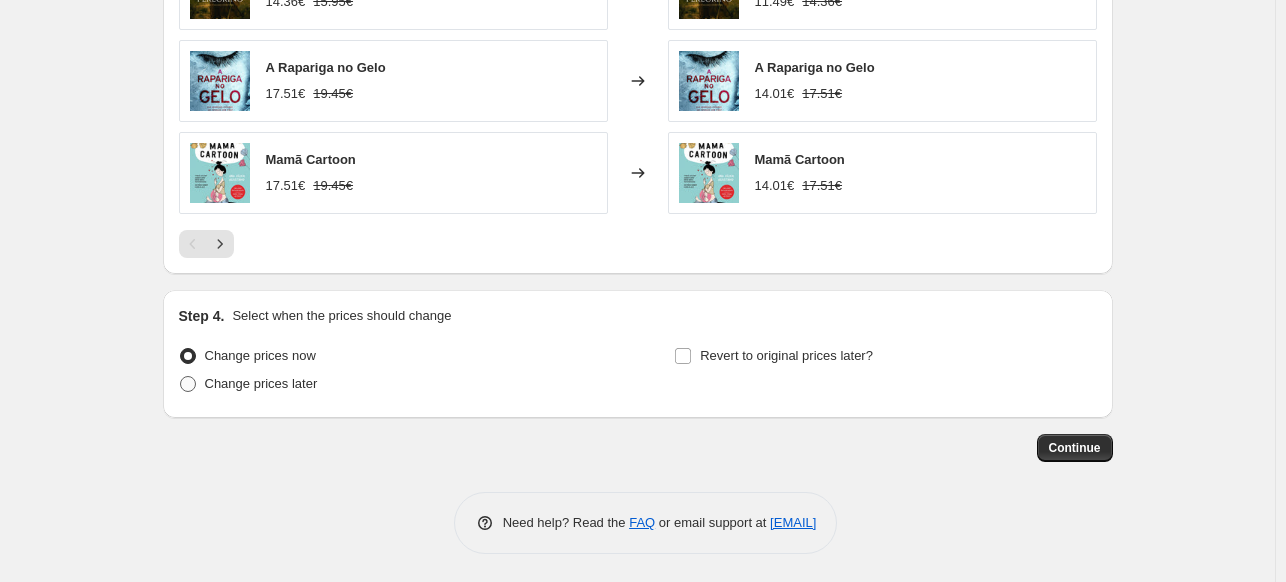 radio on "true" 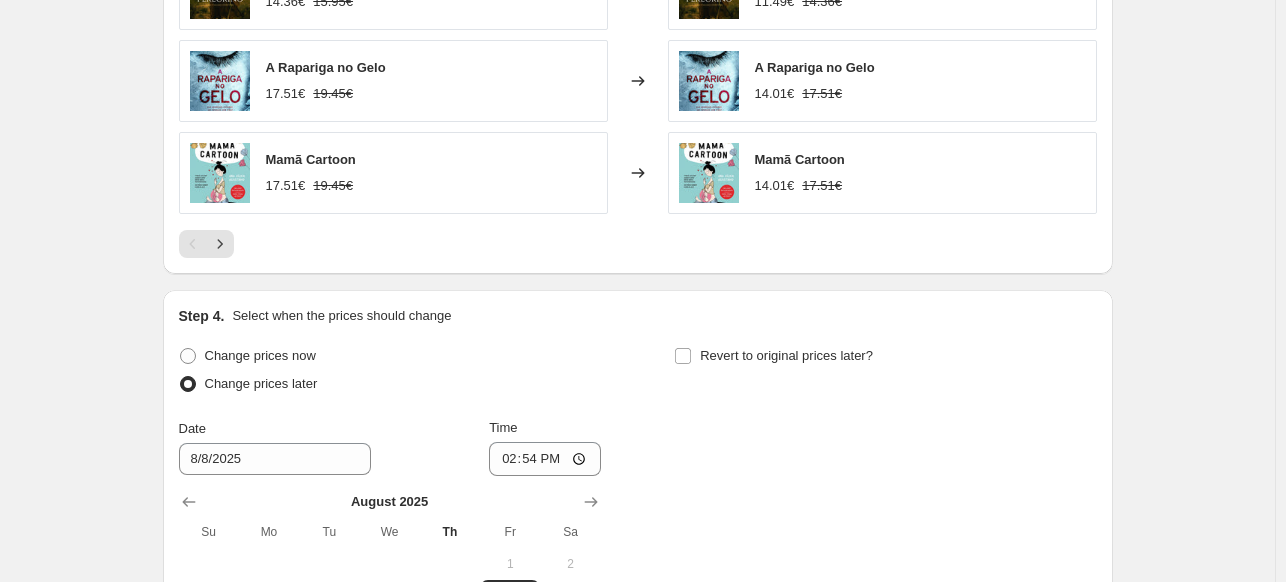 scroll, scrollTop: 1940, scrollLeft: 0, axis: vertical 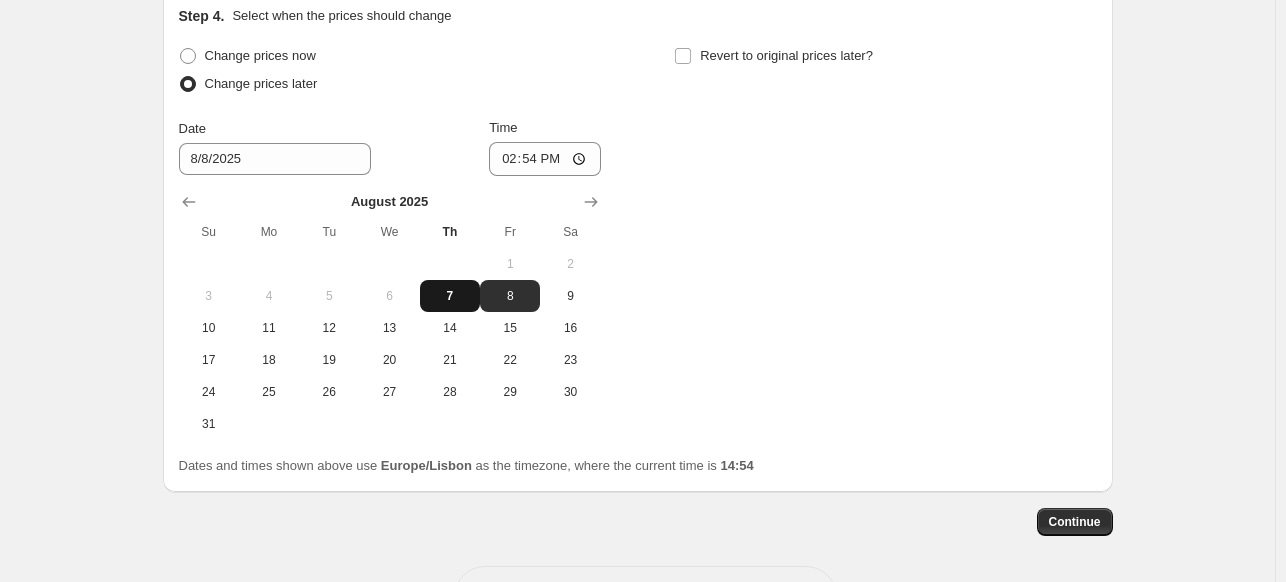 click on "7" at bounding box center [450, 296] 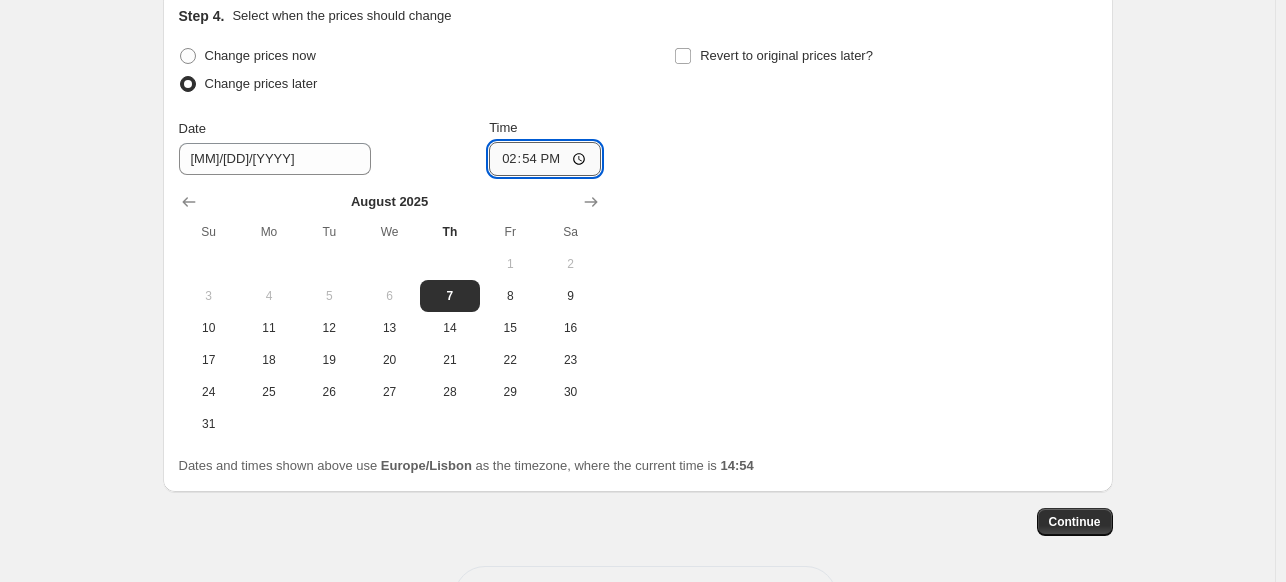 click on "14:54" at bounding box center [545, 159] 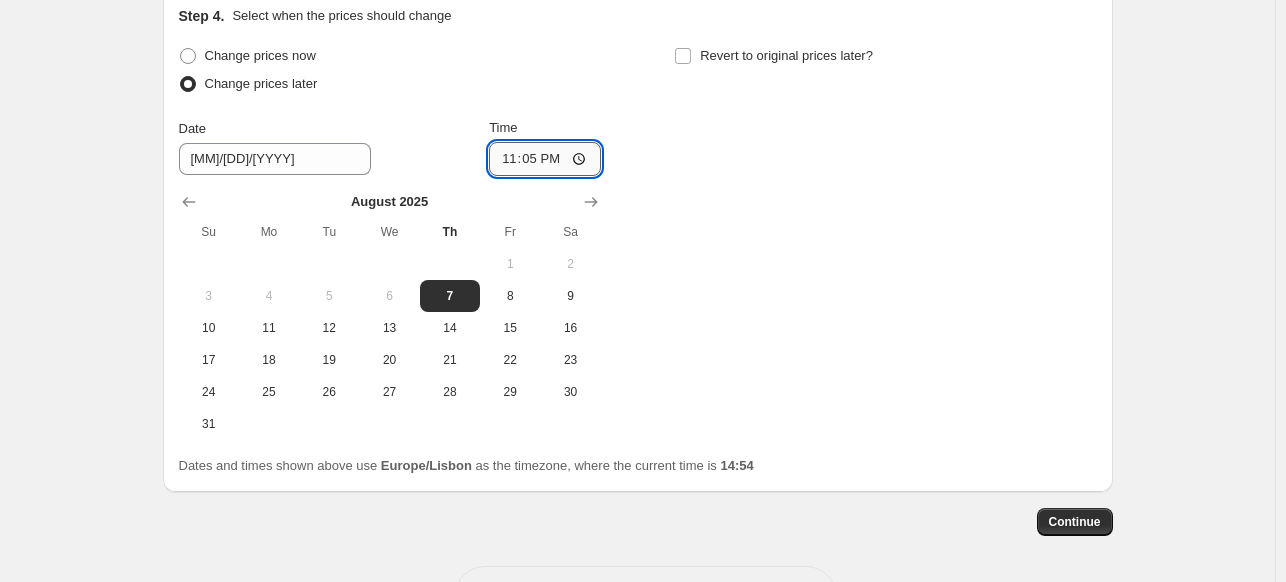 type on "23:50" 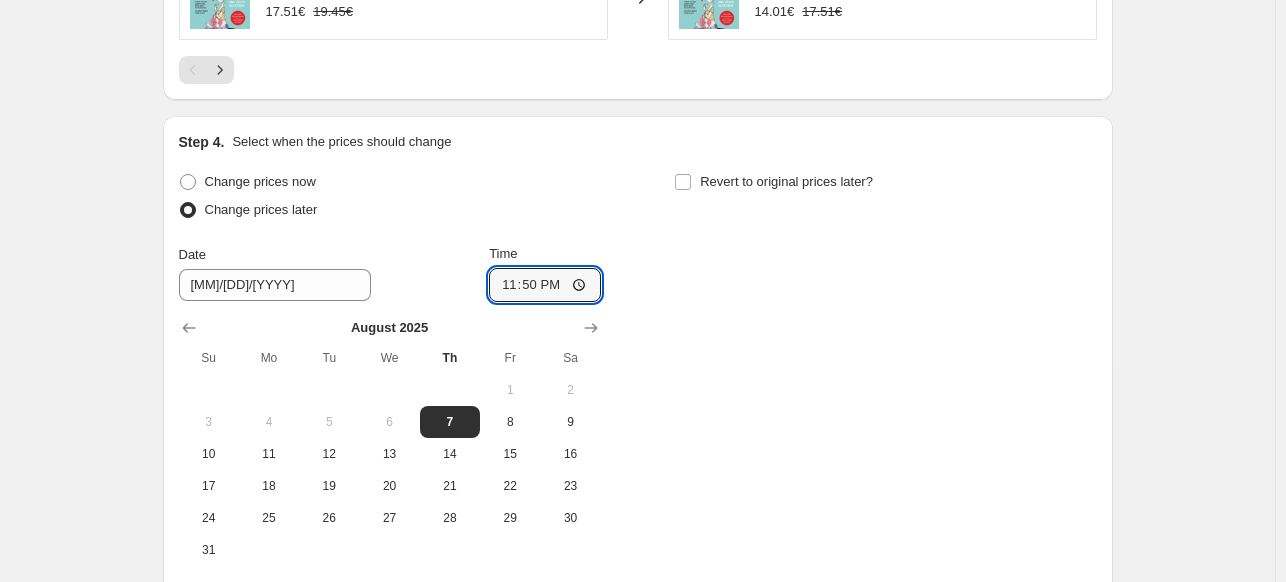 scroll, scrollTop: 1940, scrollLeft: 0, axis: vertical 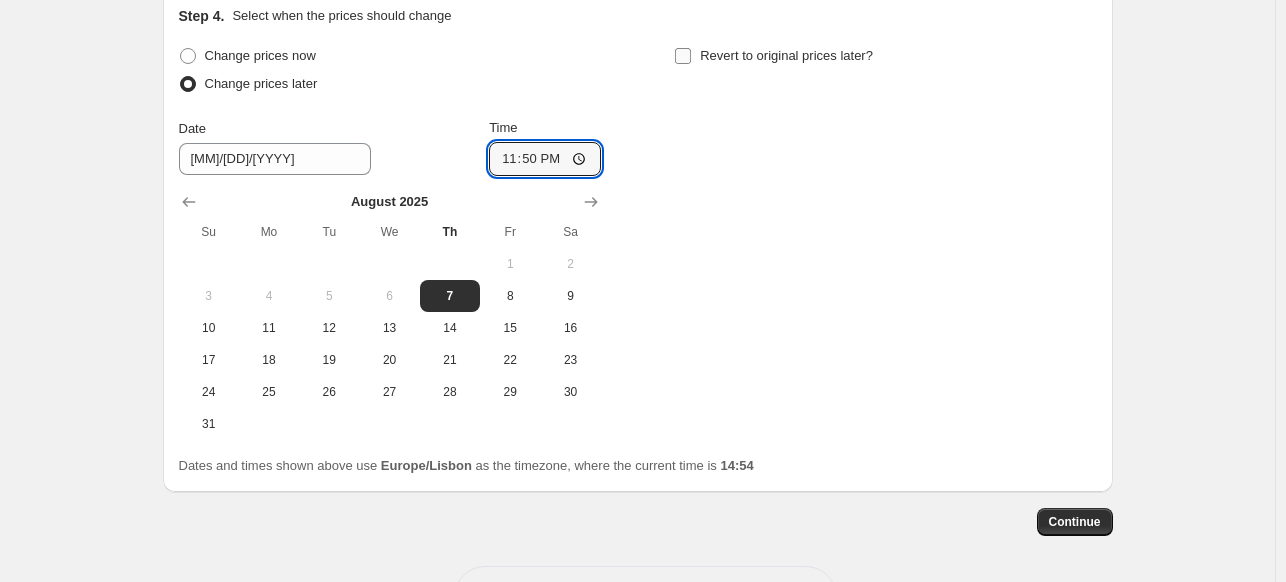 click on "Revert to original prices later?" at bounding box center (683, 56) 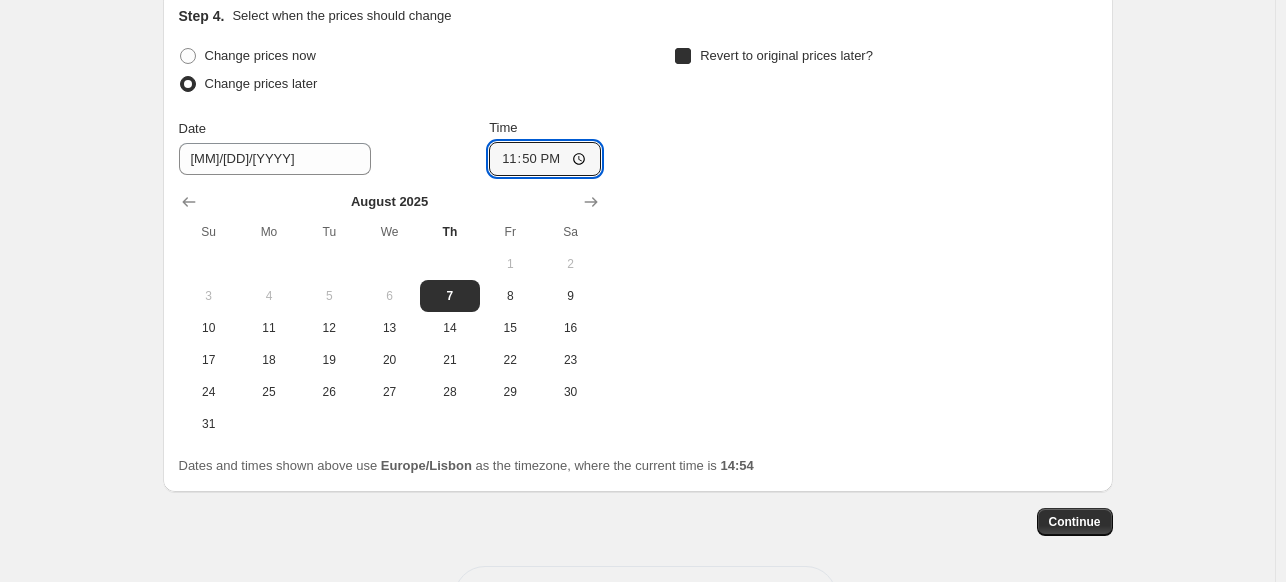 checkbox on "true" 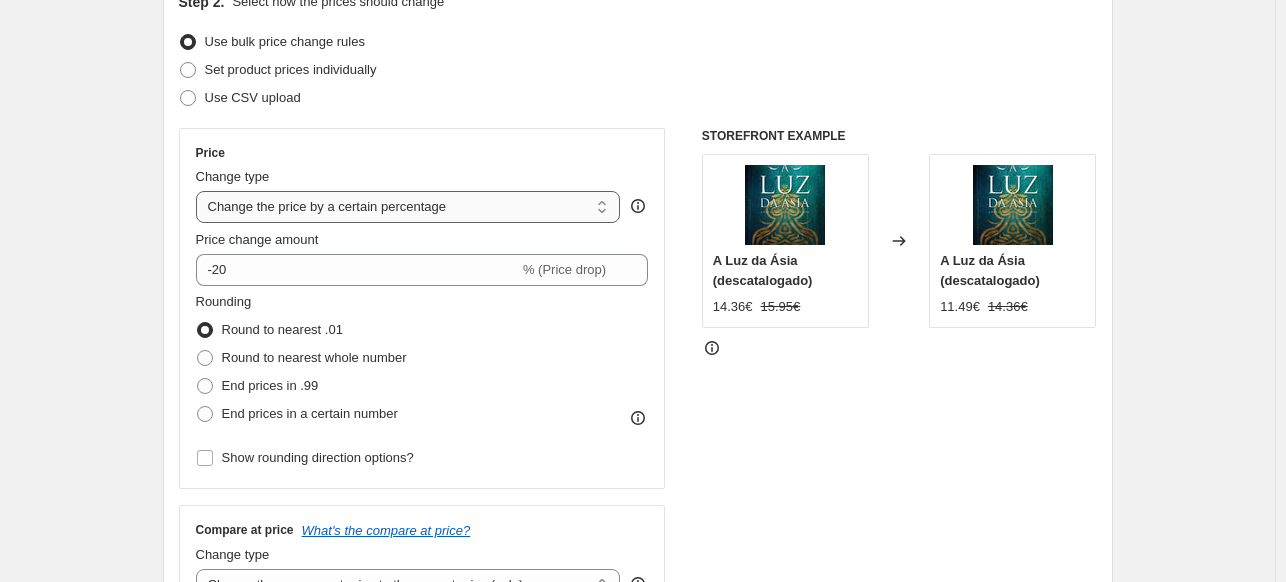 scroll, scrollTop: 0, scrollLeft: 0, axis: both 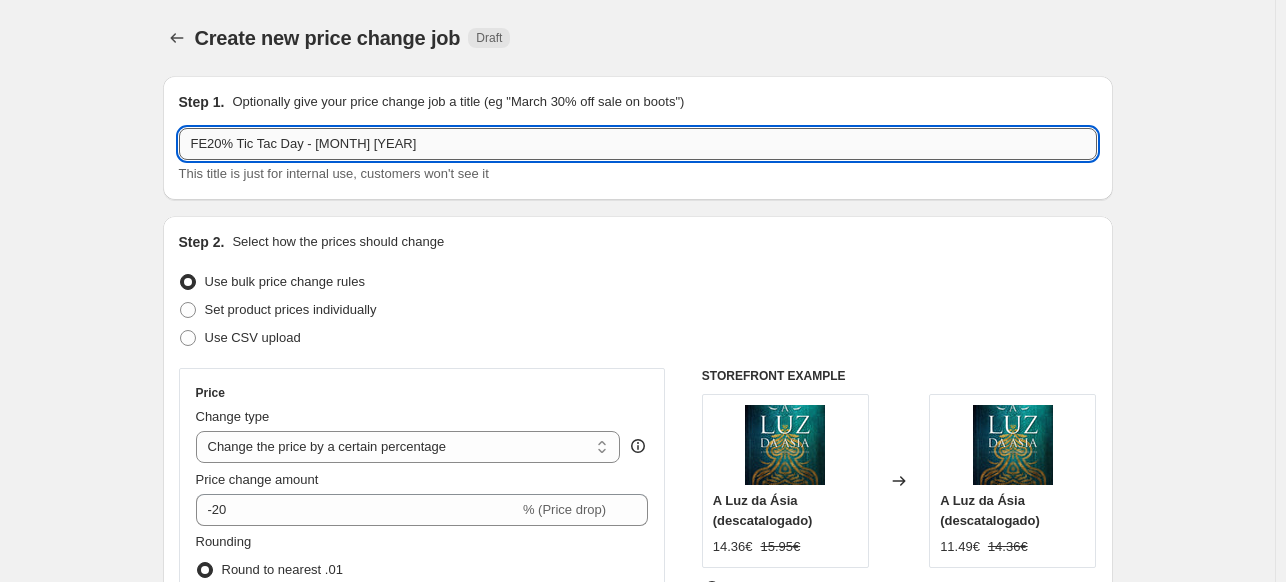 click on "FE20% Tic Tac Day - [MONTH] [YEAR]" at bounding box center [638, 144] 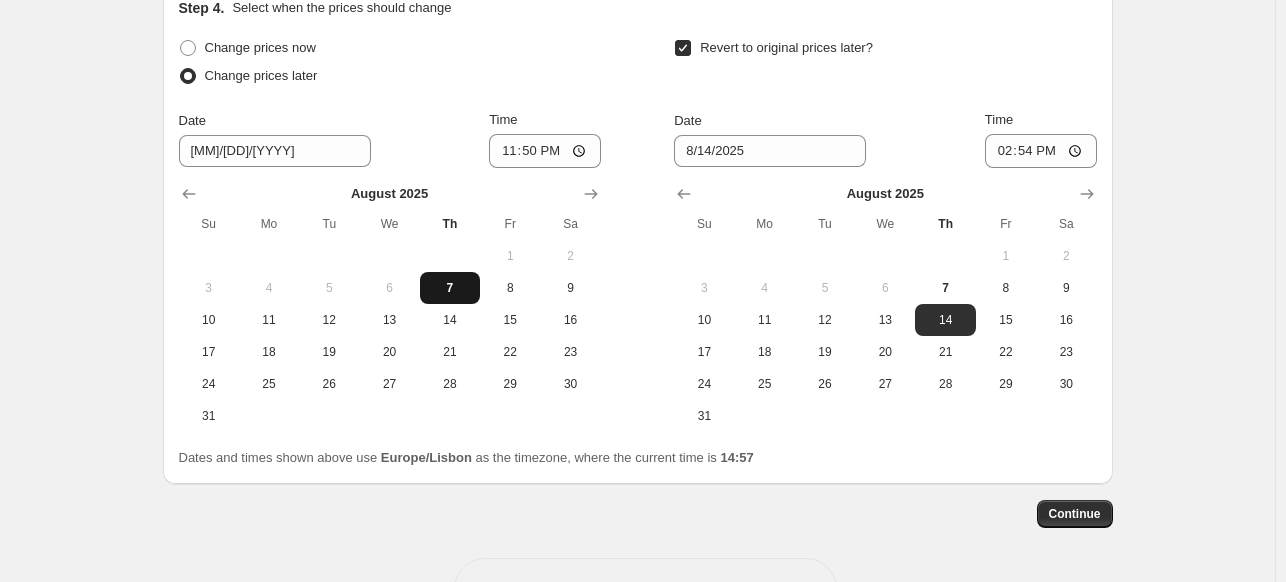 scroll, scrollTop: 2013, scrollLeft: 0, axis: vertical 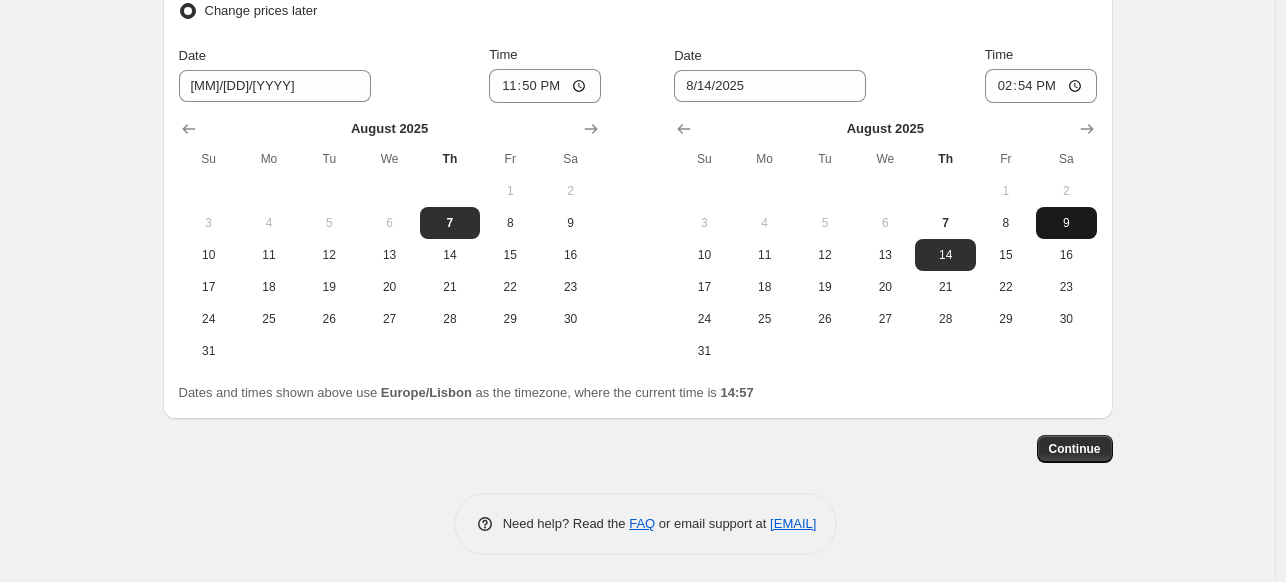 type on "FE20% Tic Tac Day - [MONTH] [YEAR]" 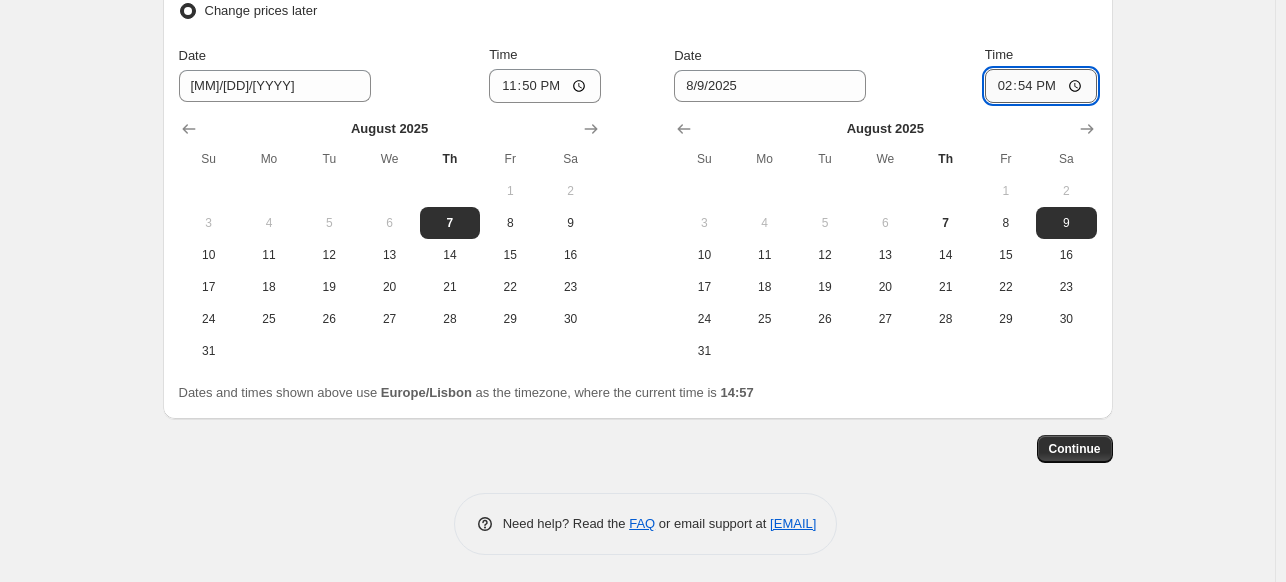 click on "14:54" at bounding box center [1041, 86] 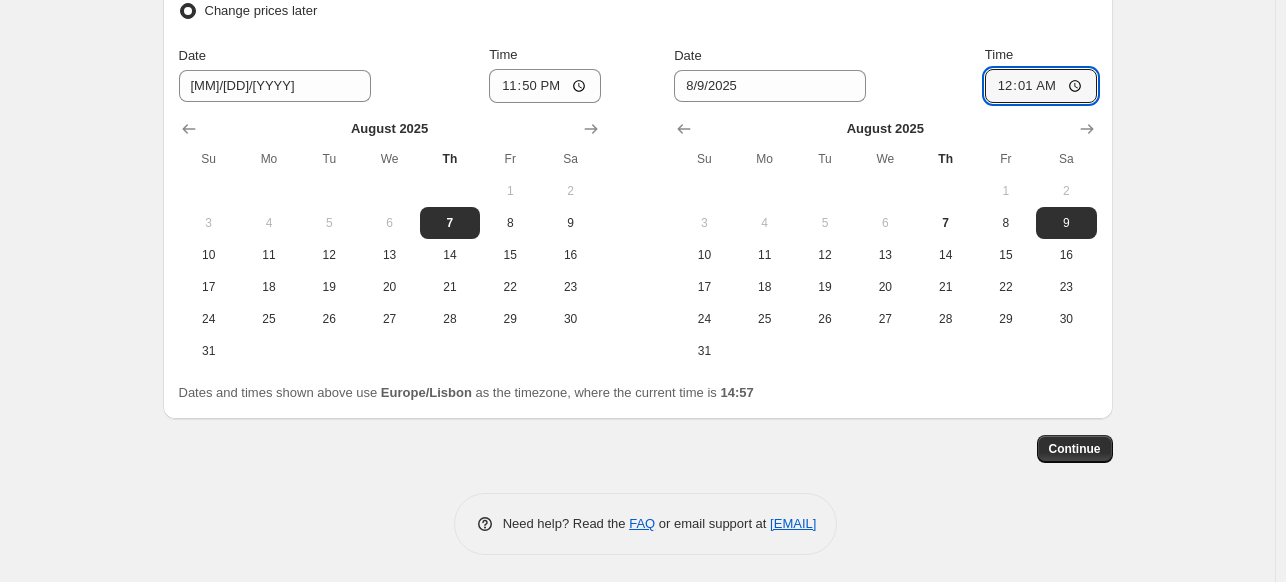 type on "00:10" 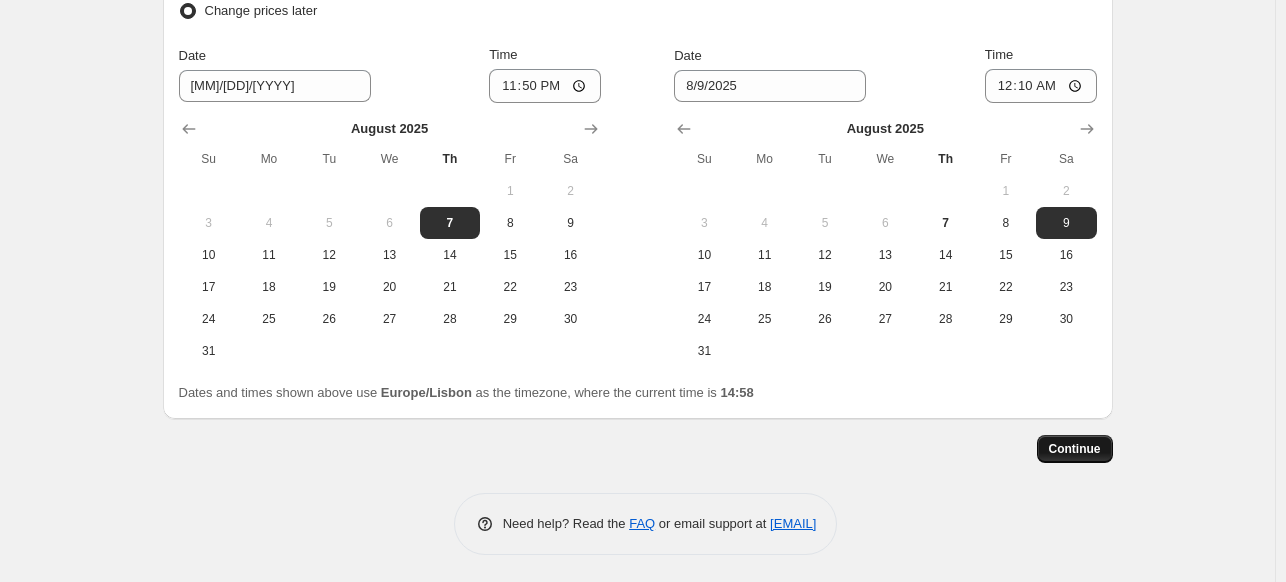 click on "Continue" at bounding box center [1075, 449] 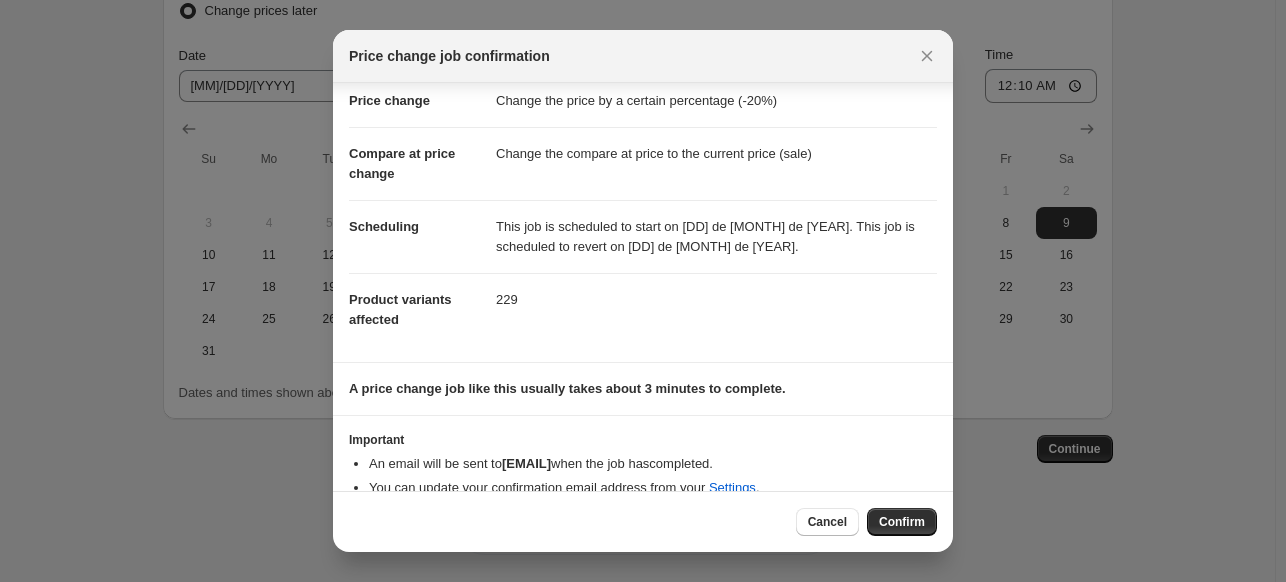 scroll, scrollTop: 69, scrollLeft: 0, axis: vertical 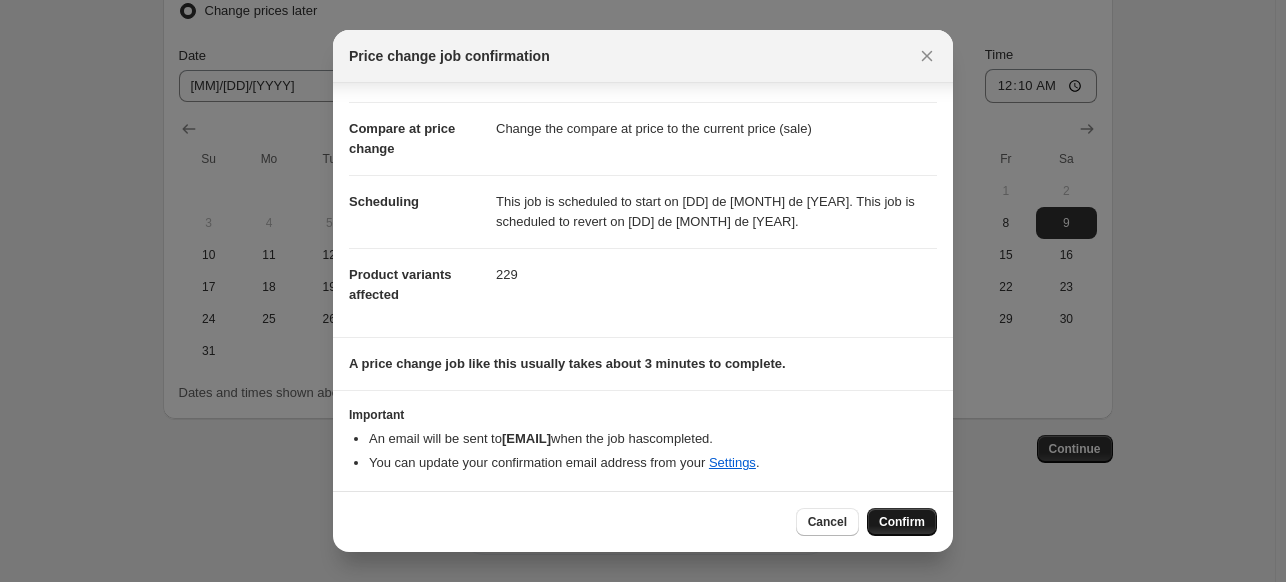 click on "Confirm" at bounding box center [902, 522] 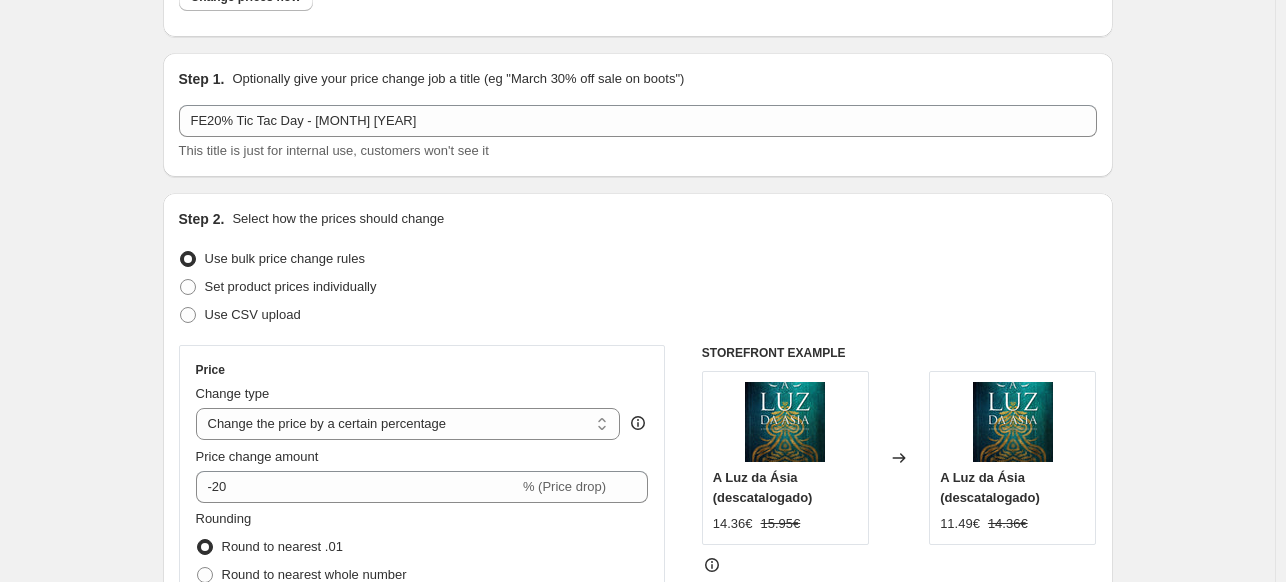 scroll, scrollTop: 0, scrollLeft: 0, axis: both 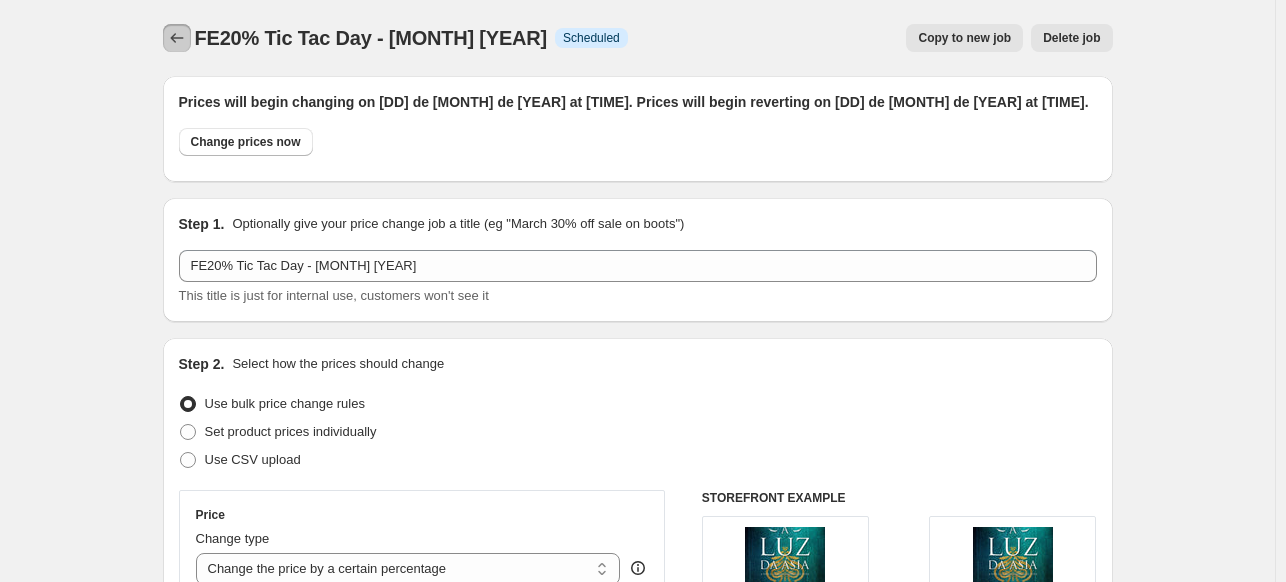 click 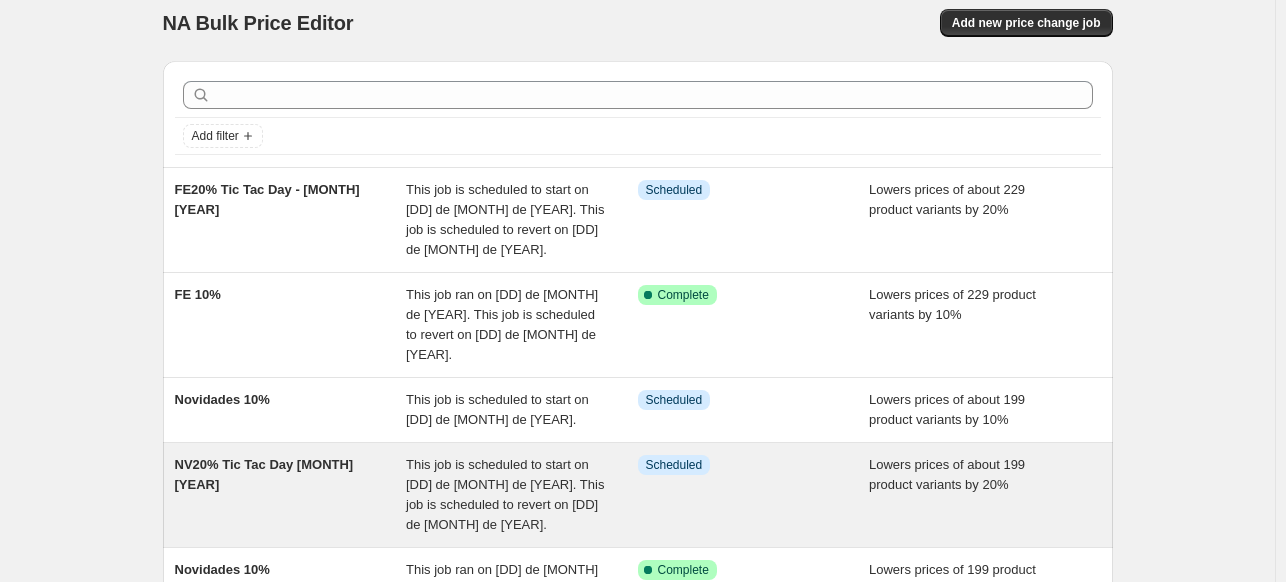 scroll, scrollTop: 100, scrollLeft: 0, axis: vertical 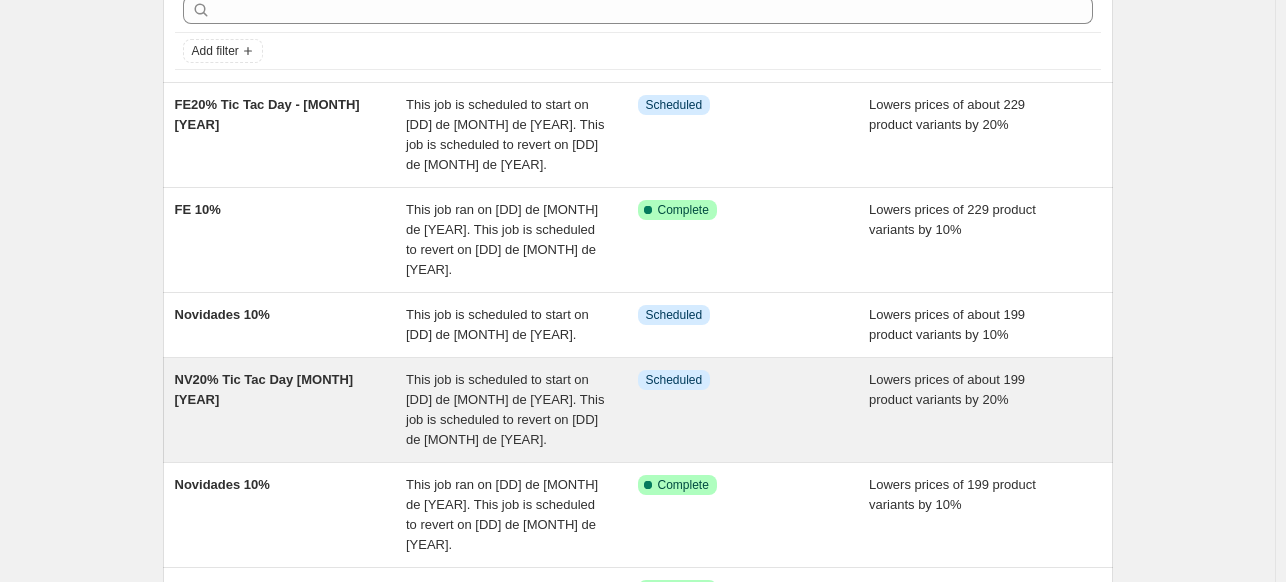 click on "NV20% Tic Tac Day [MONTH] [YEAR]" at bounding box center (291, 410) 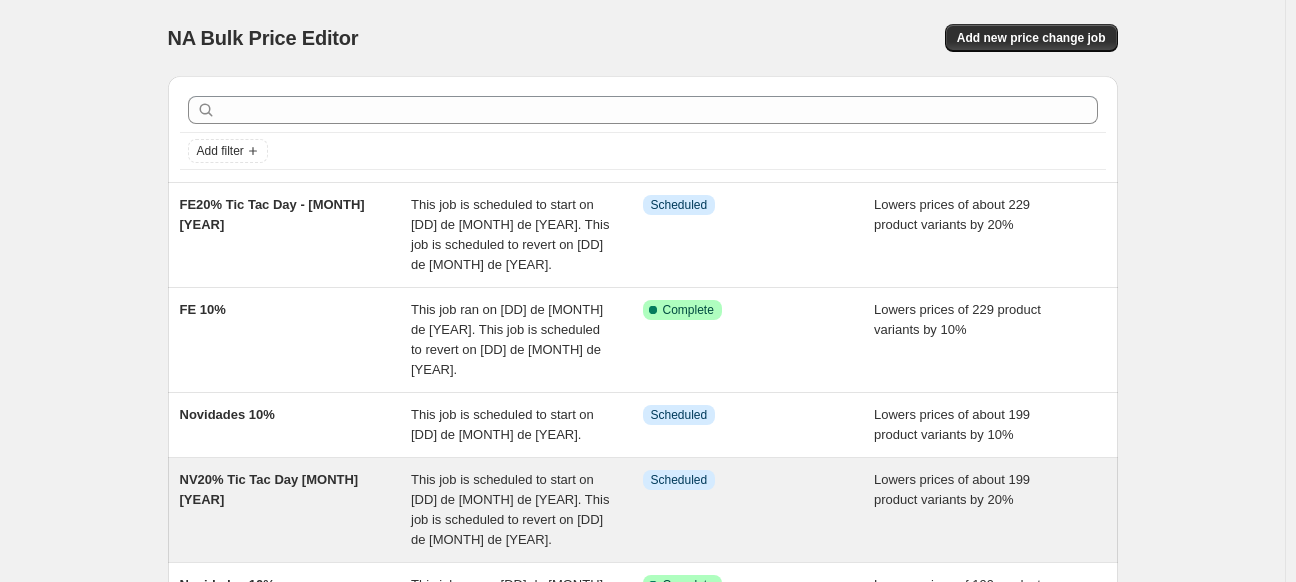 select on "percentage" 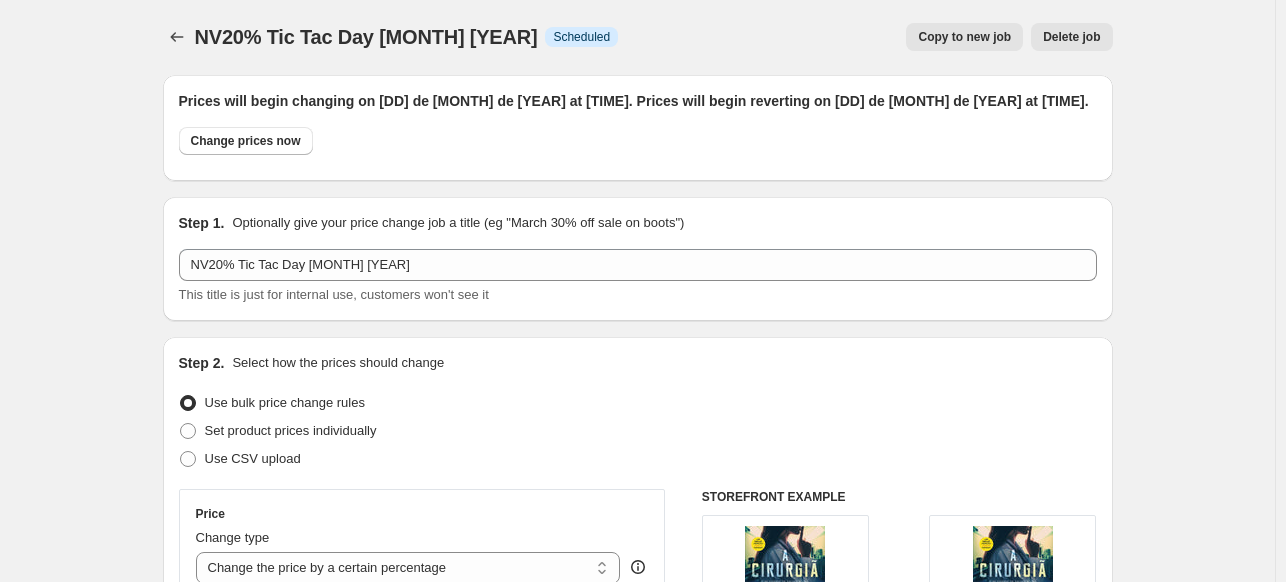 scroll, scrollTop: 0, scrollLeft: 0, axis: both 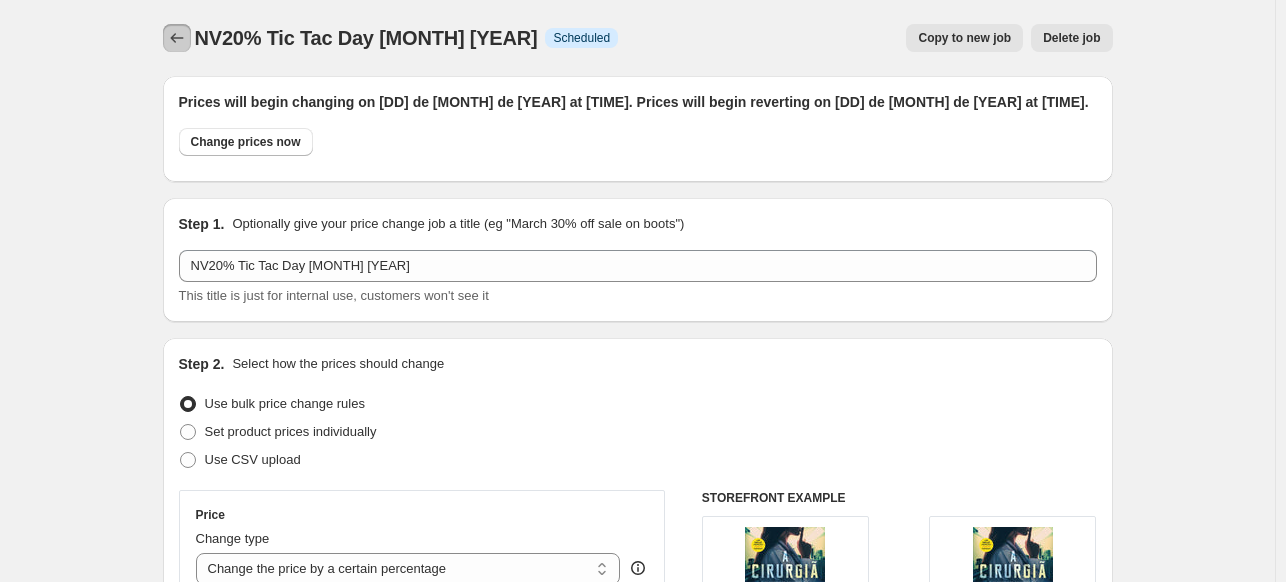 click 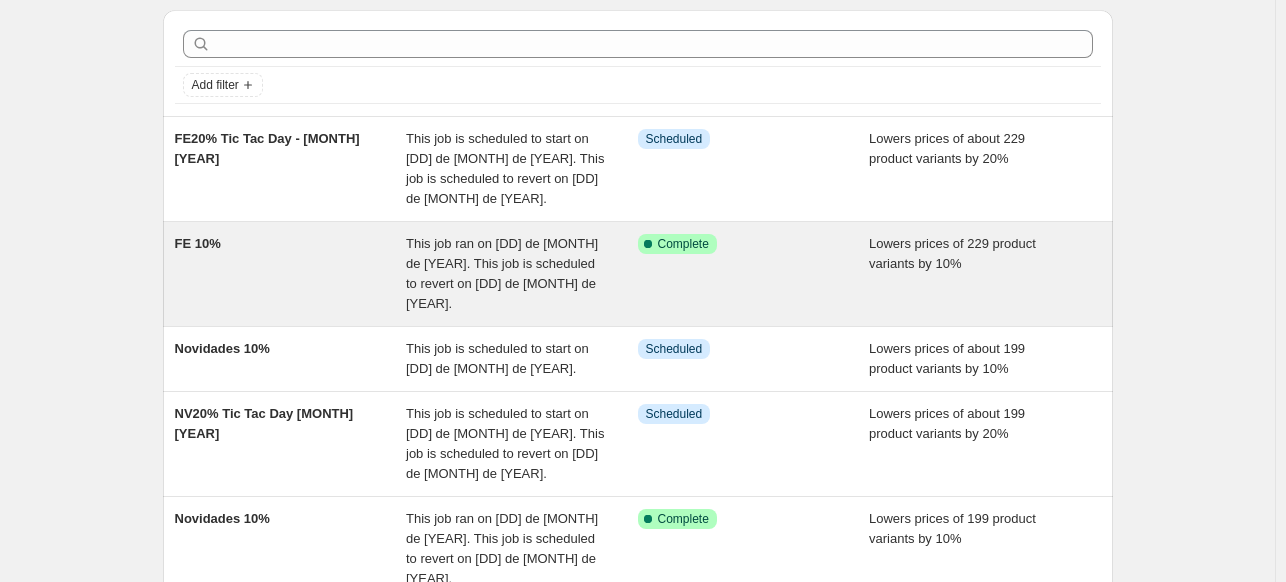 scroll, scrollTop: 100, scrollLeft: 0, axis: vertical 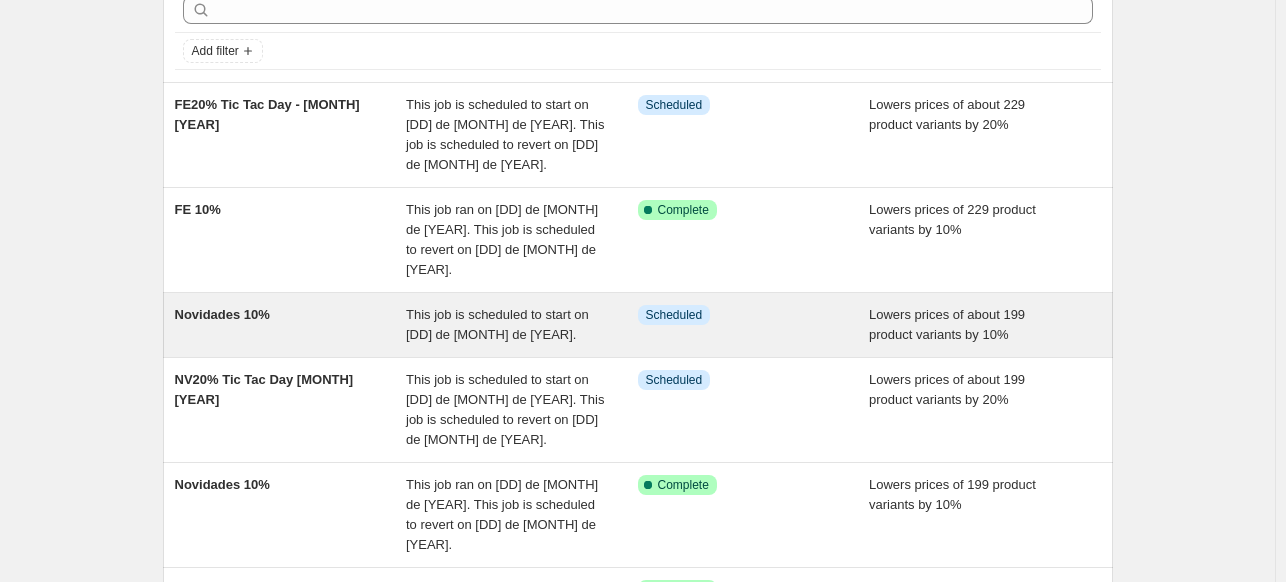 click on "Novidades 10%" at bounding box center [291, 325] 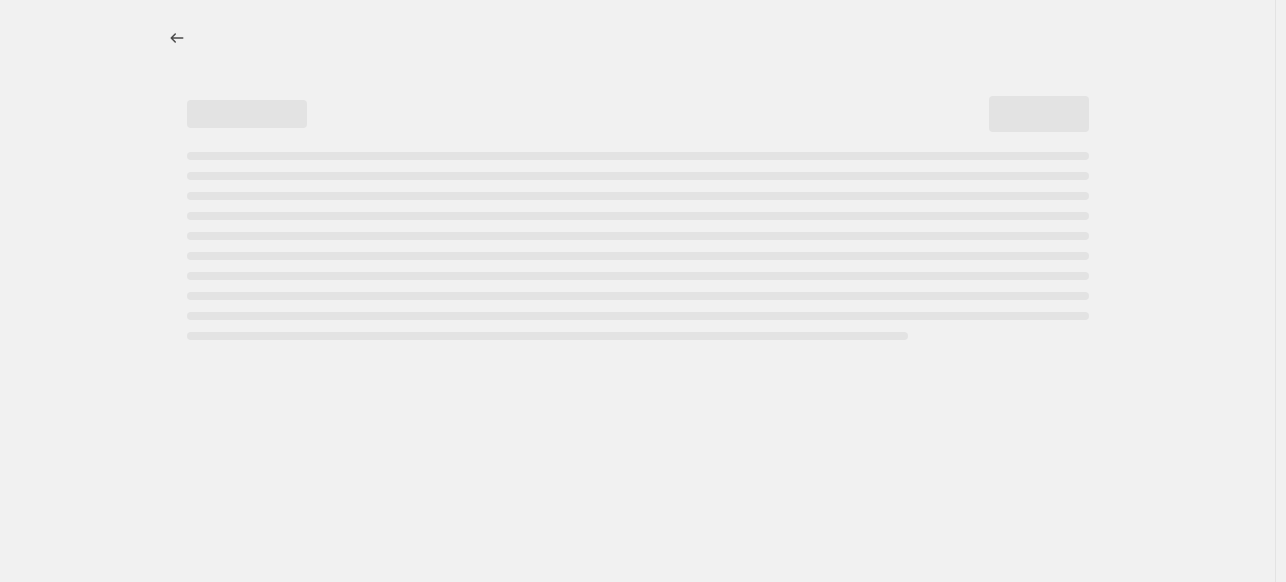 scroll, scrollTop: 0, scrollLeft: 0, axis: both 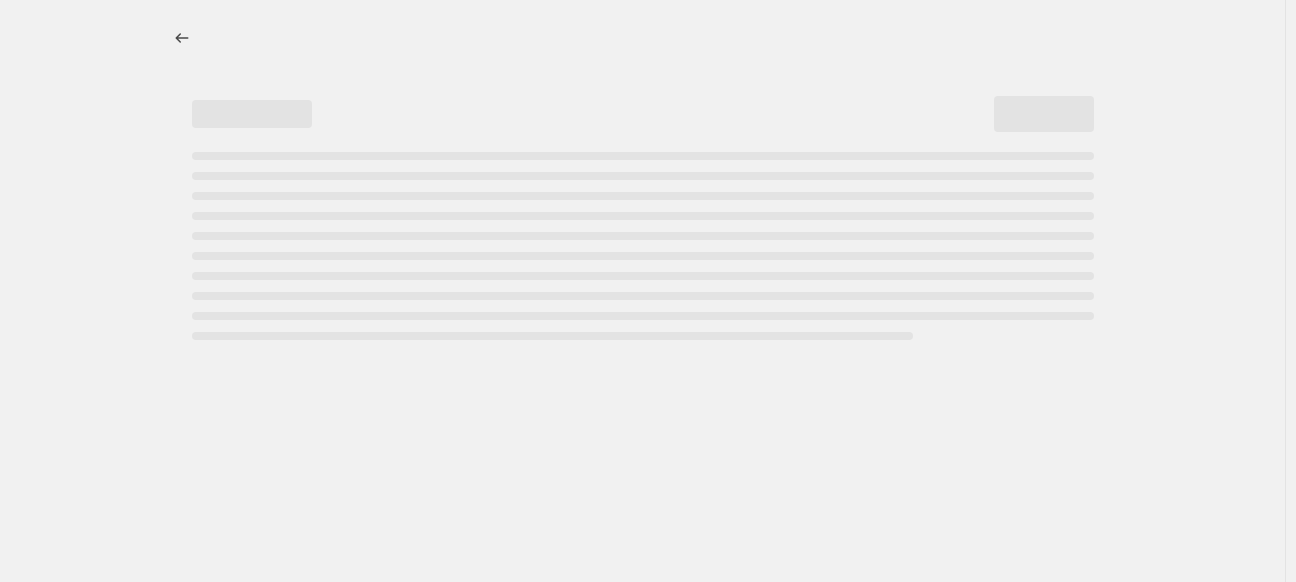 select on "percentage" 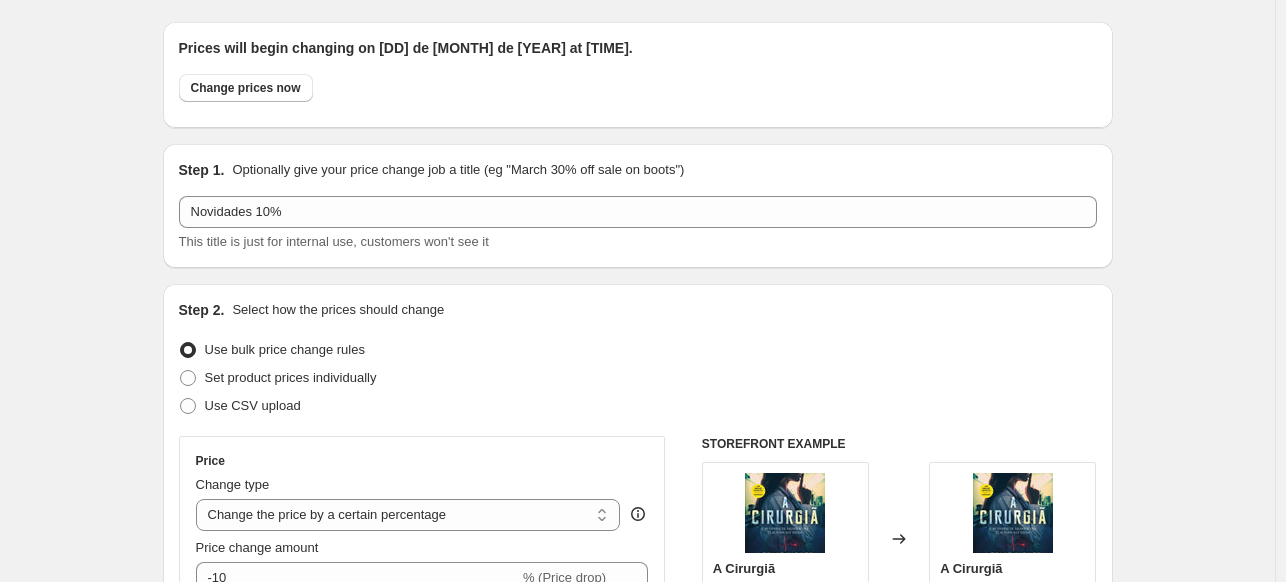 scroll, scrollTop: 0, scrollLeft: 0, axis: both 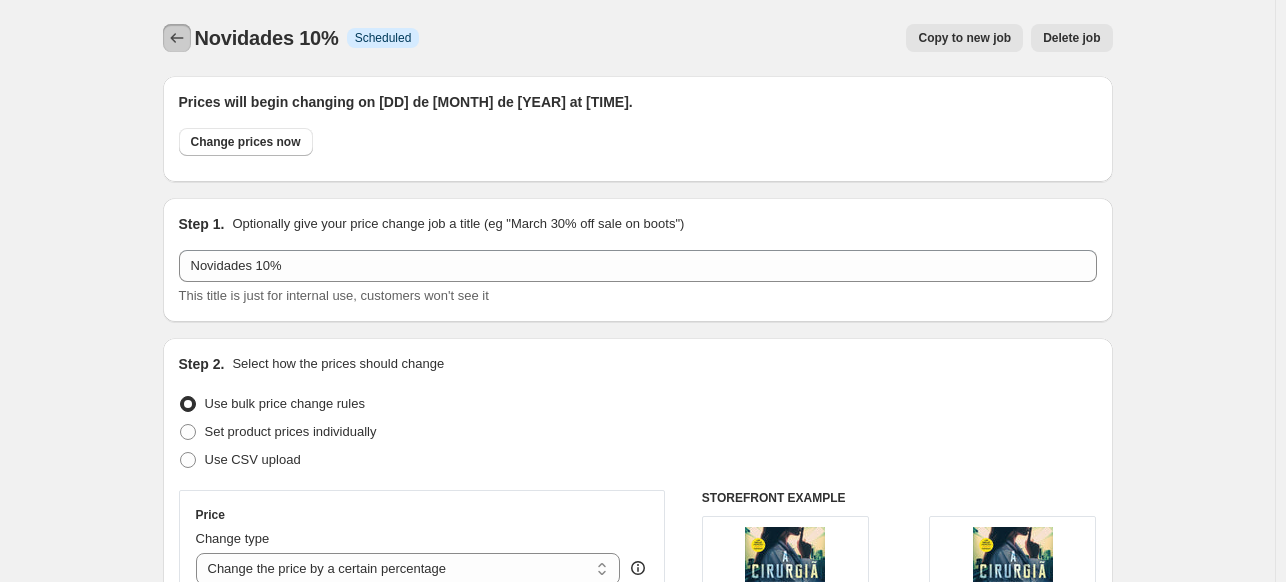 click 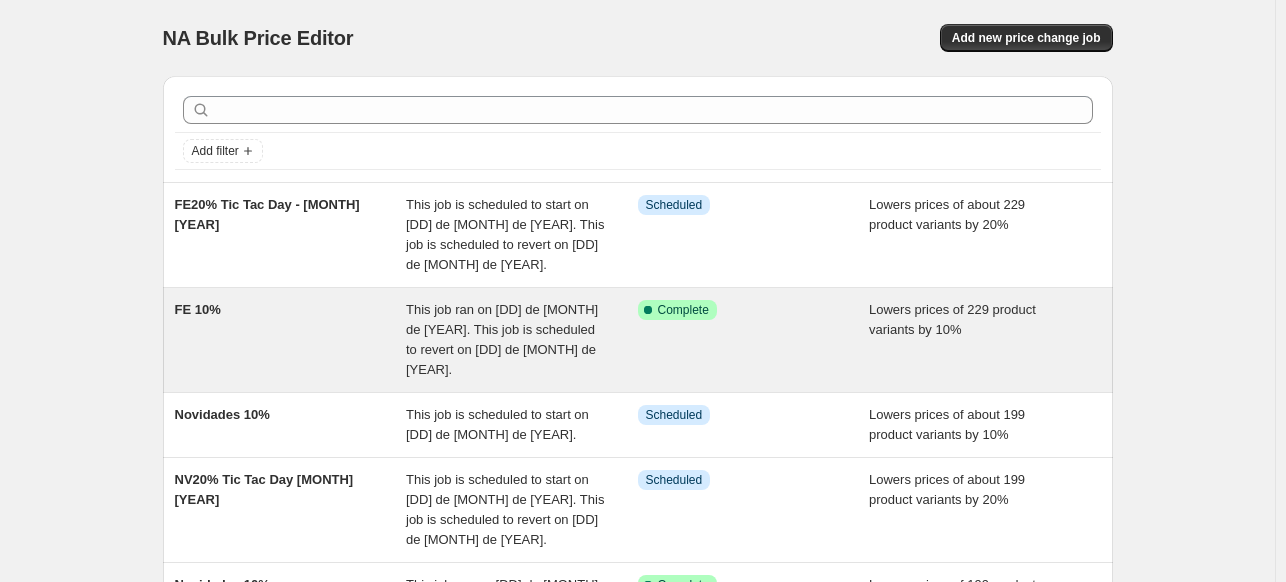 click on "FE 10%" at bounding box center [291, 340] 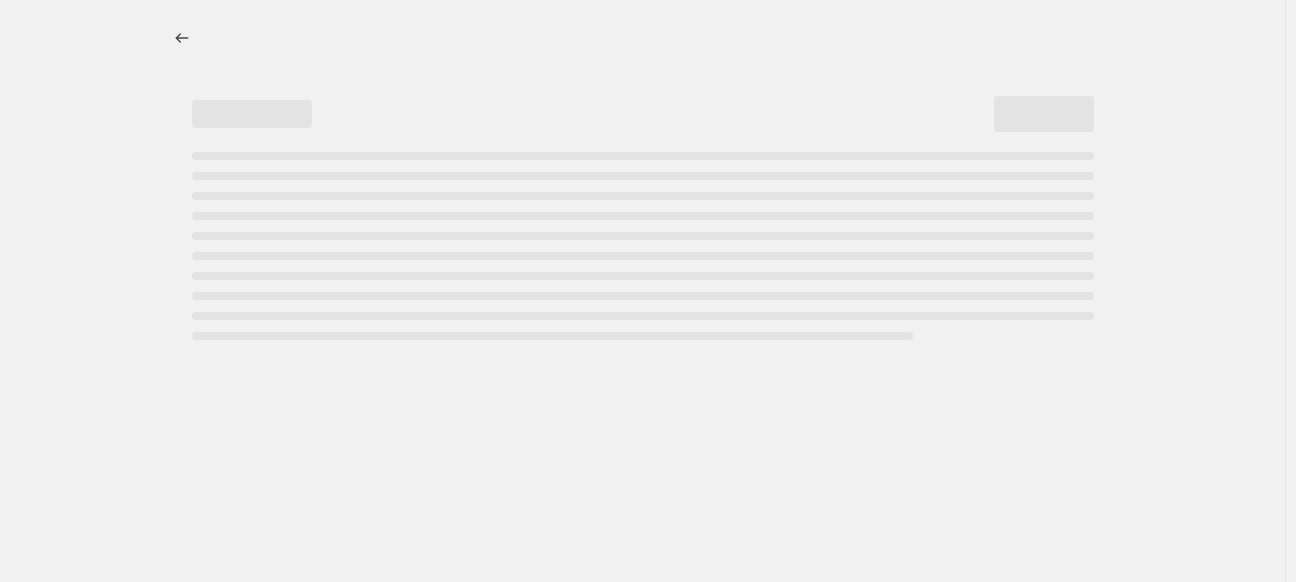 select on "percentage" 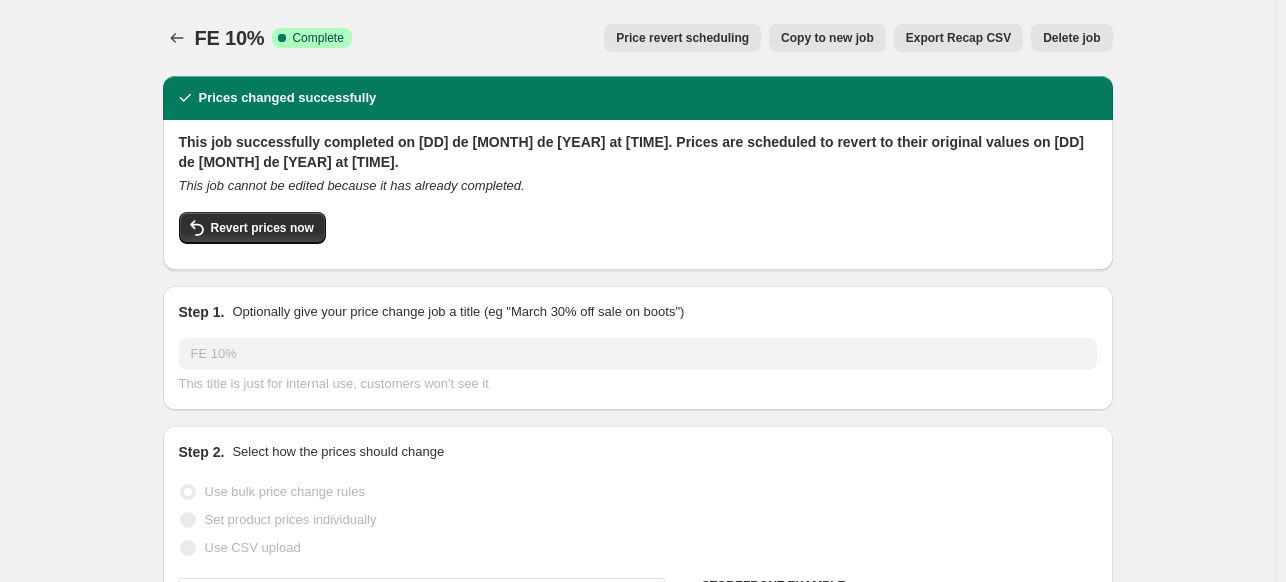click on "Copy to new job" at bounding box center (827, 38) 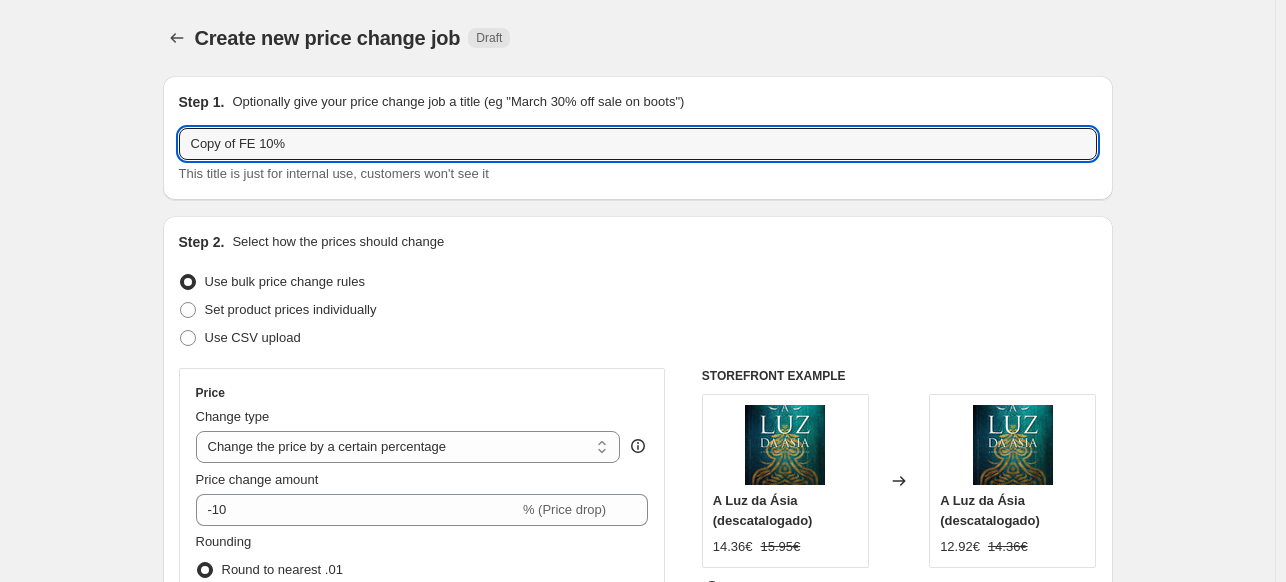 drag, startPoint x: 244, startPoint y: 144, endPoint x: 88, endPoint y: 144, distance: 156 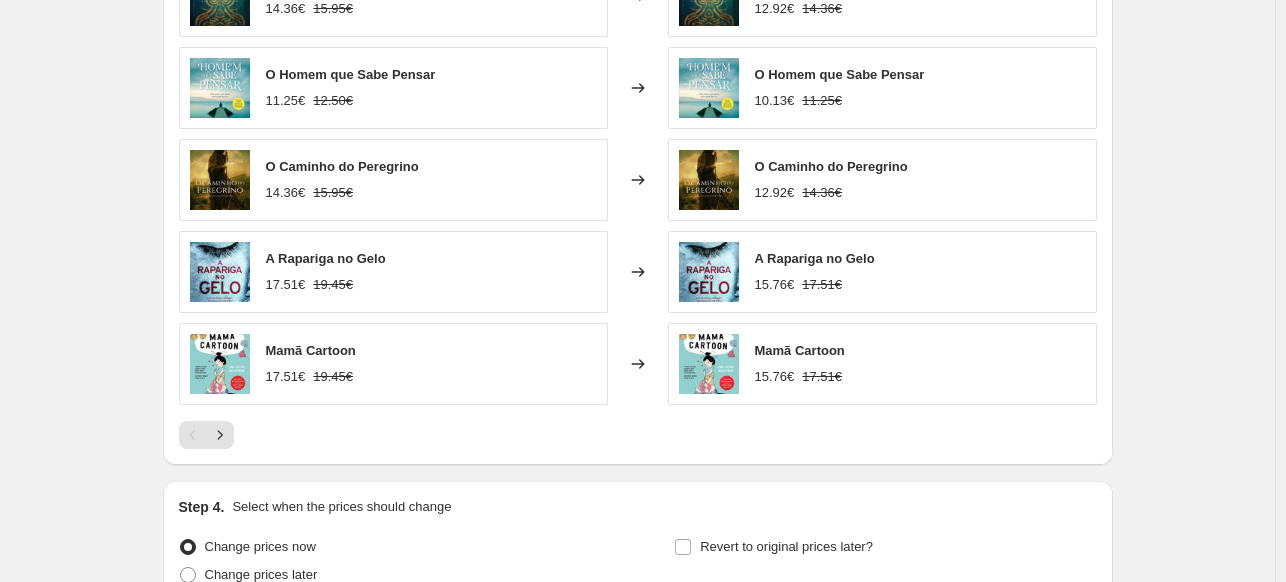scroll, scrollTop: 1640, scrollLeft: 0, axis: vertical 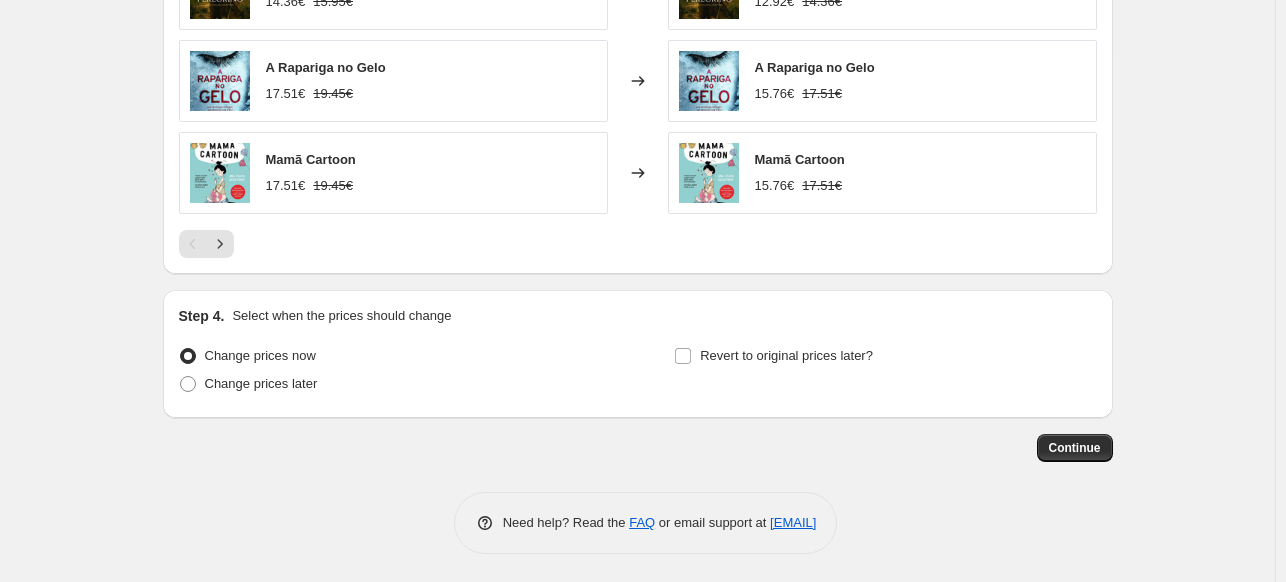 type on "FE 10%" 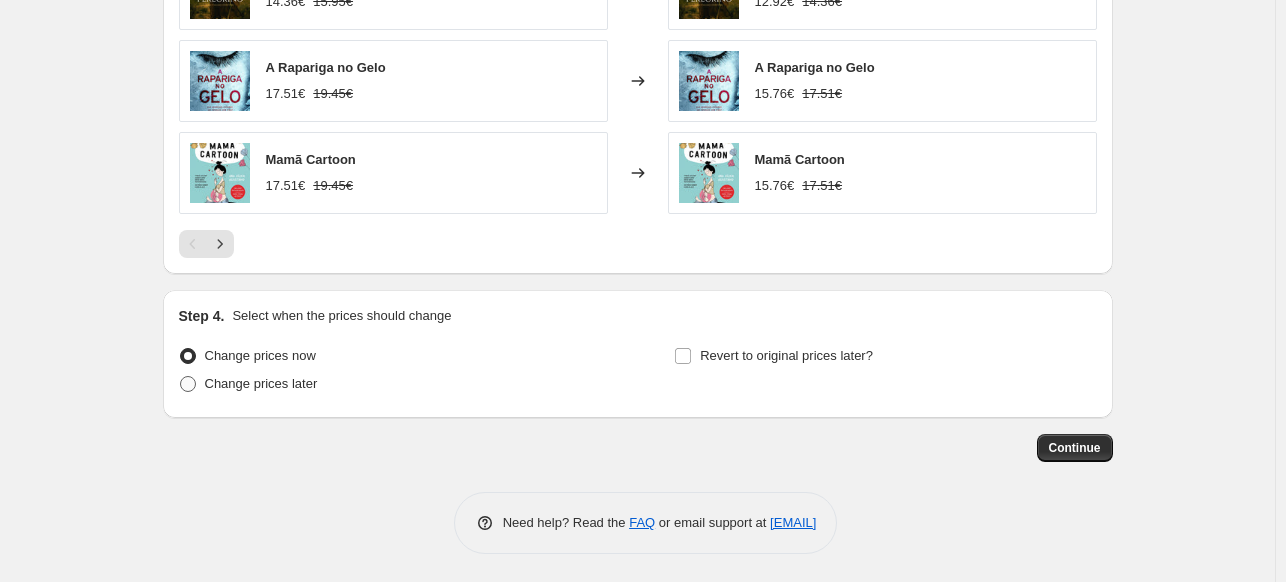click at bounding box center [188, 384] 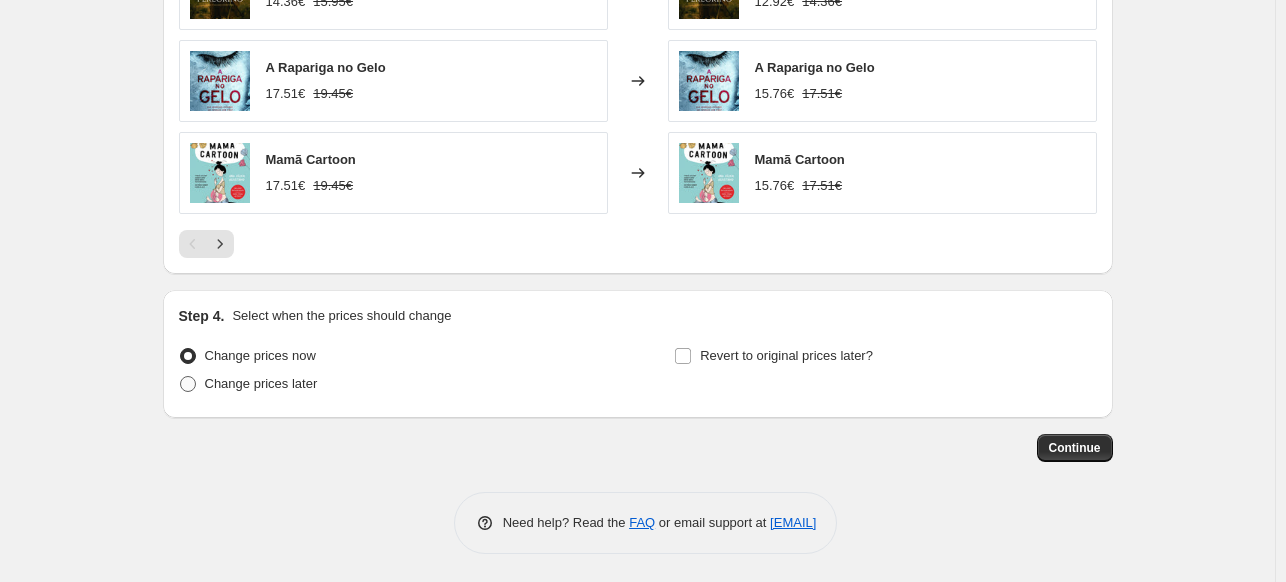 radio on "true" 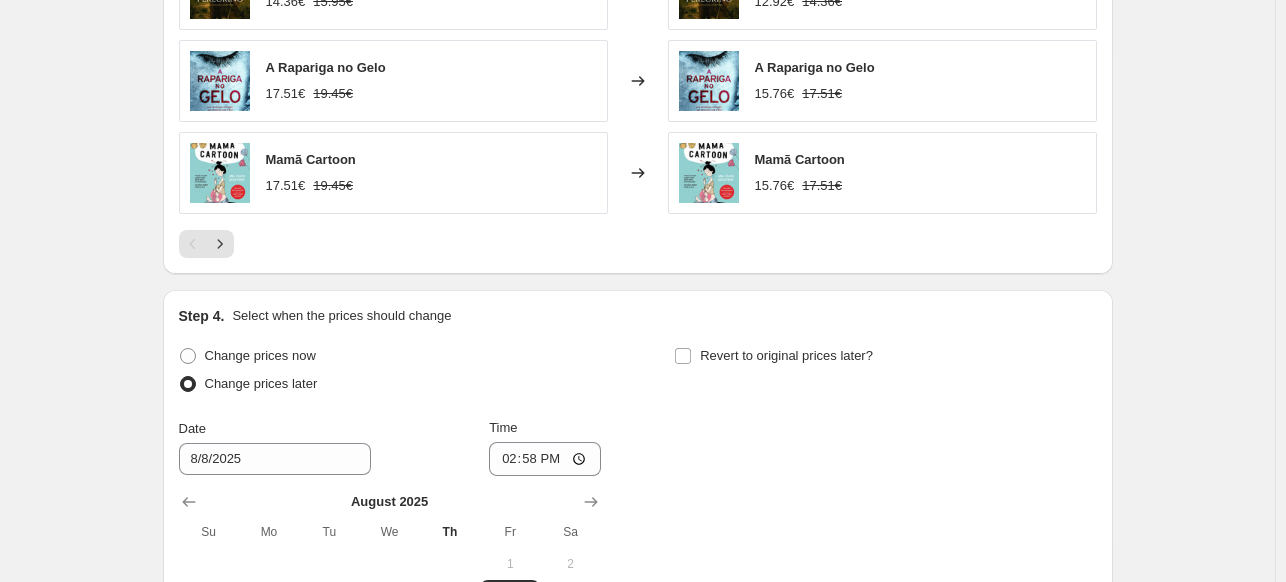 scroll, scrollTop: 2013, scrollLeft: 0, axis: vertical 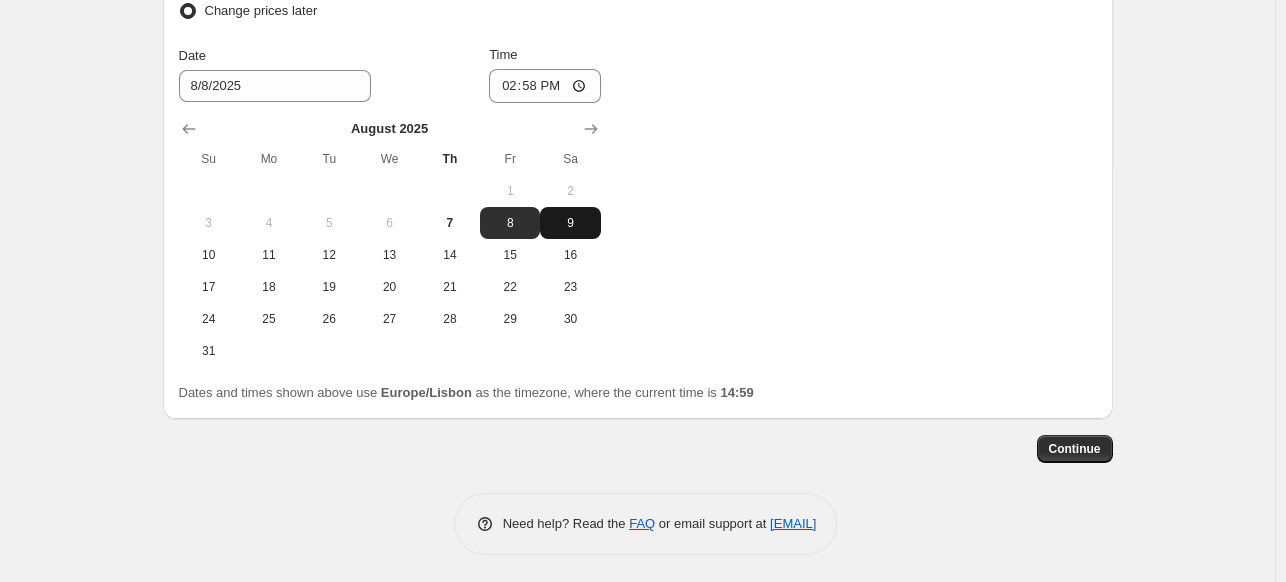 click on "9" at bounding box center [570, 223] 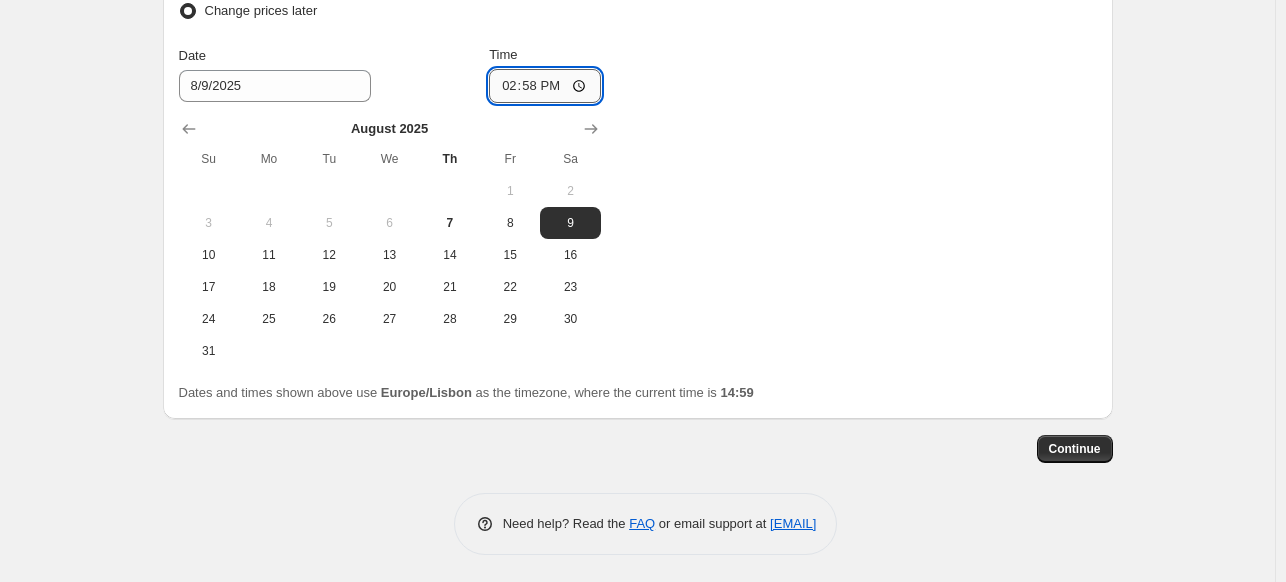 click on "14:58" at bounding box center [545, 86] 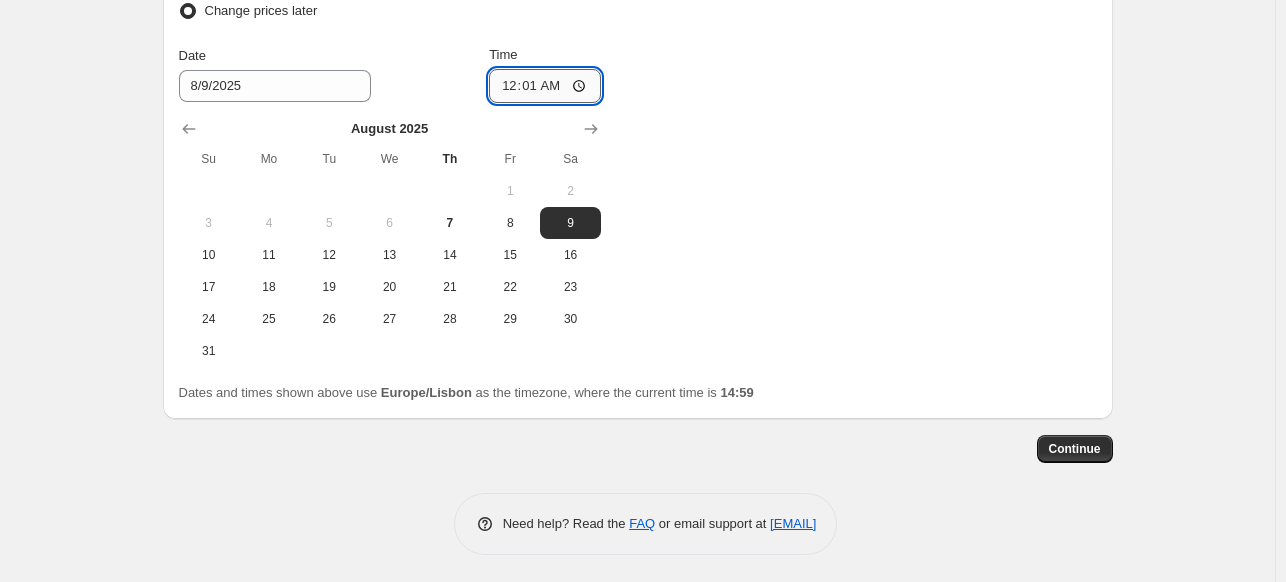 type on "00:16" 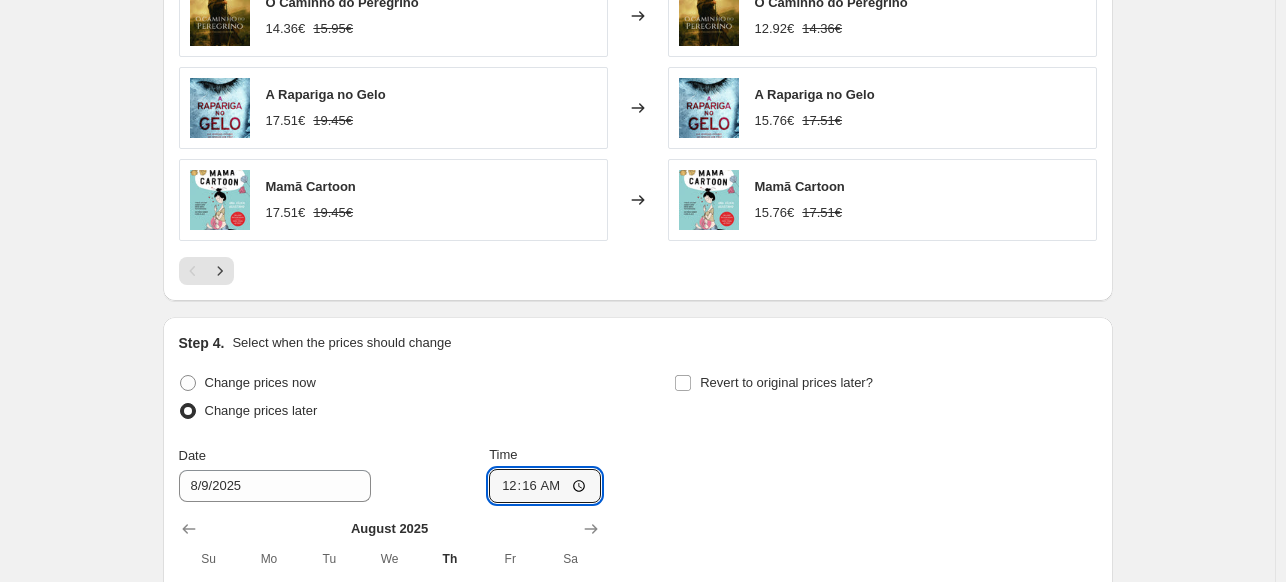 scroll, scrollTop: 2013, scrollLeft: 0, axis: vertical 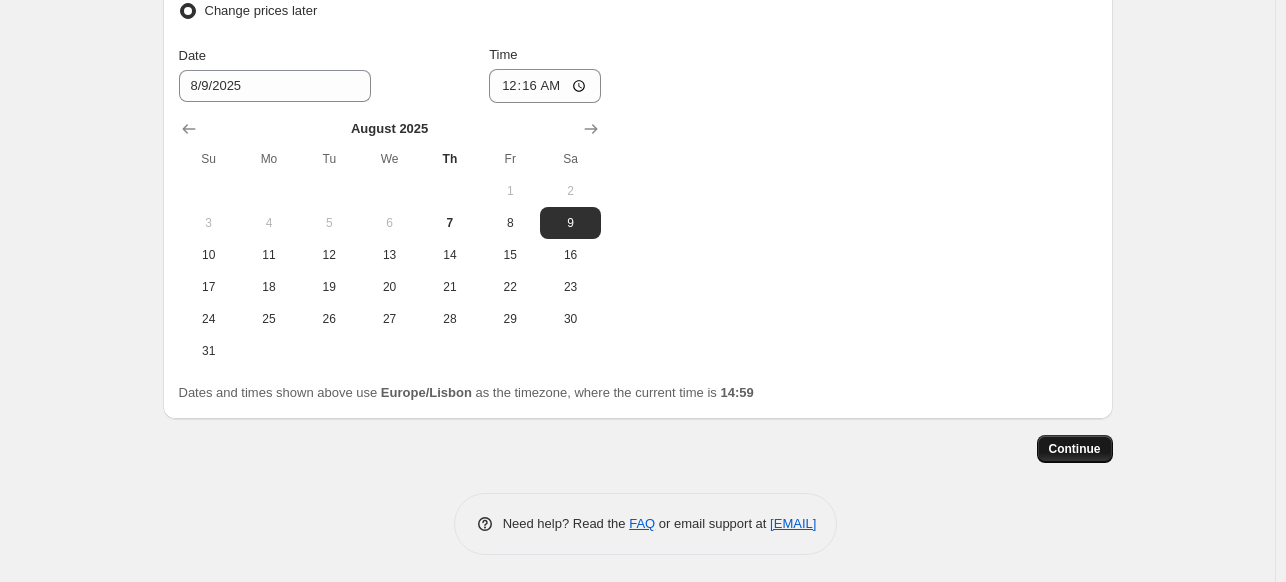 click on "Continue" at bounding box center (1075, 449) 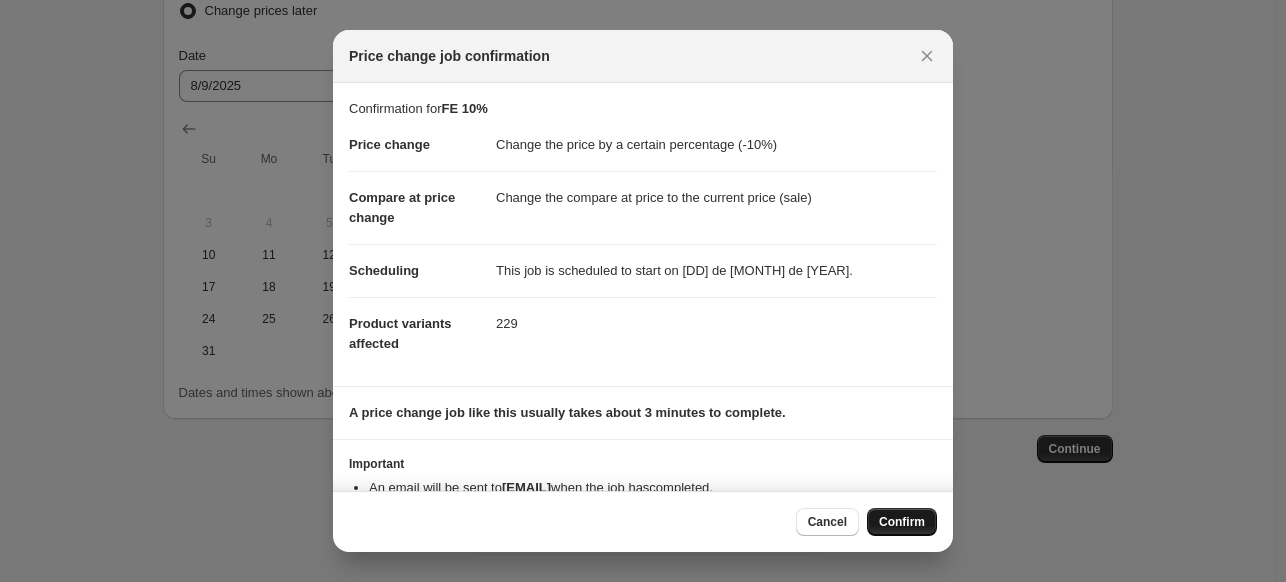 click on "Confirm" at bounding box center (902, 522) 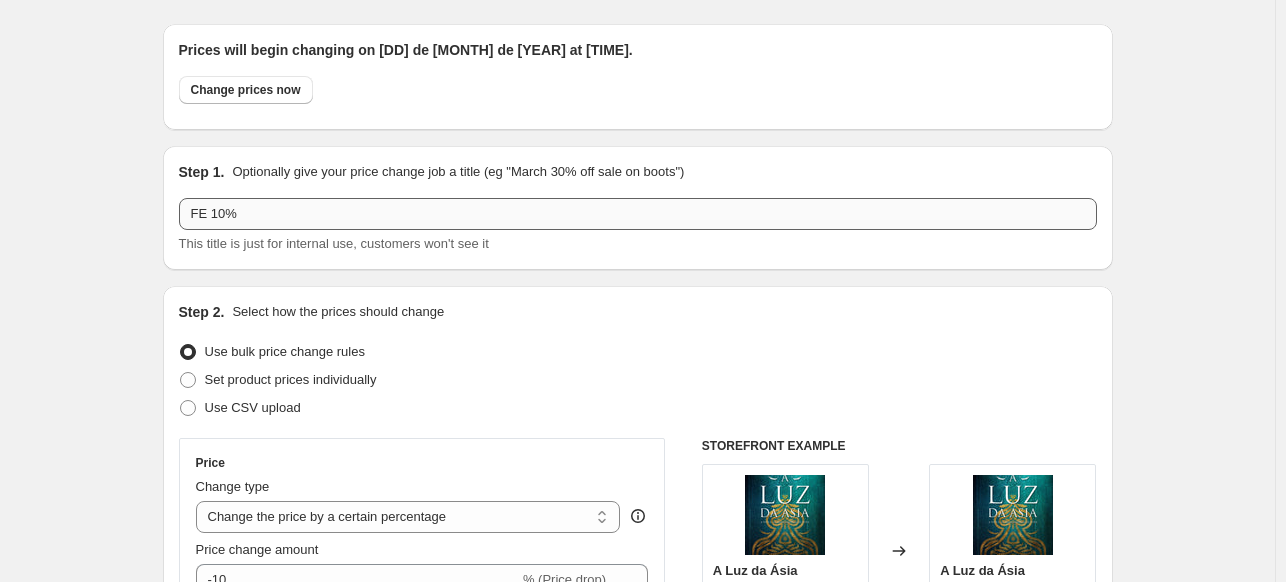 scroll, scrollTop: 0, scrollLeft: 0, axis: both 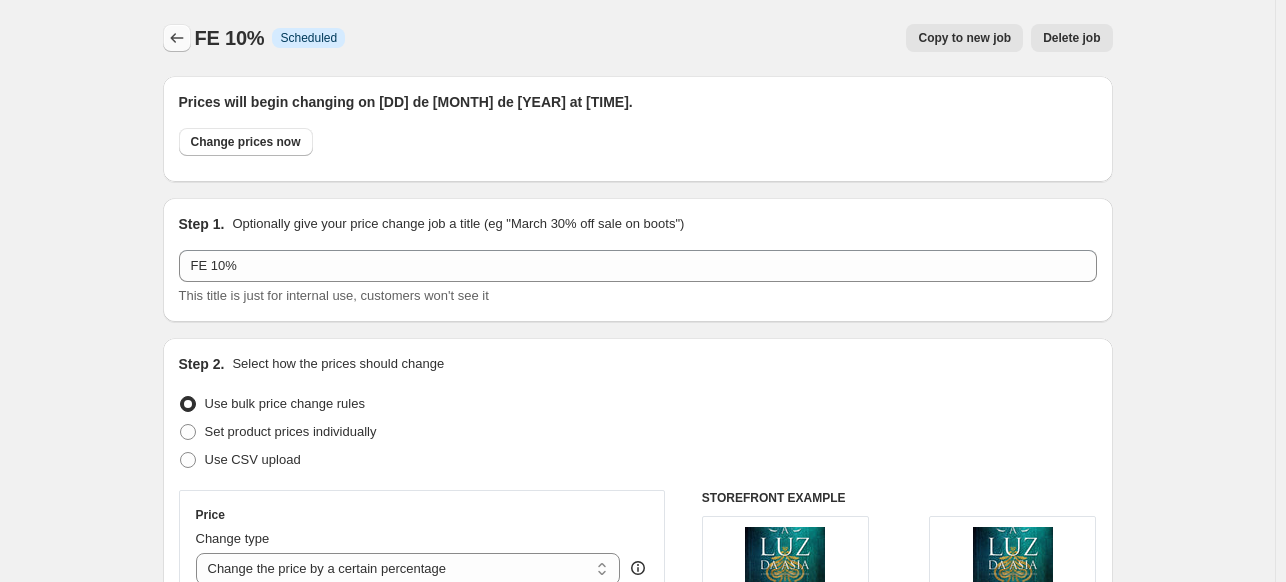 click 